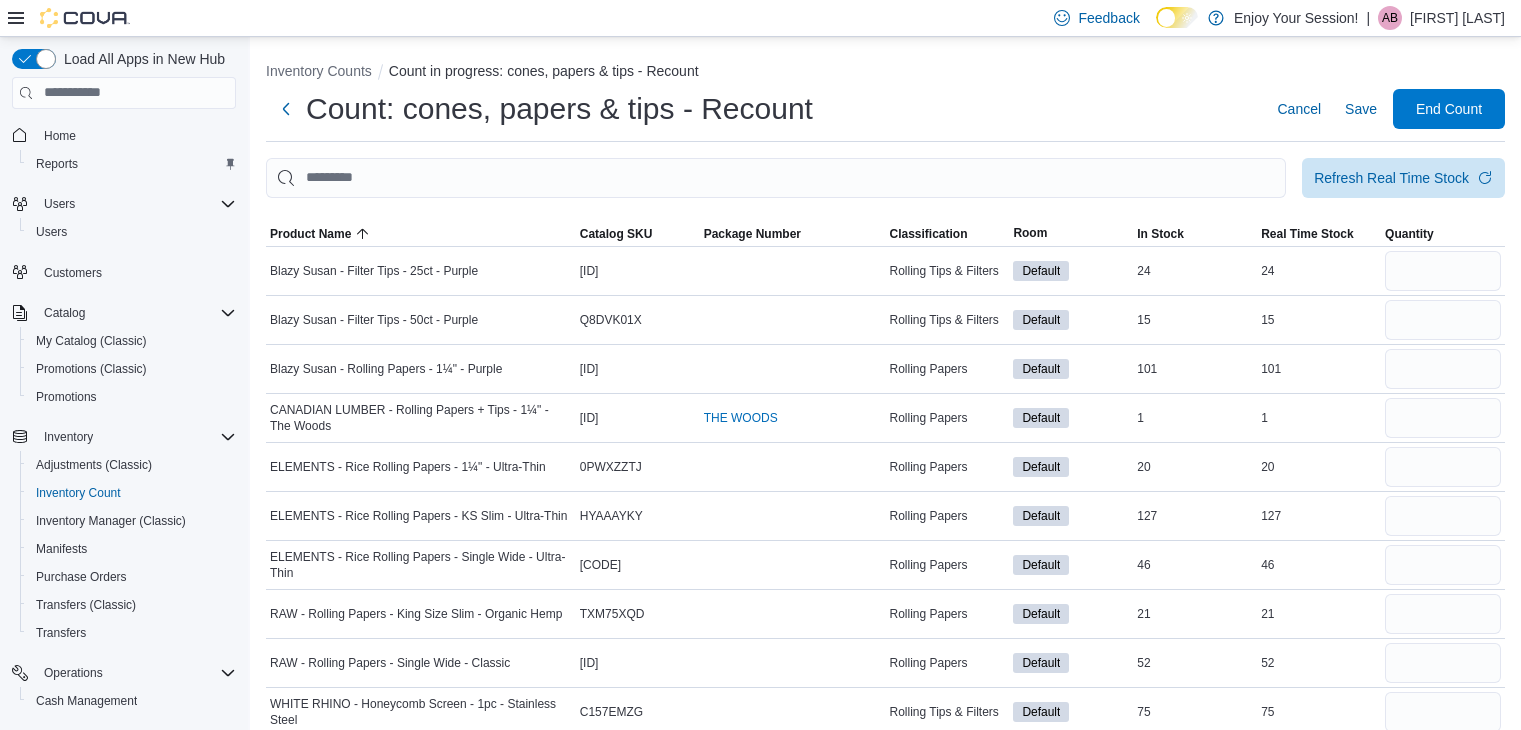 scroll, scrollTop: 216, scrollLeft: 0, axis: vertical 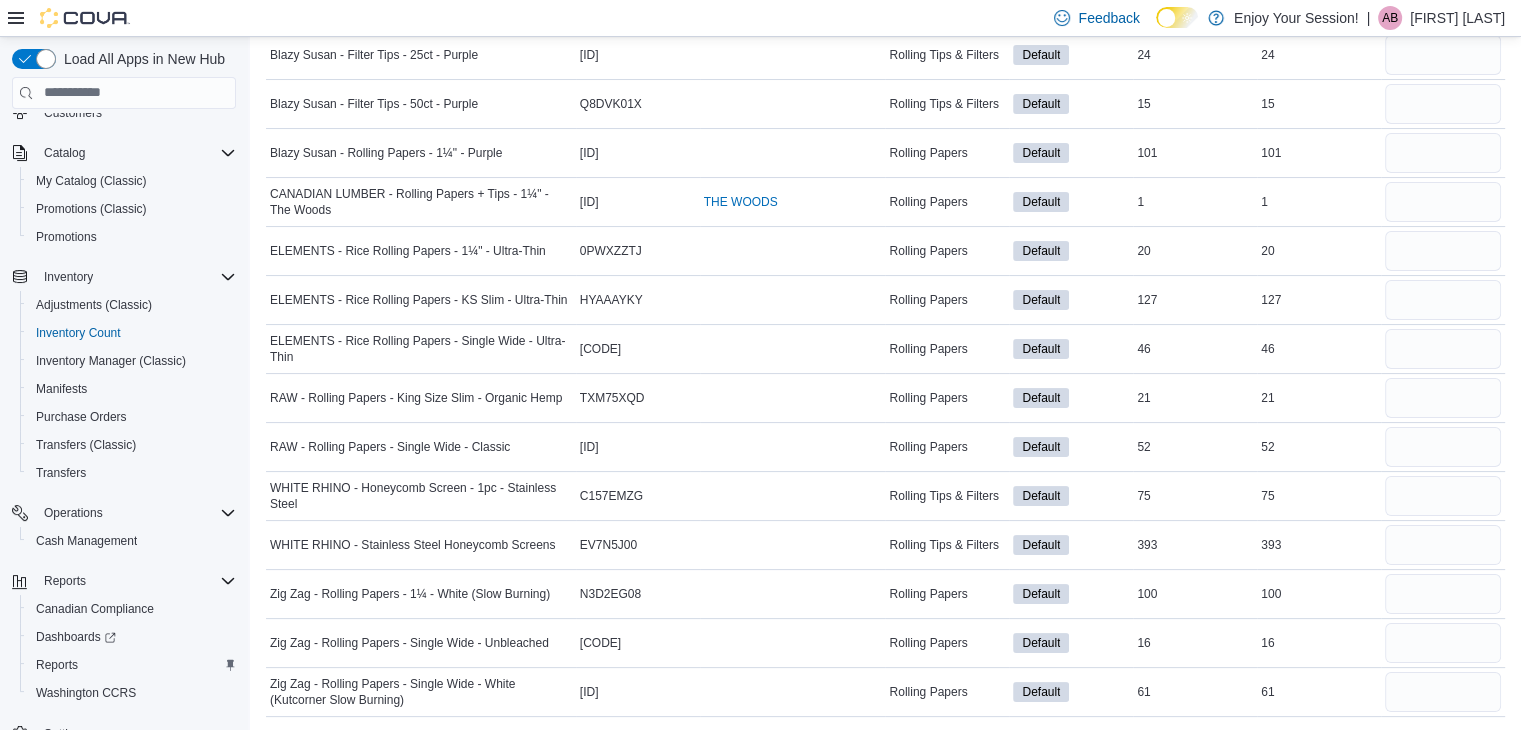 click at bounding box center (793, 251) 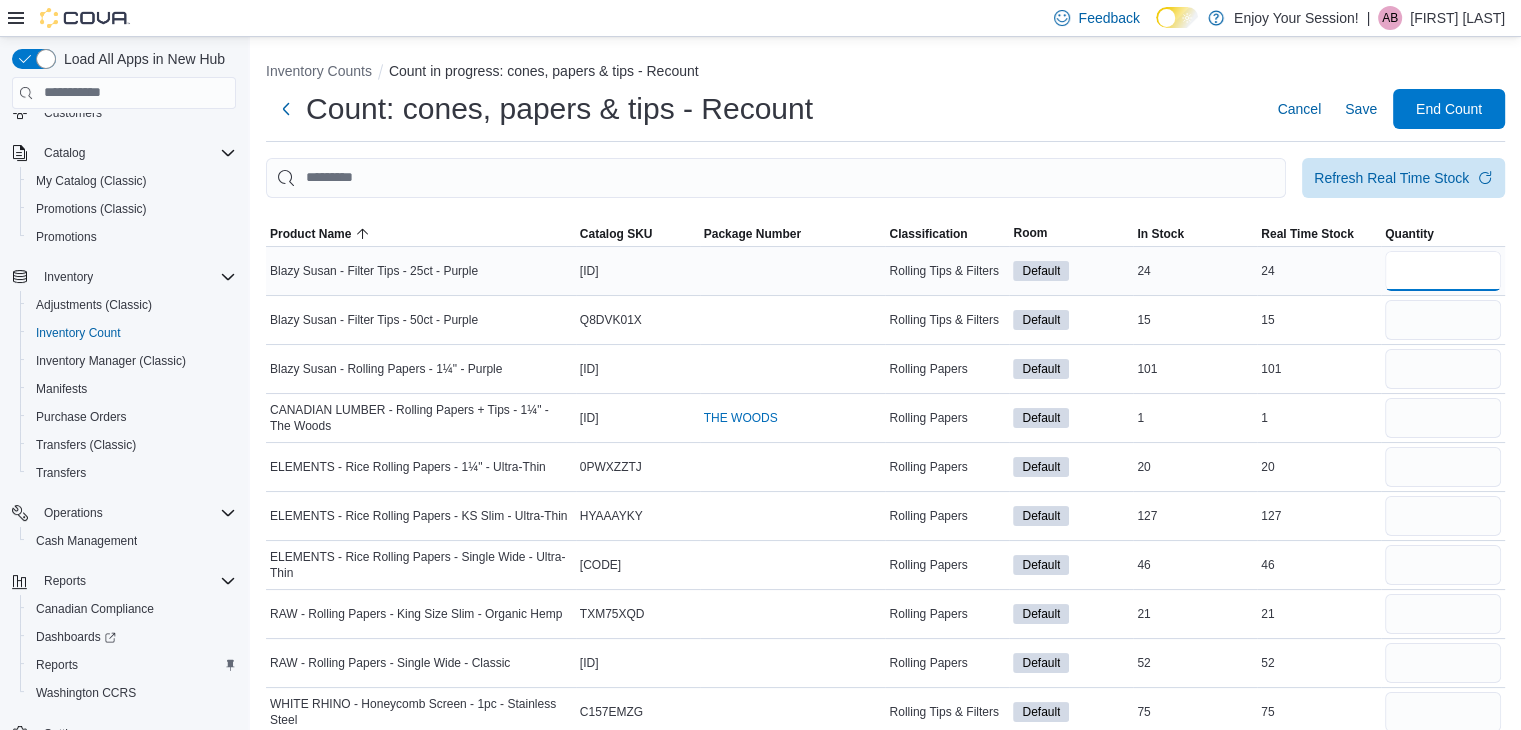 click at bounding box center [1443, 271] 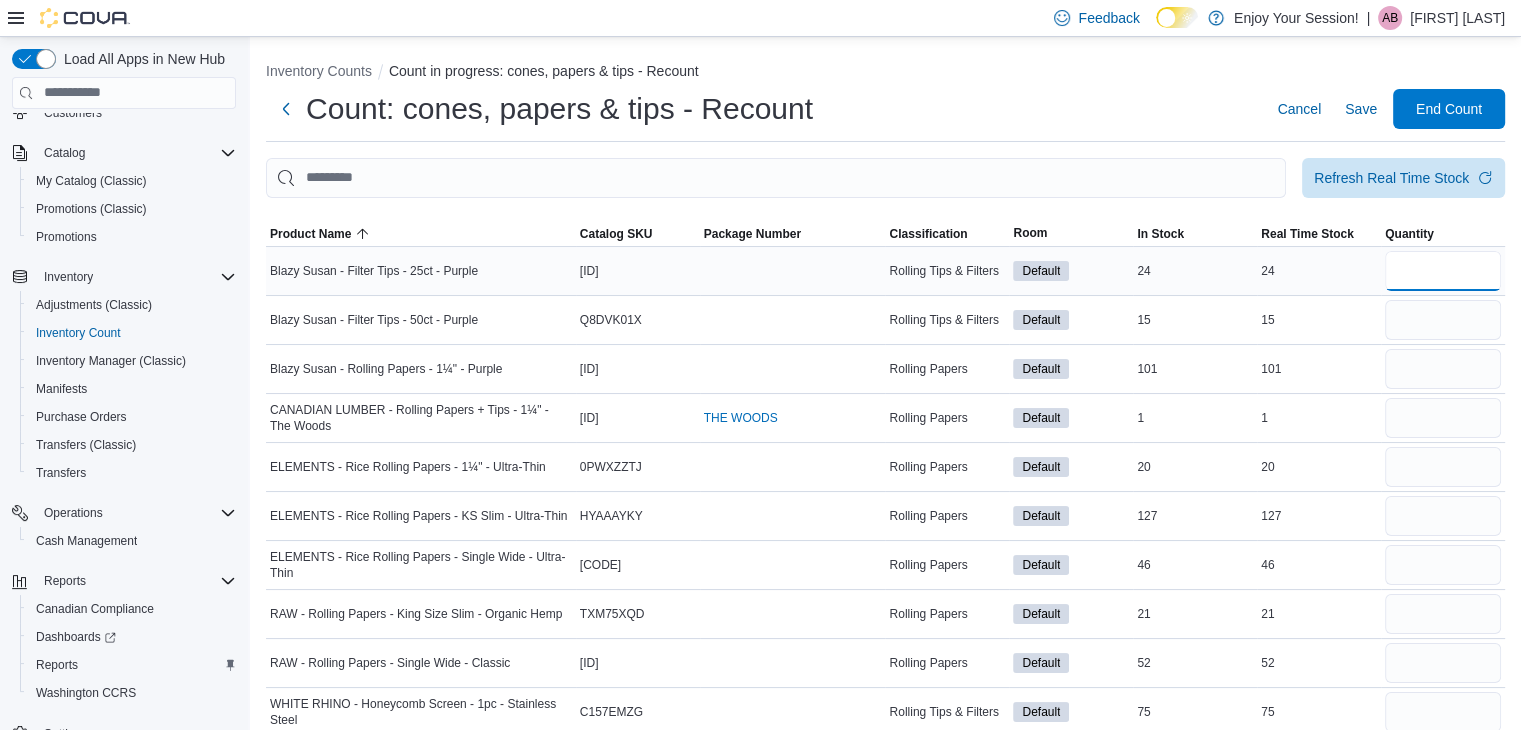 type on "*" 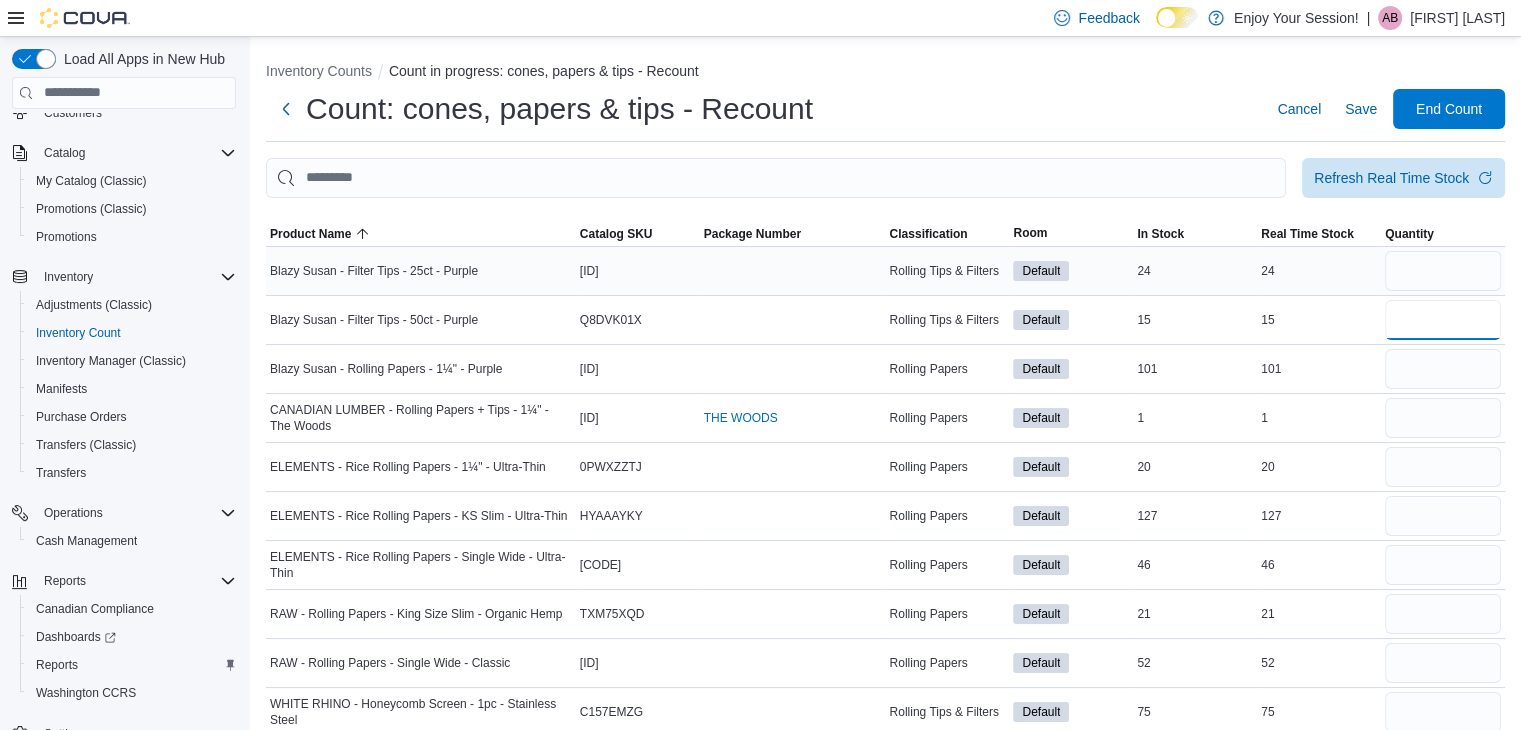 type 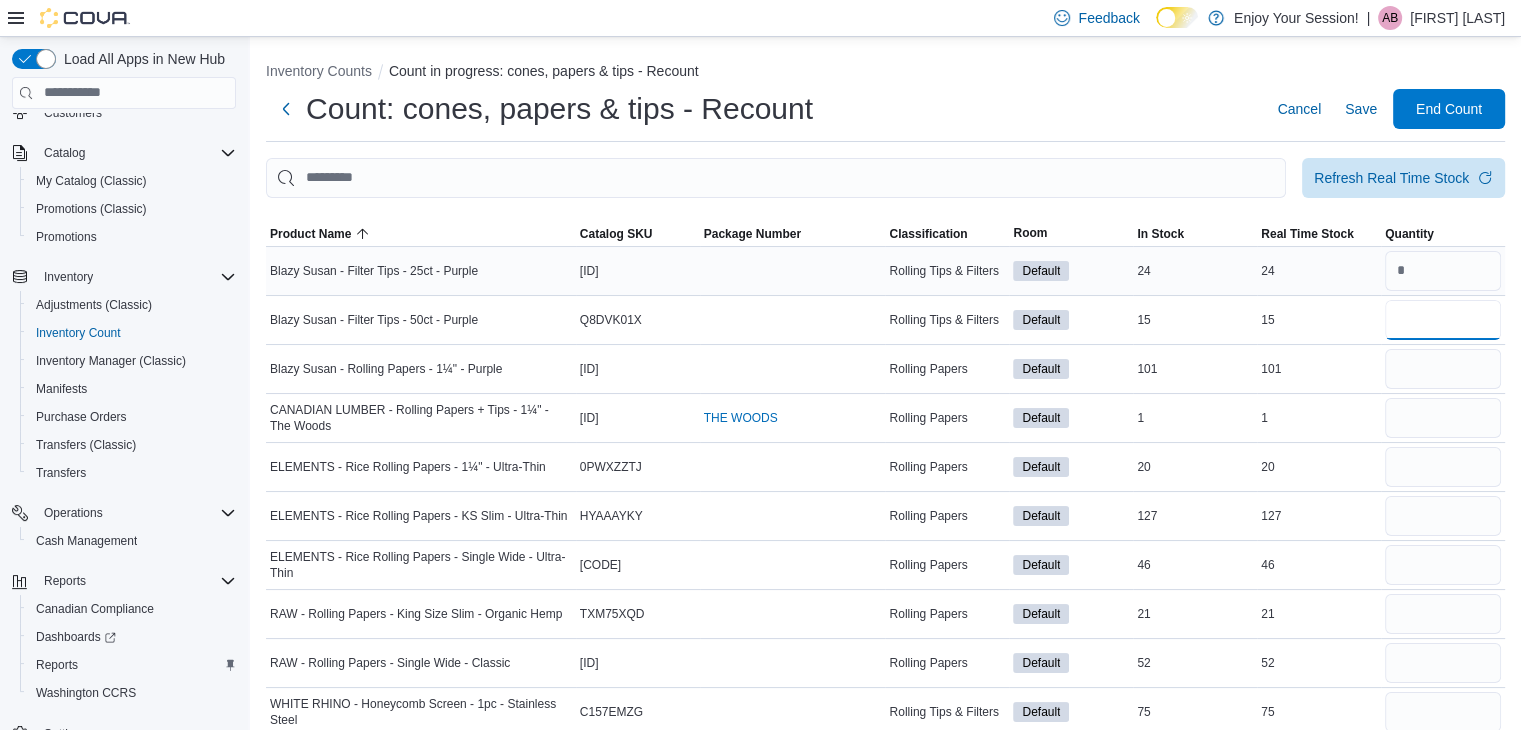 type on "*" 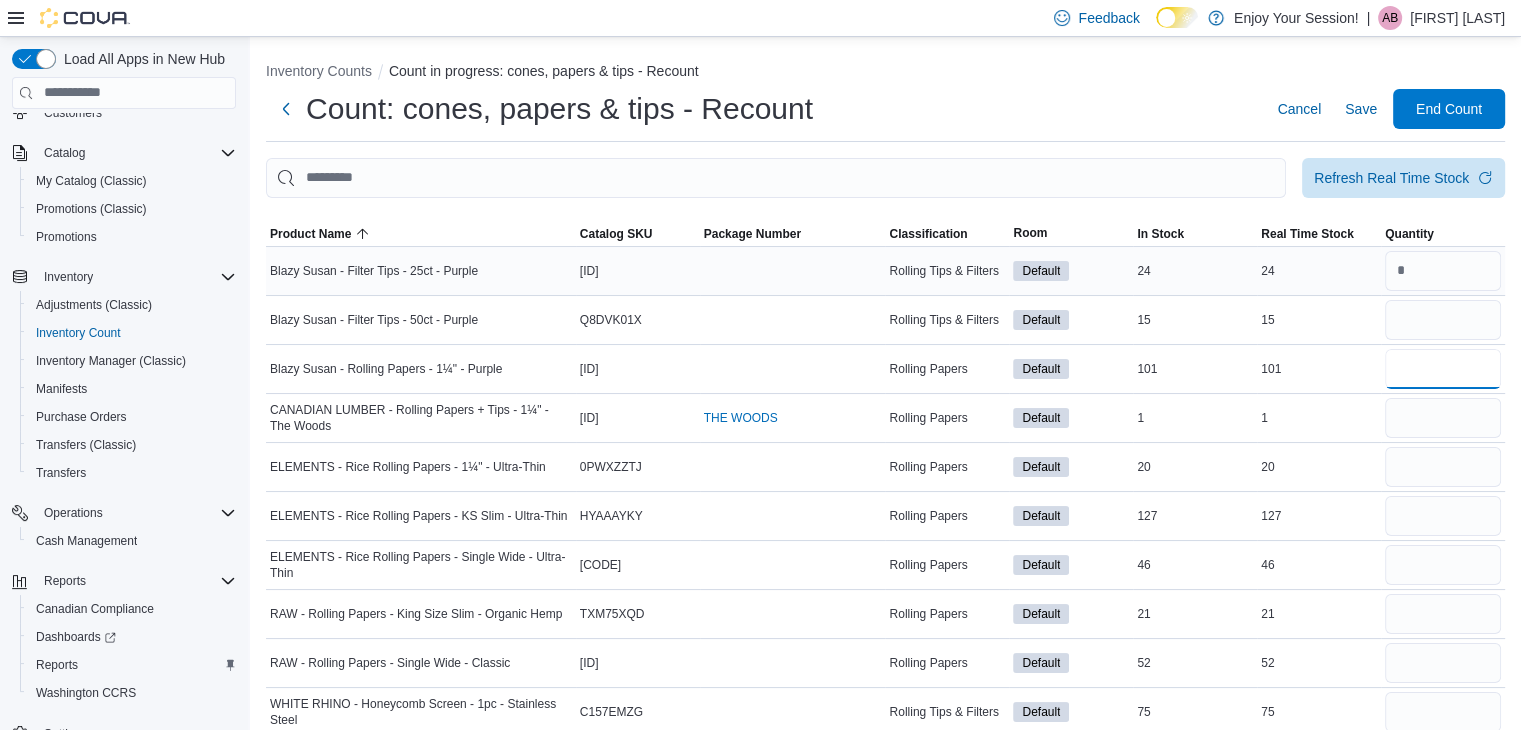 type 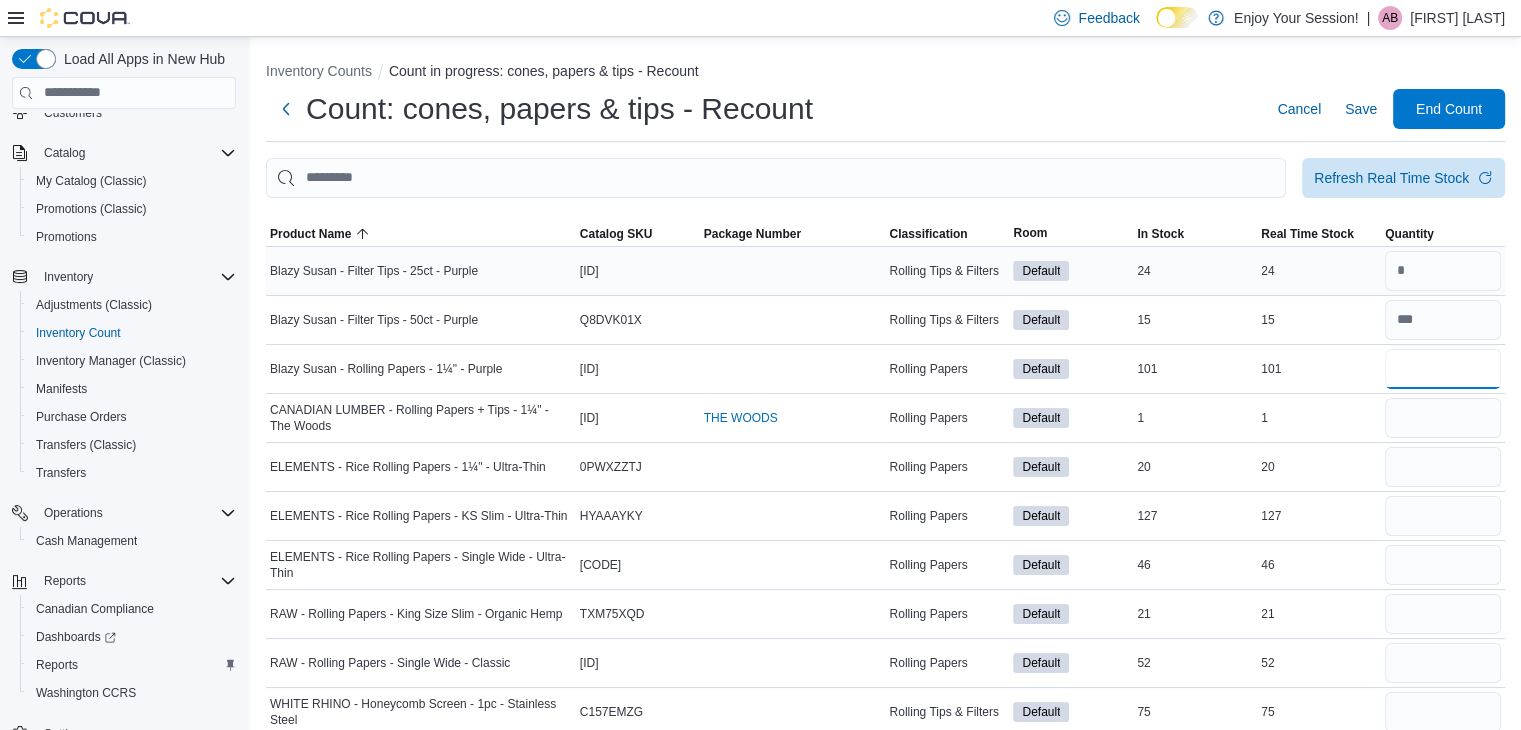 type on "***" 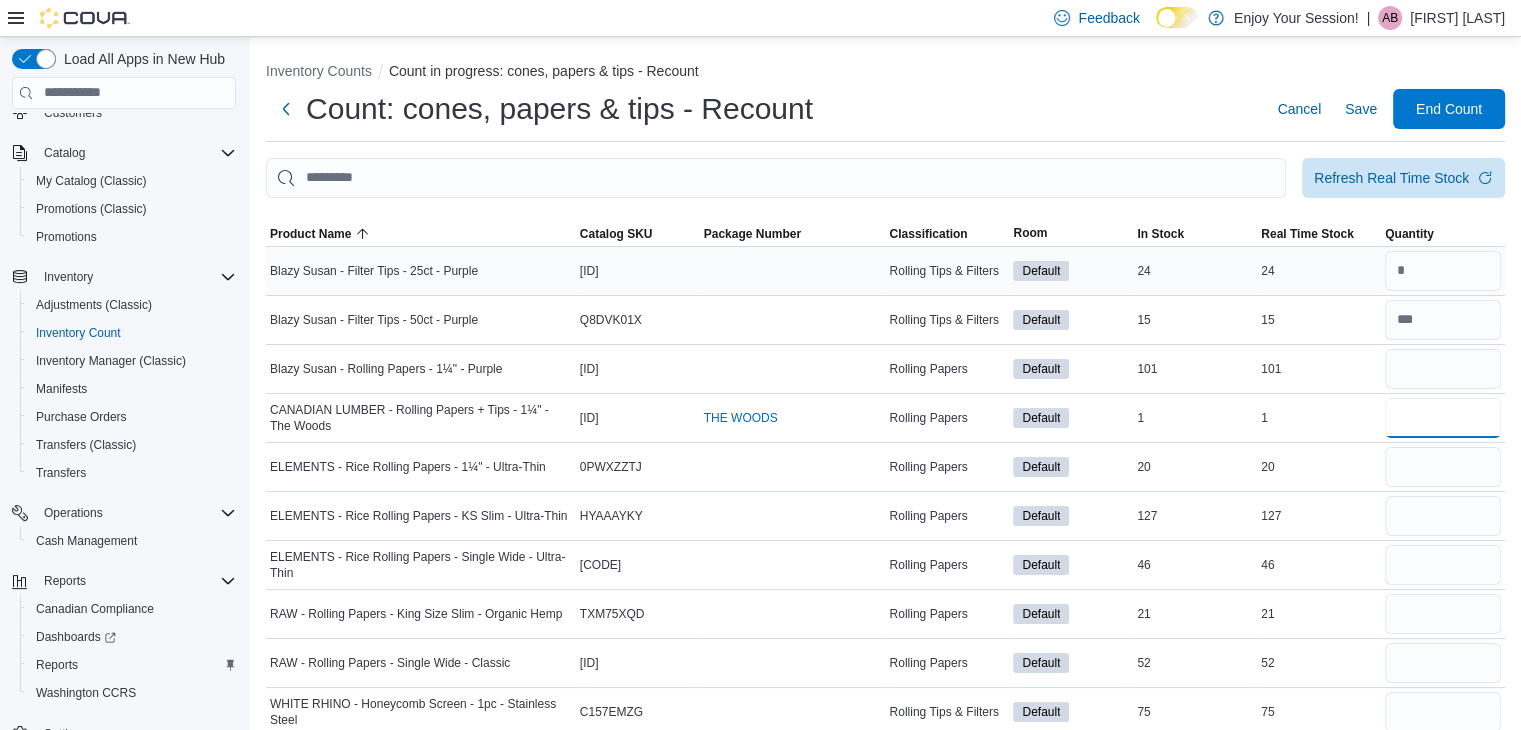 type 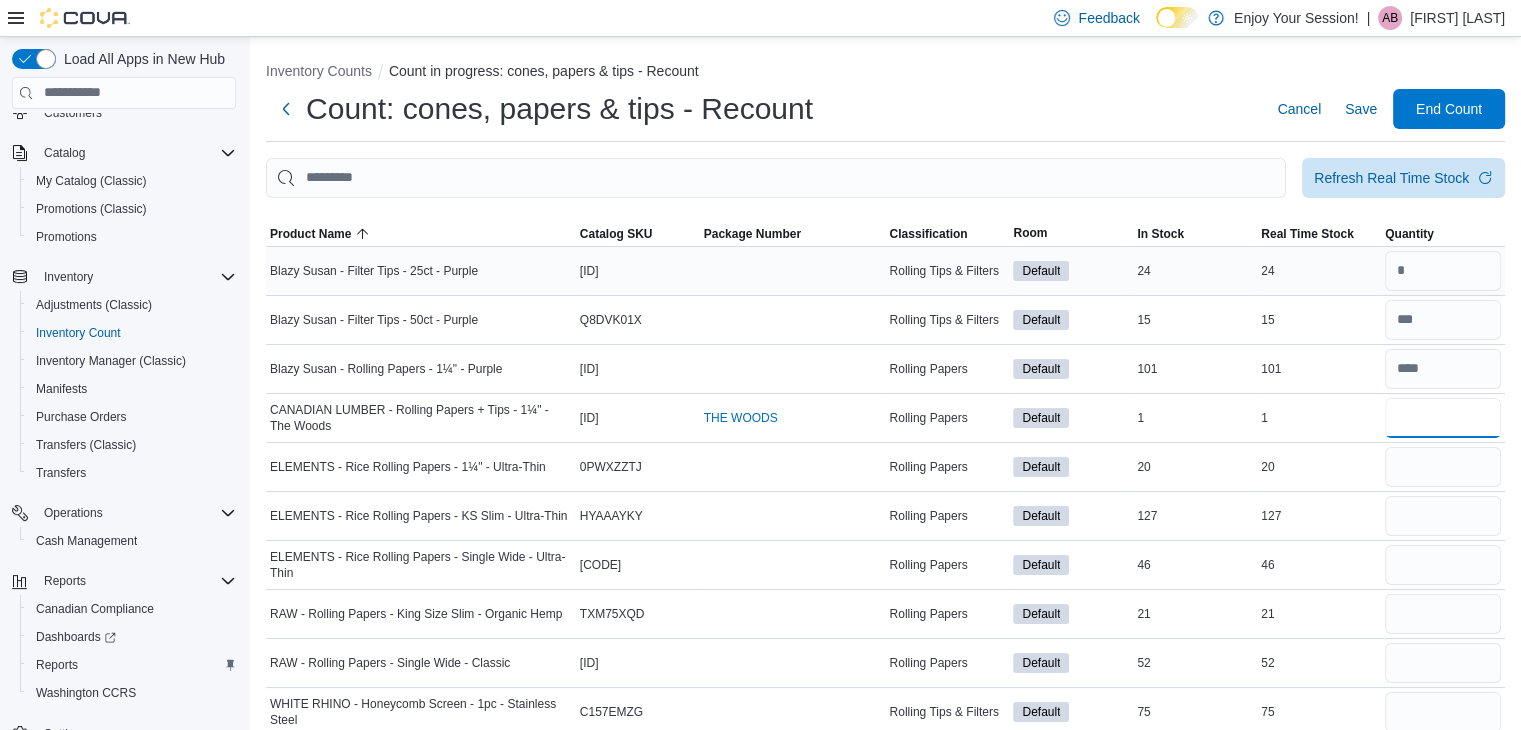 type on "*" 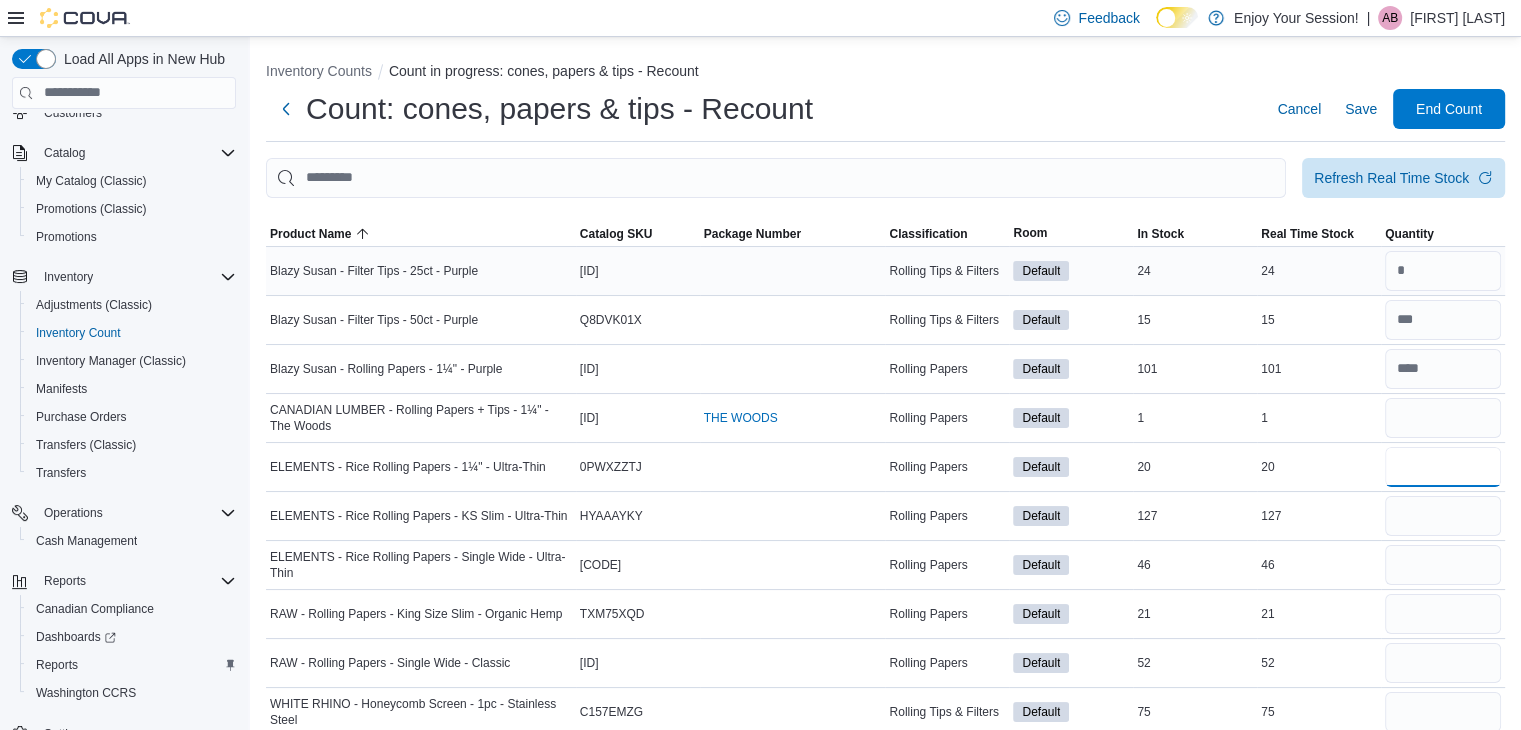 type 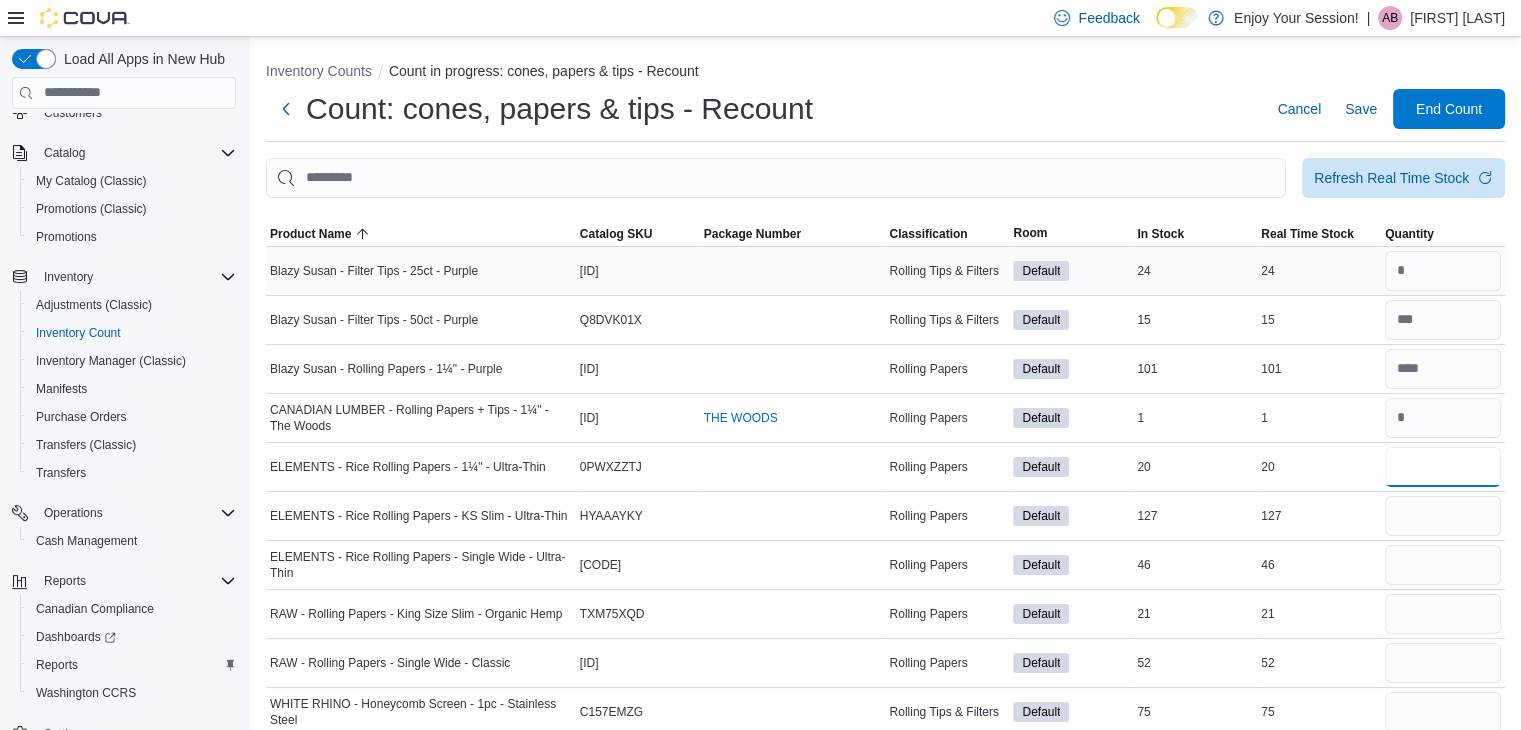 type on "**" 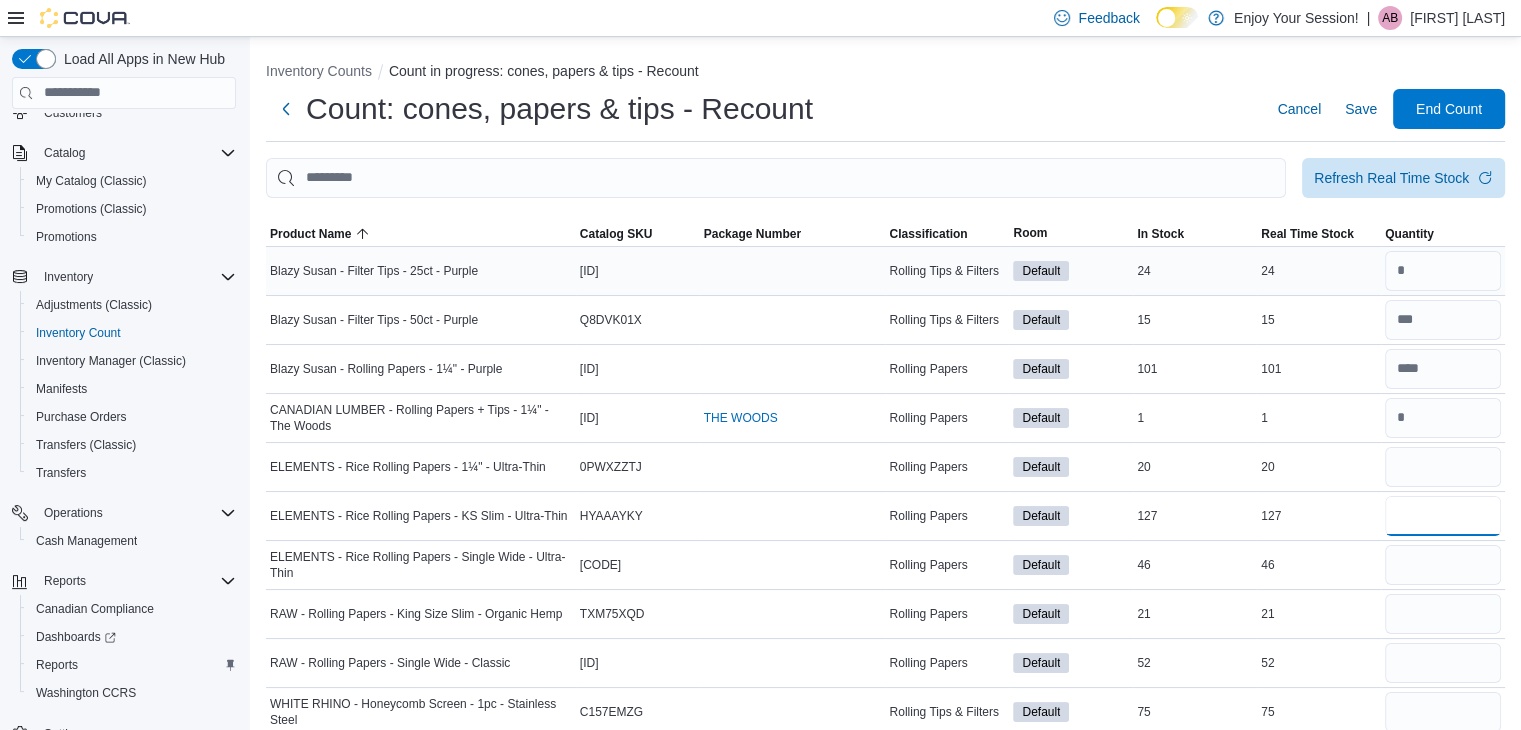 type 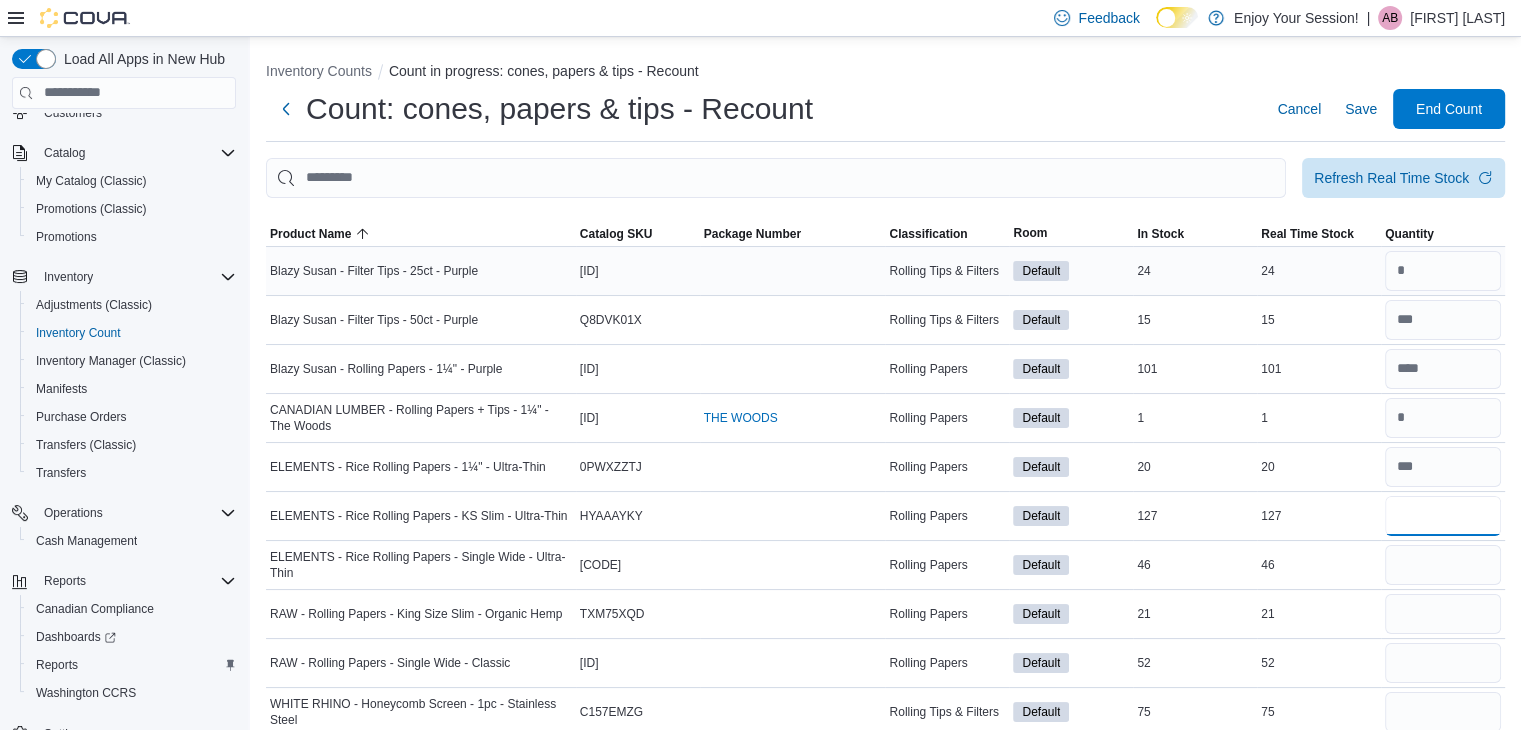 type on "***" 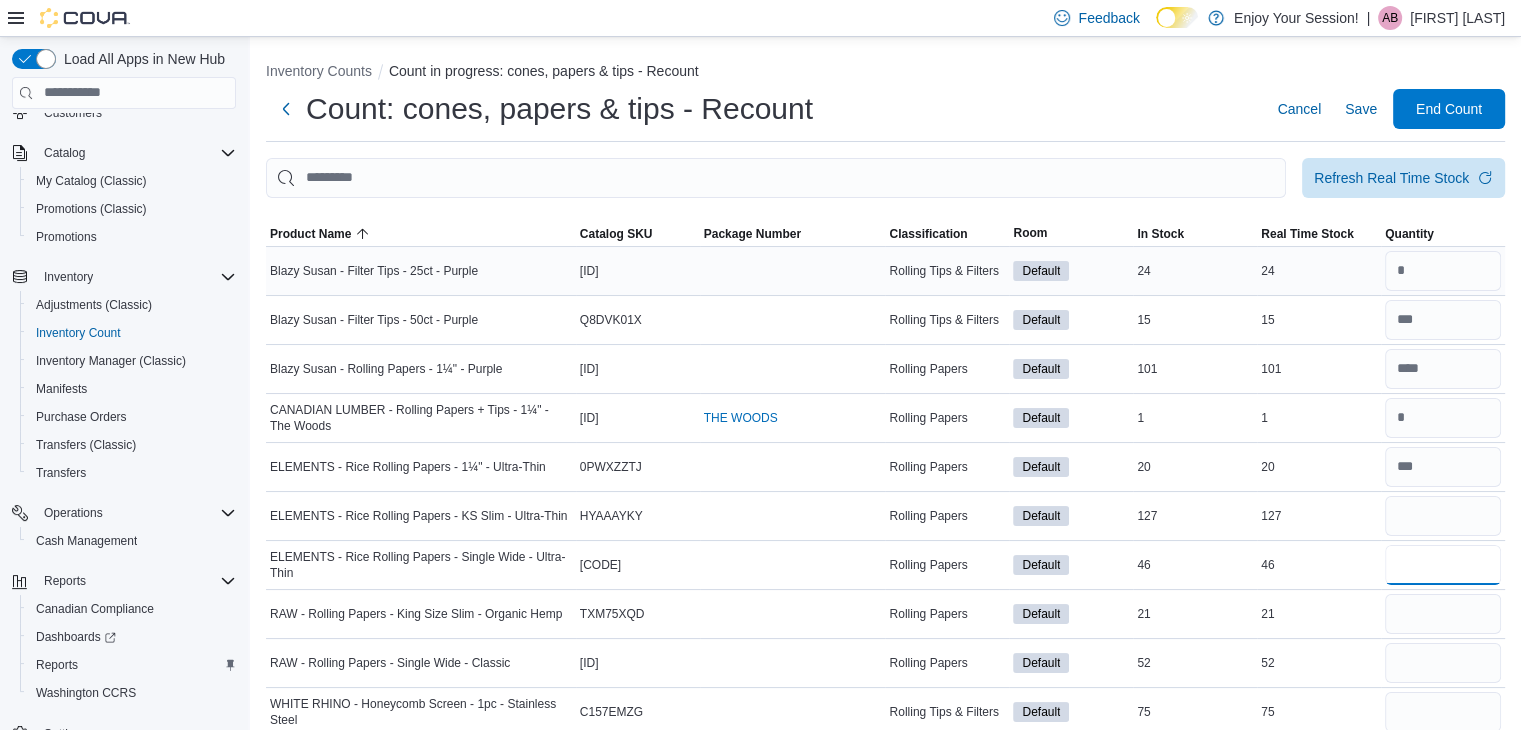 type 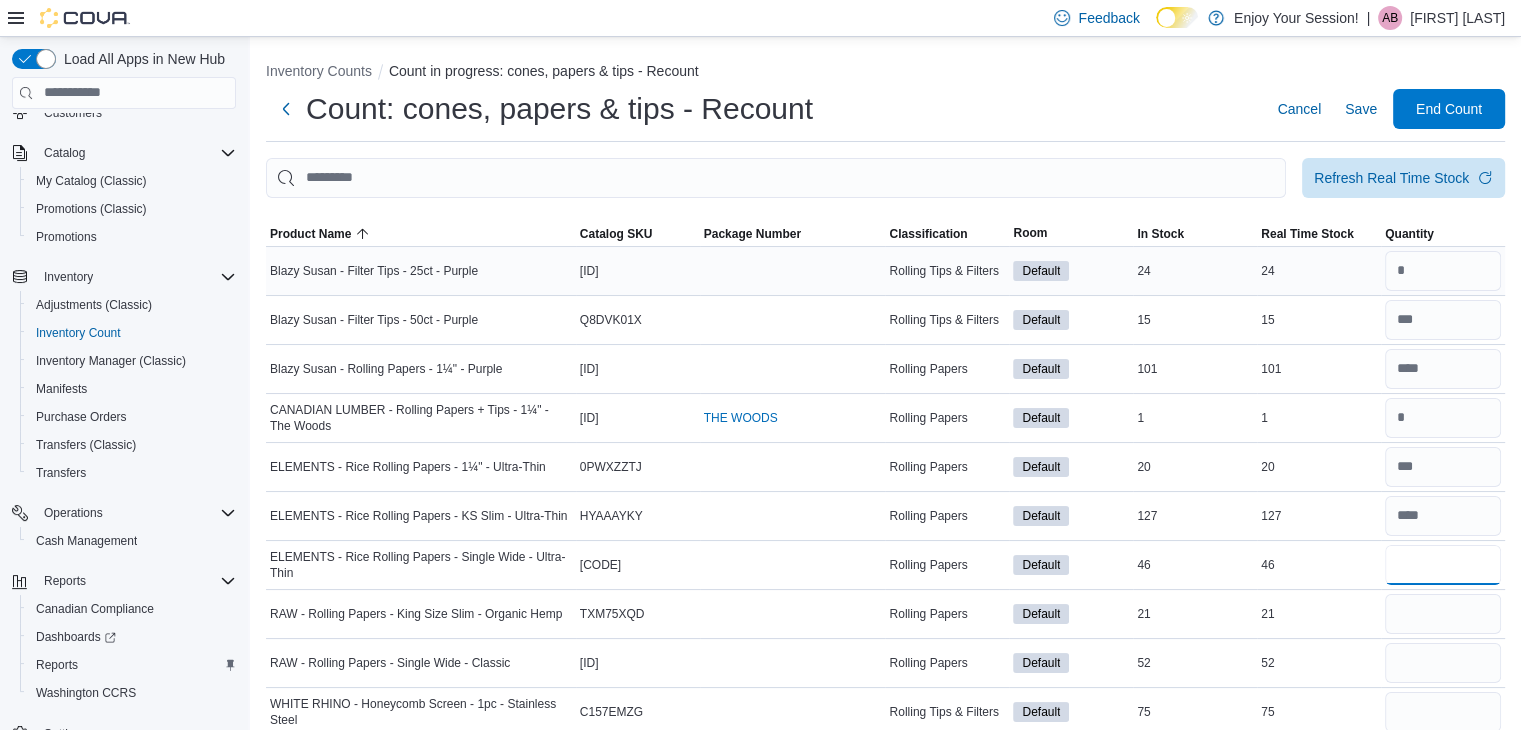 type on "**" 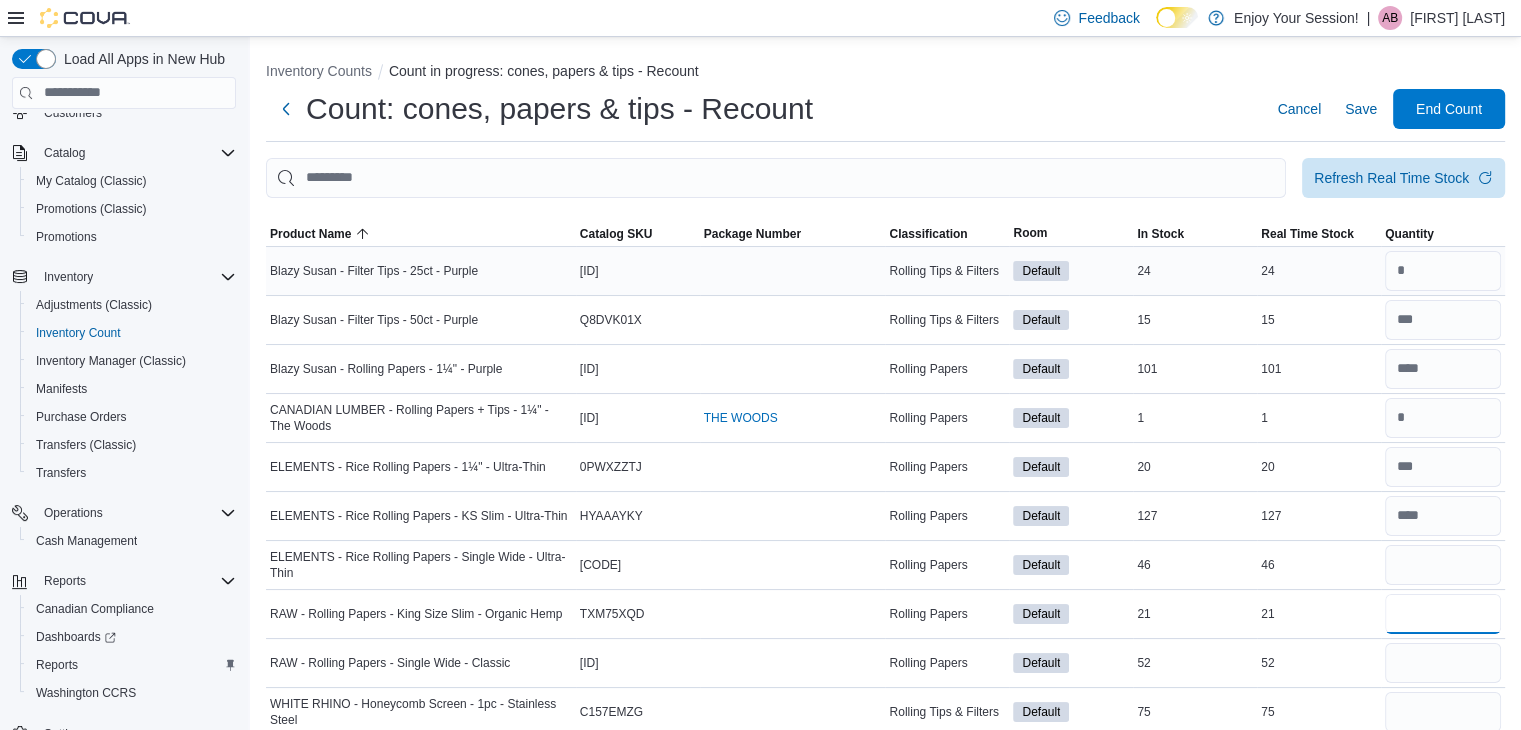 type 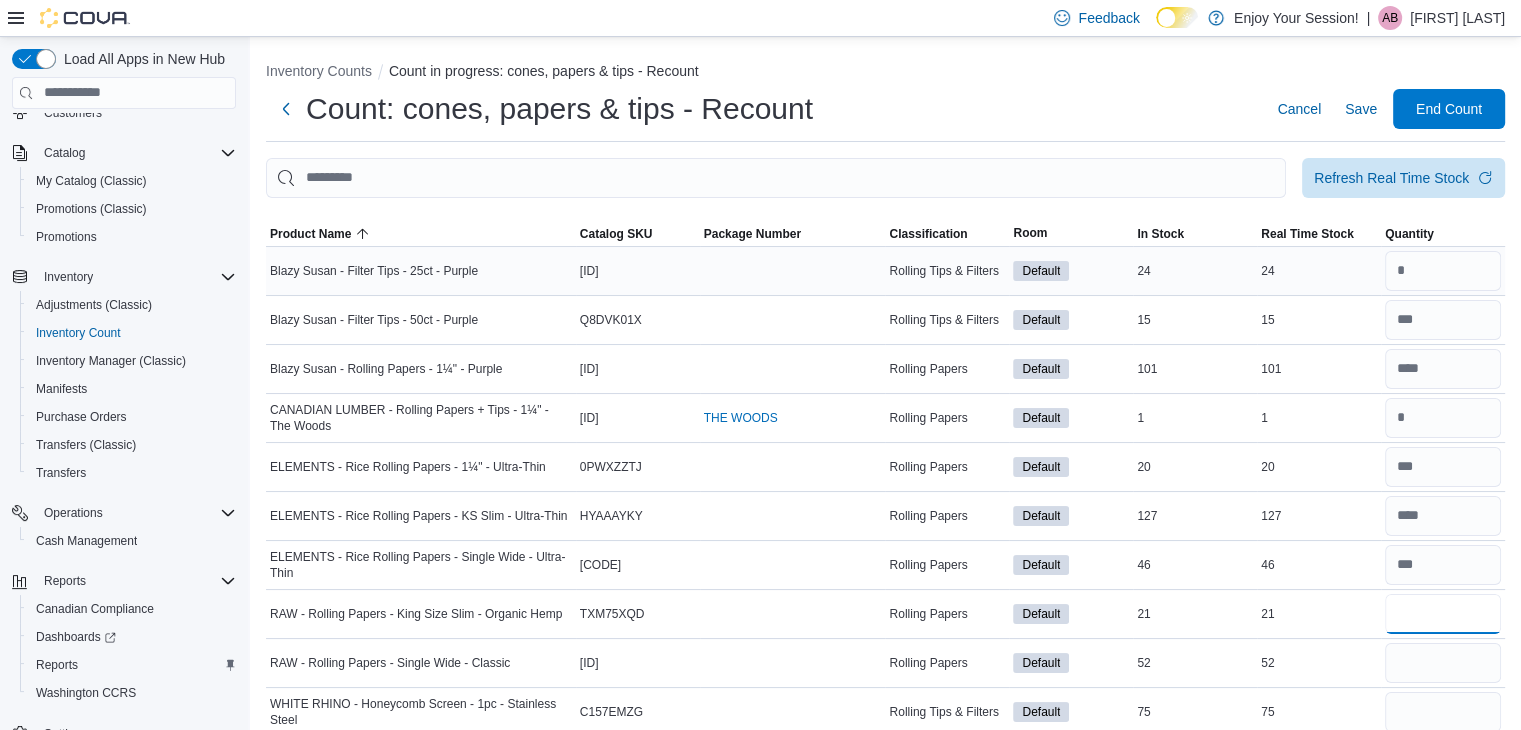 type on "**" 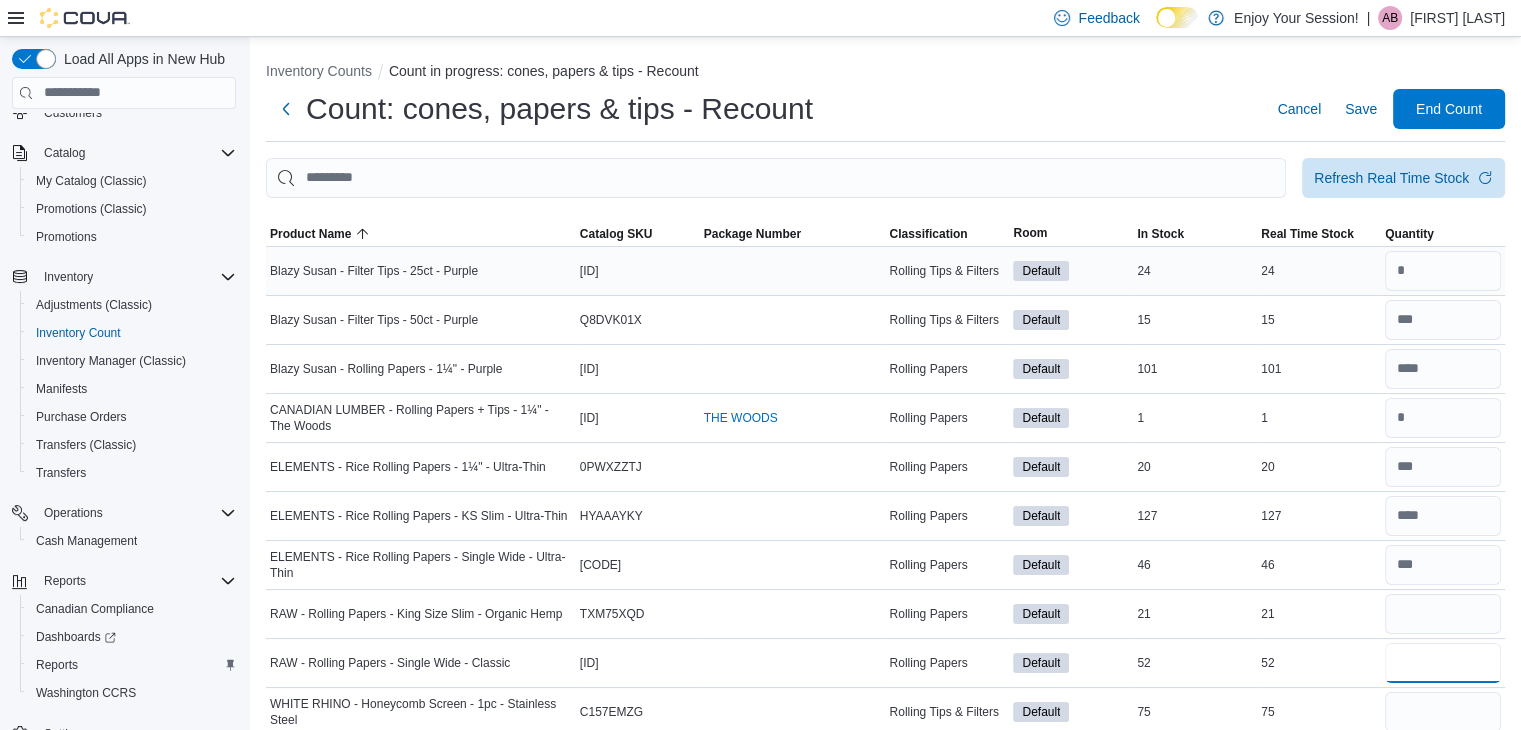 type 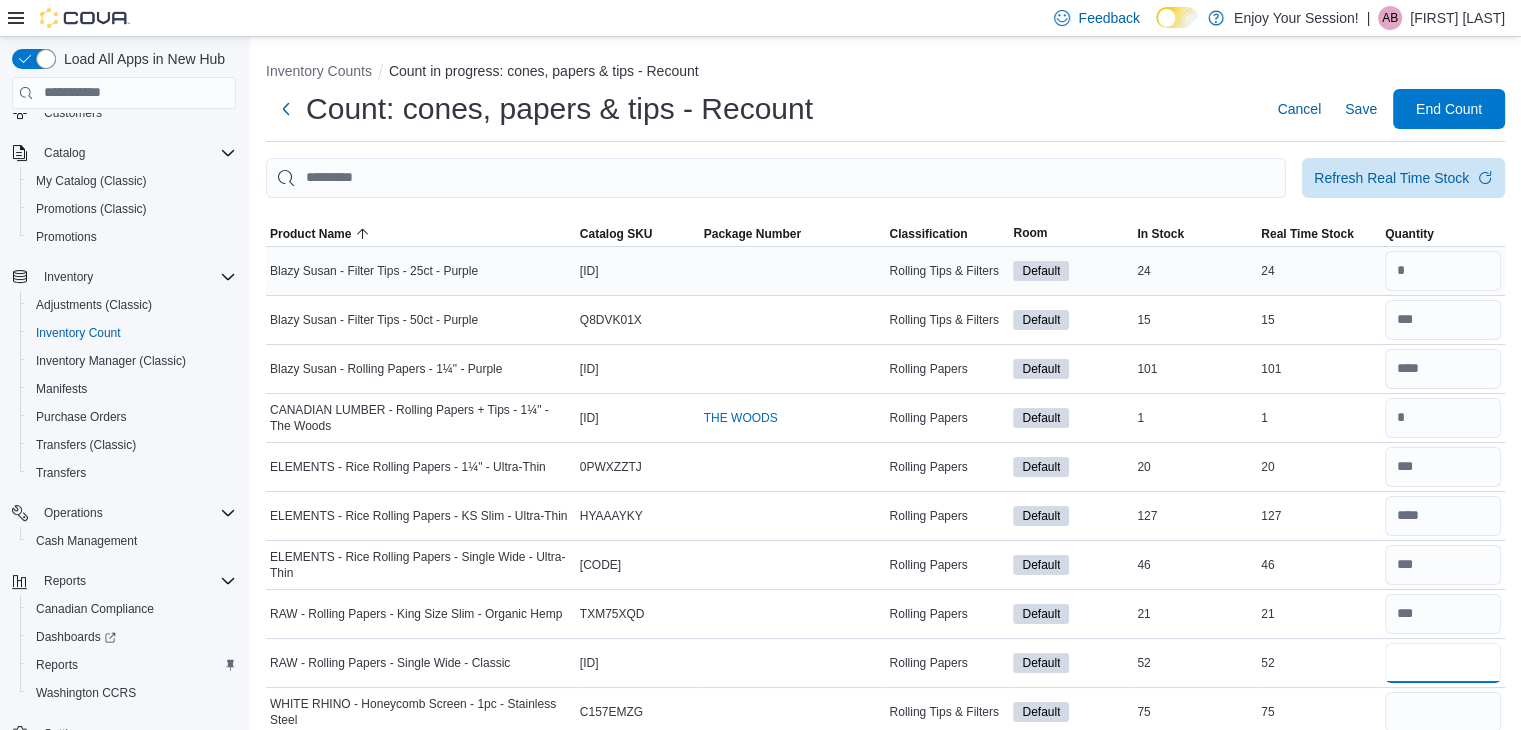 type on "**" 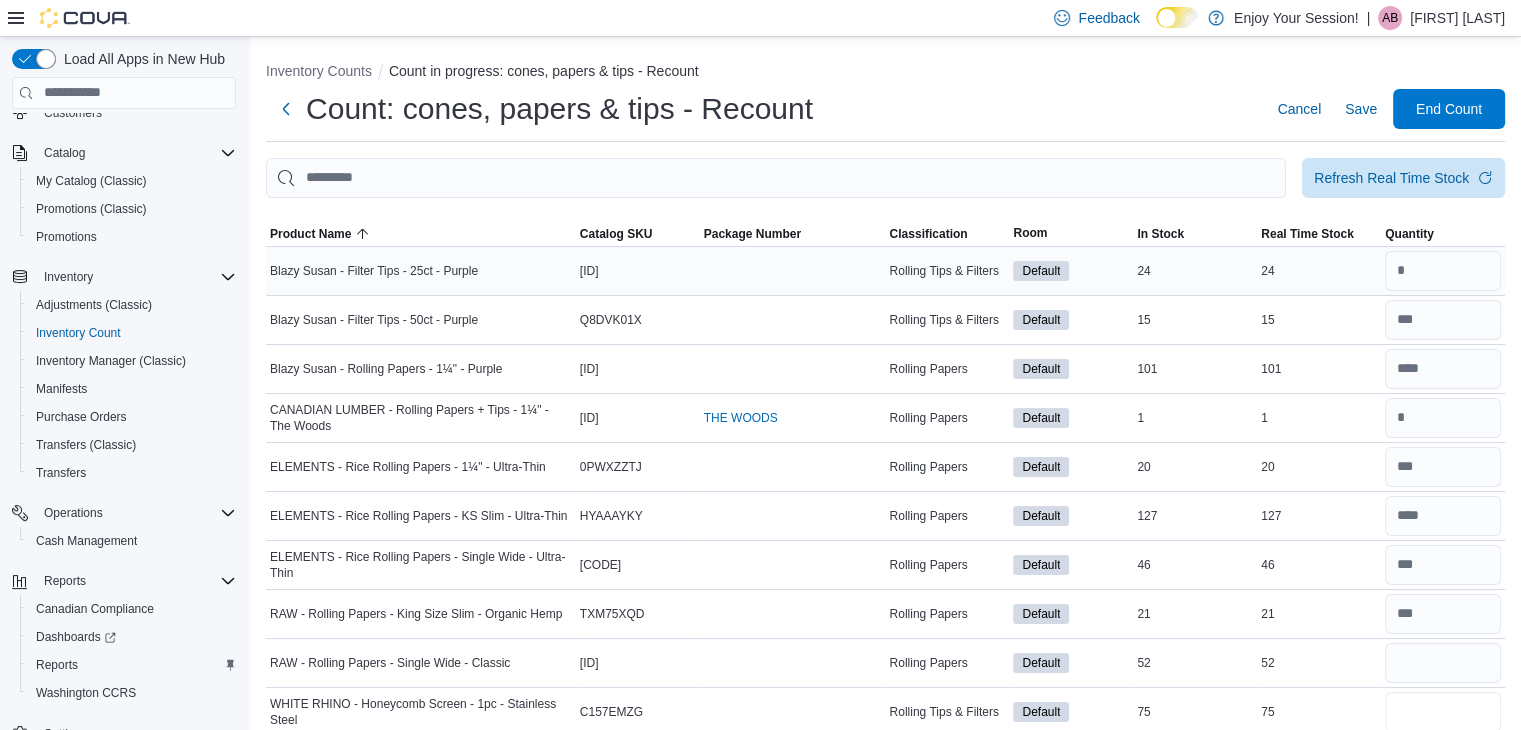 type 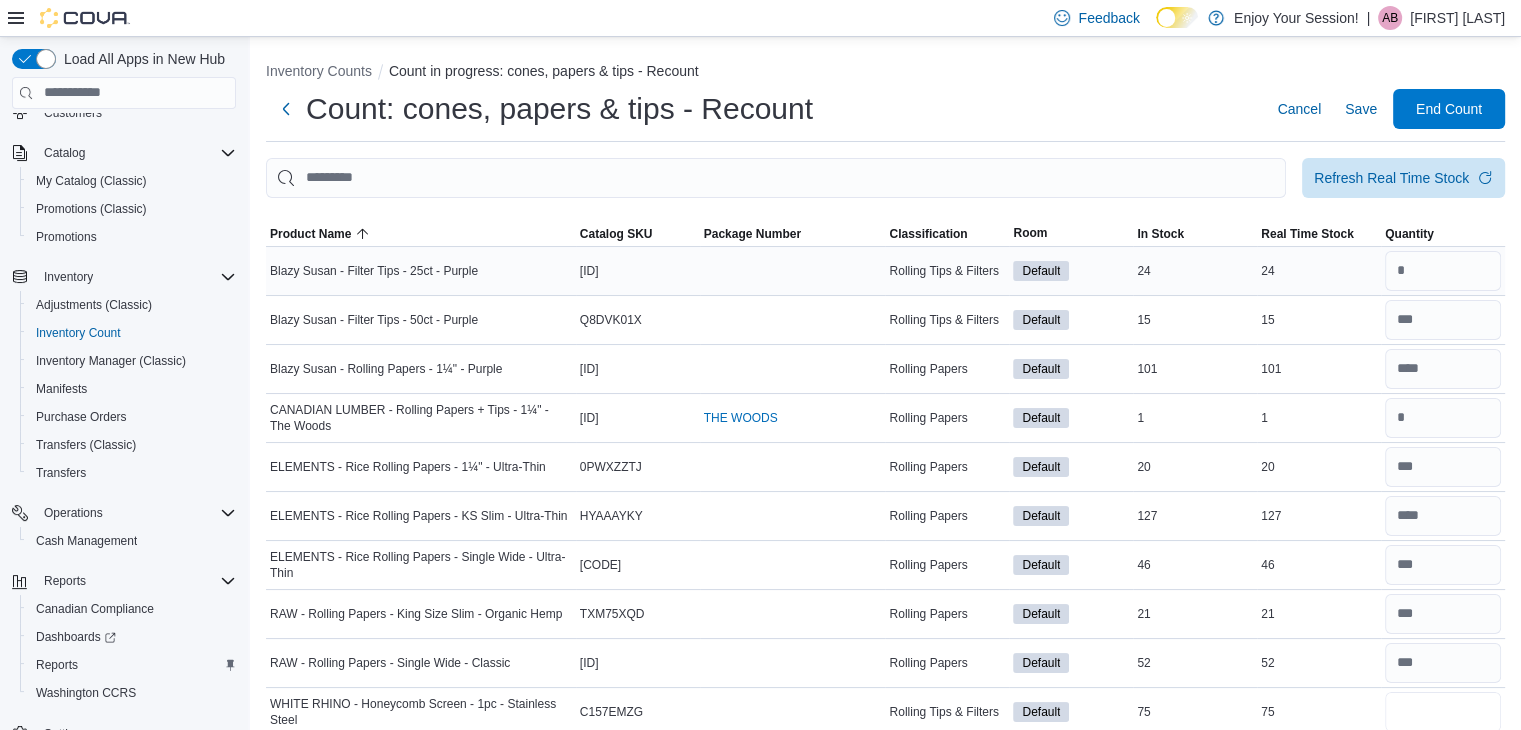type on "*" 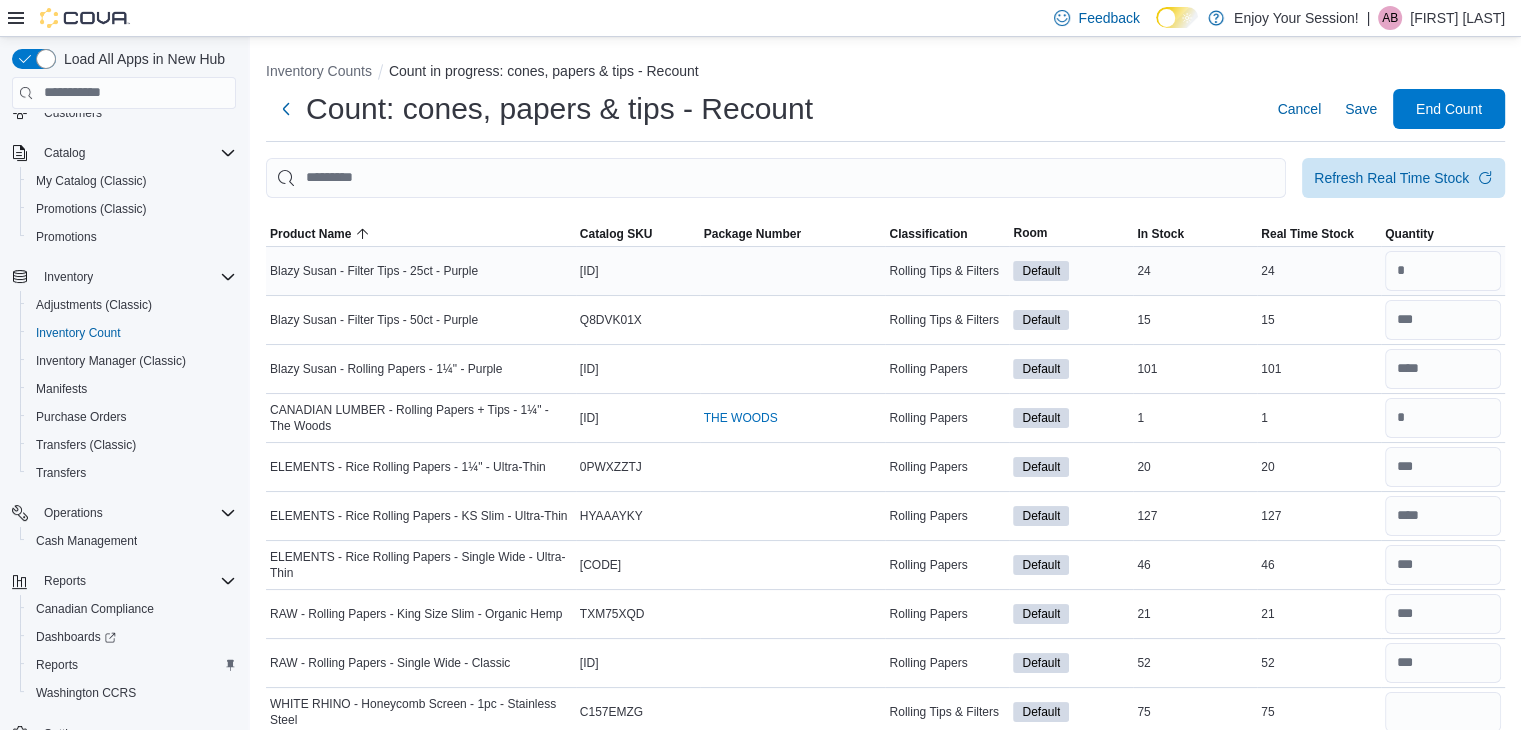 type 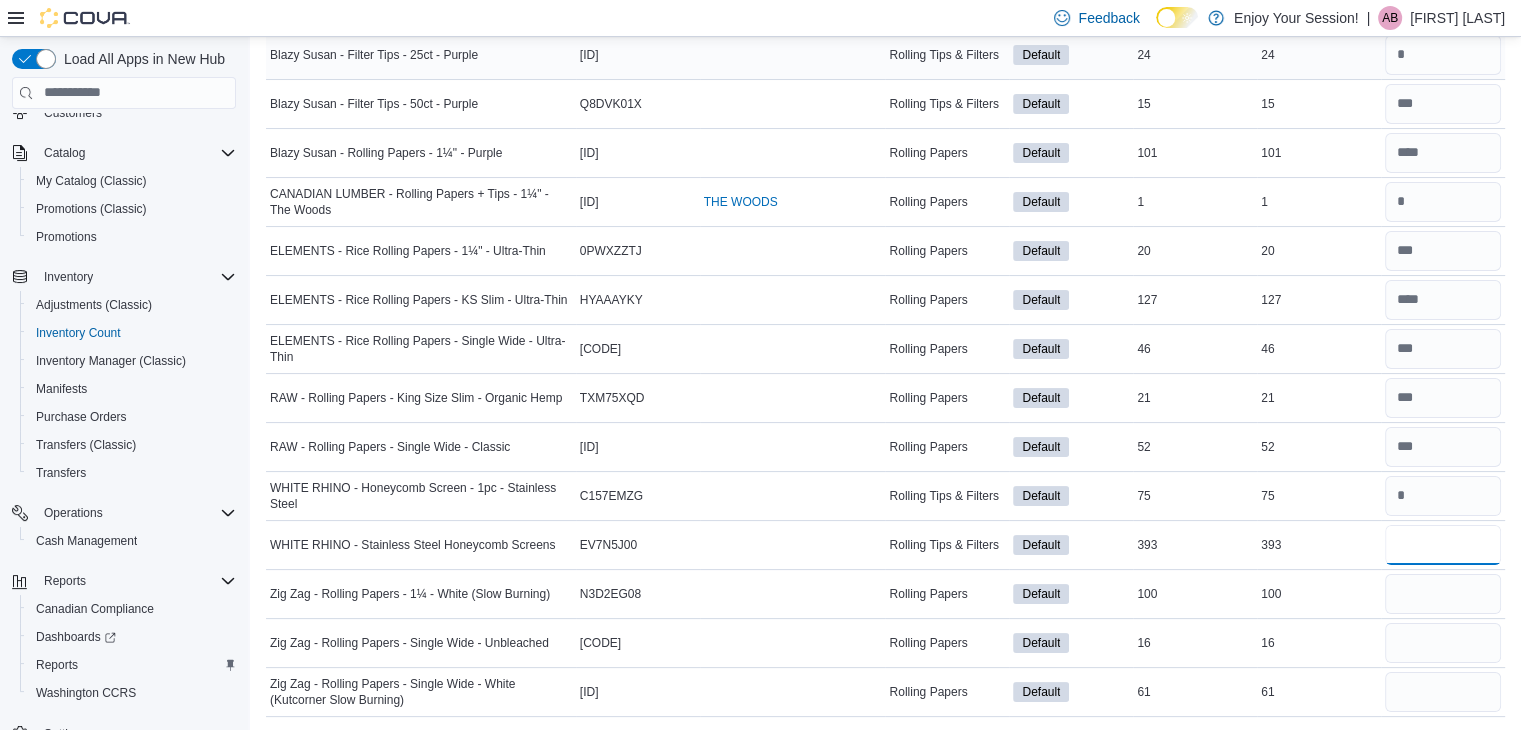 type on "***" 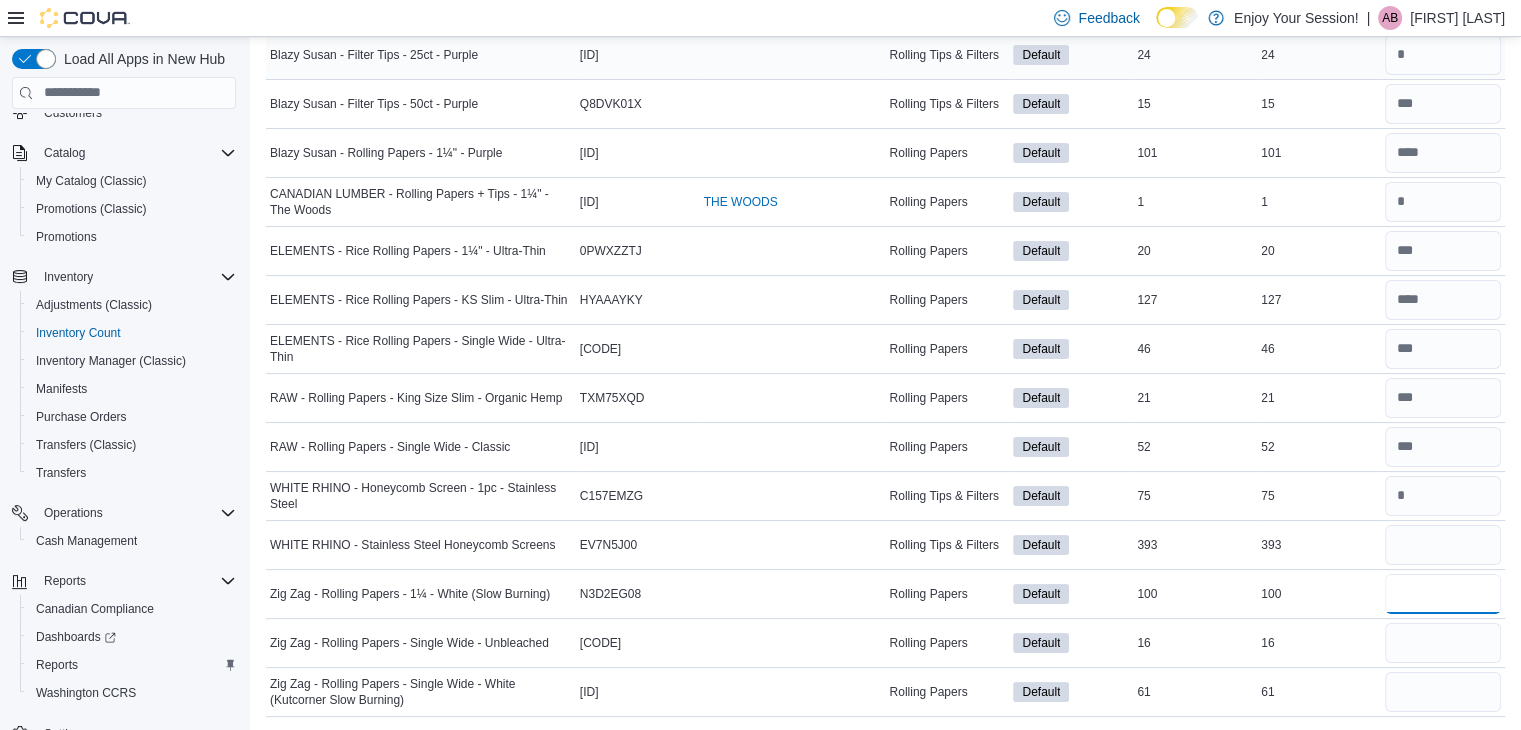 type 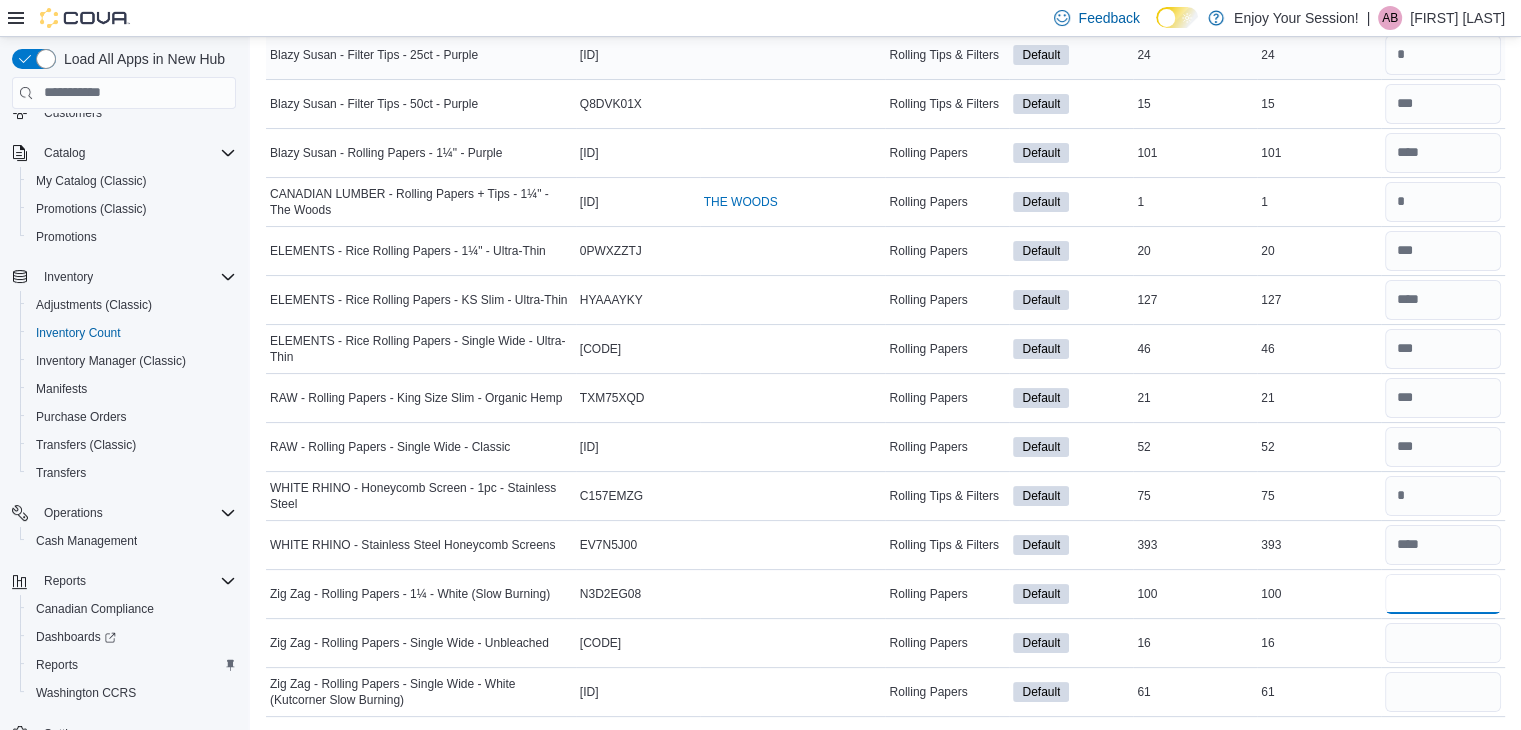 type on "***" 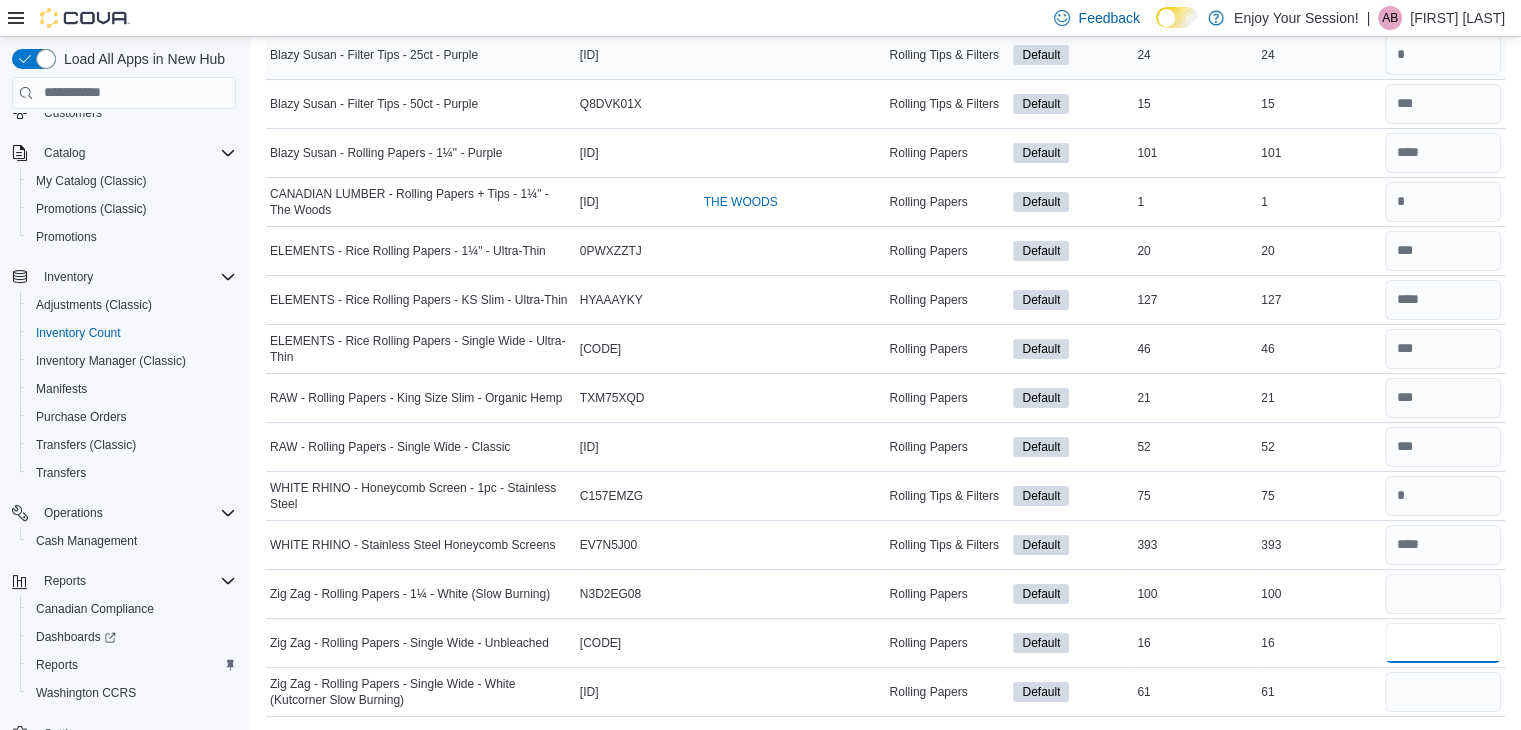 type 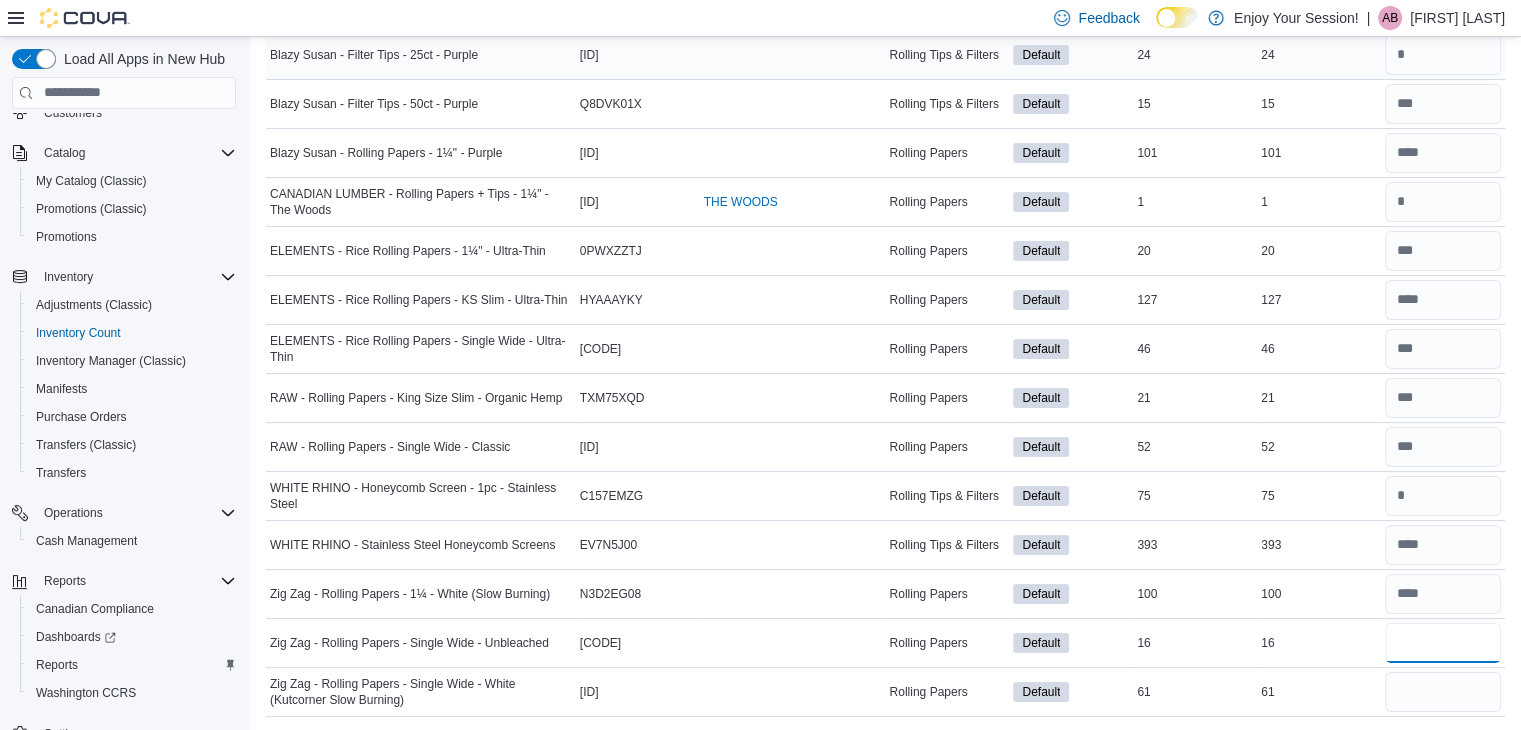type on "**" 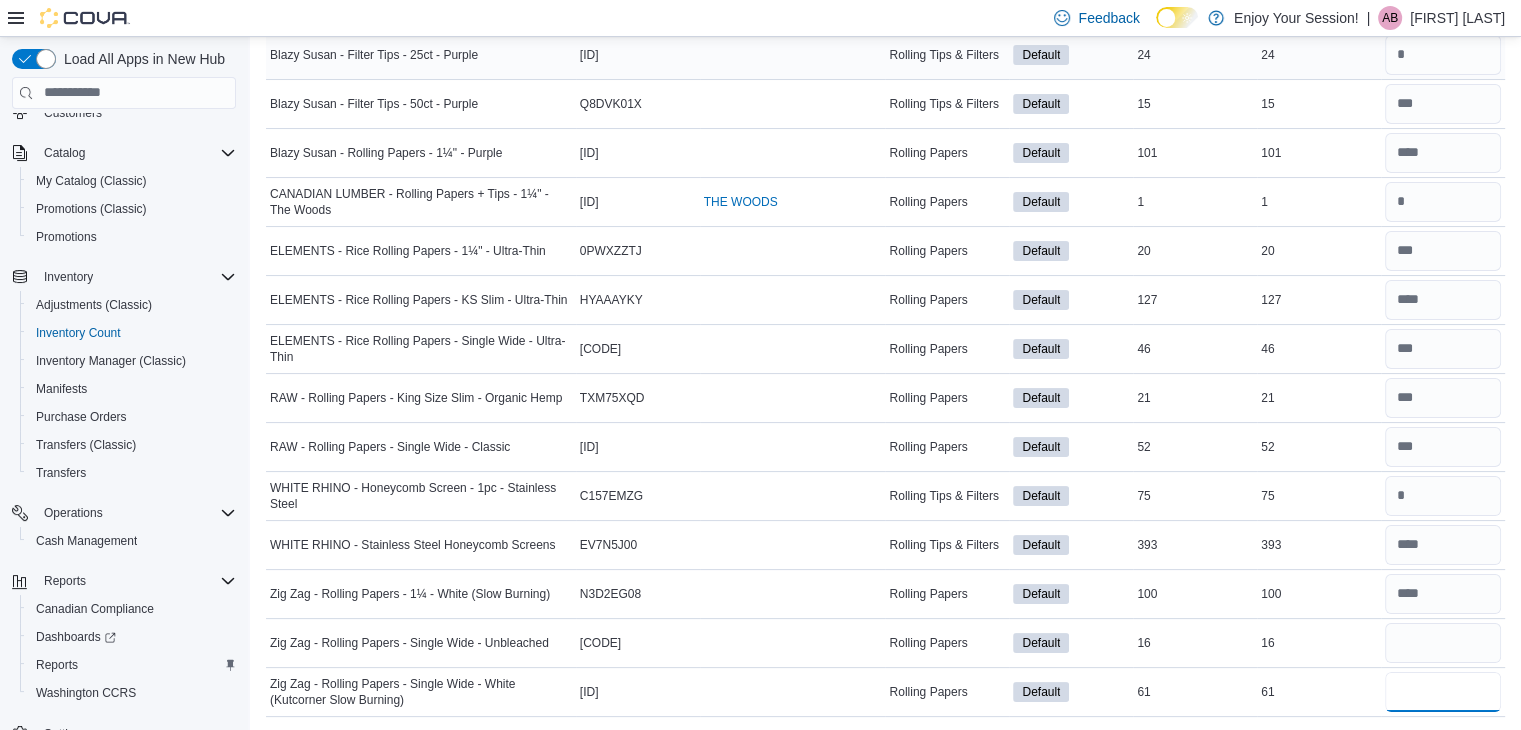 type 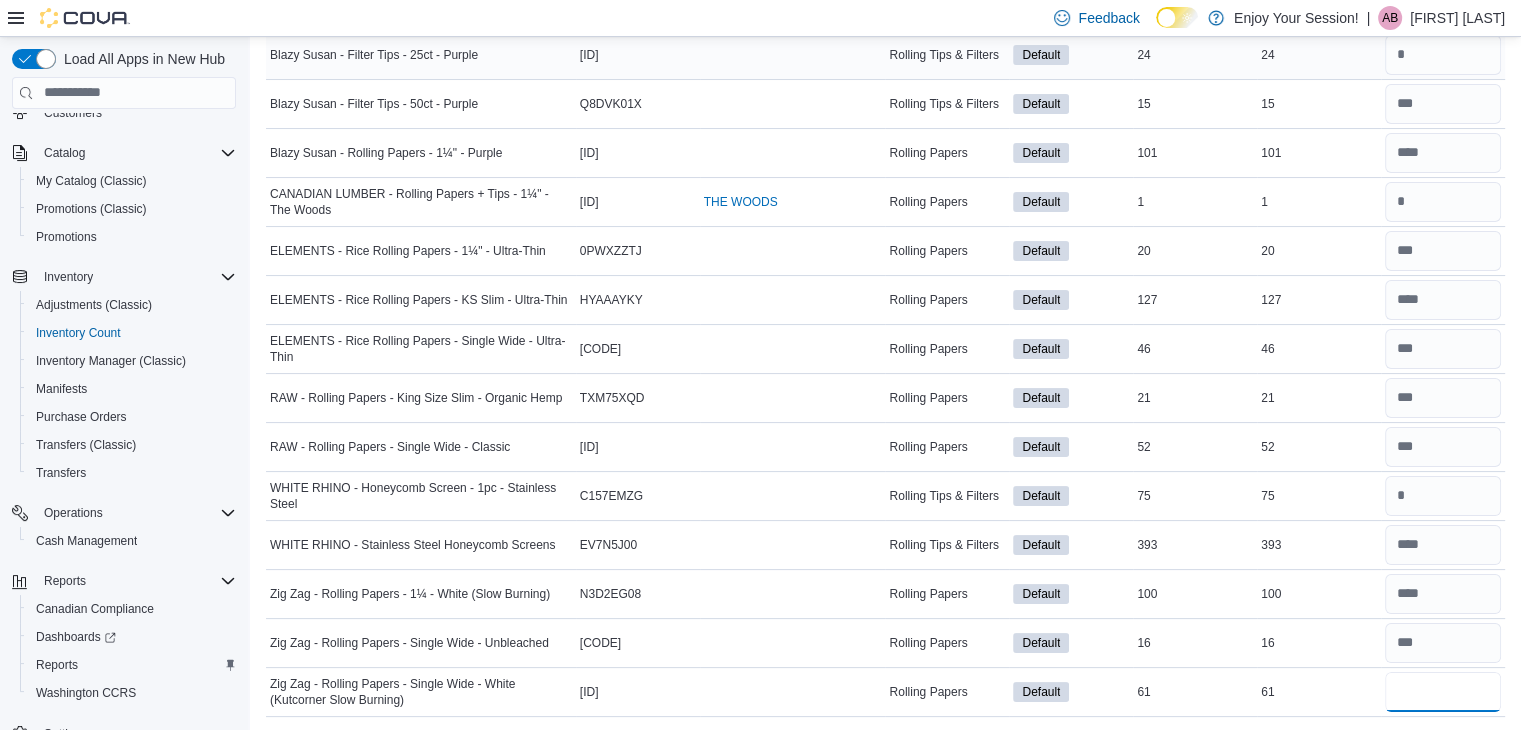 type on "**" 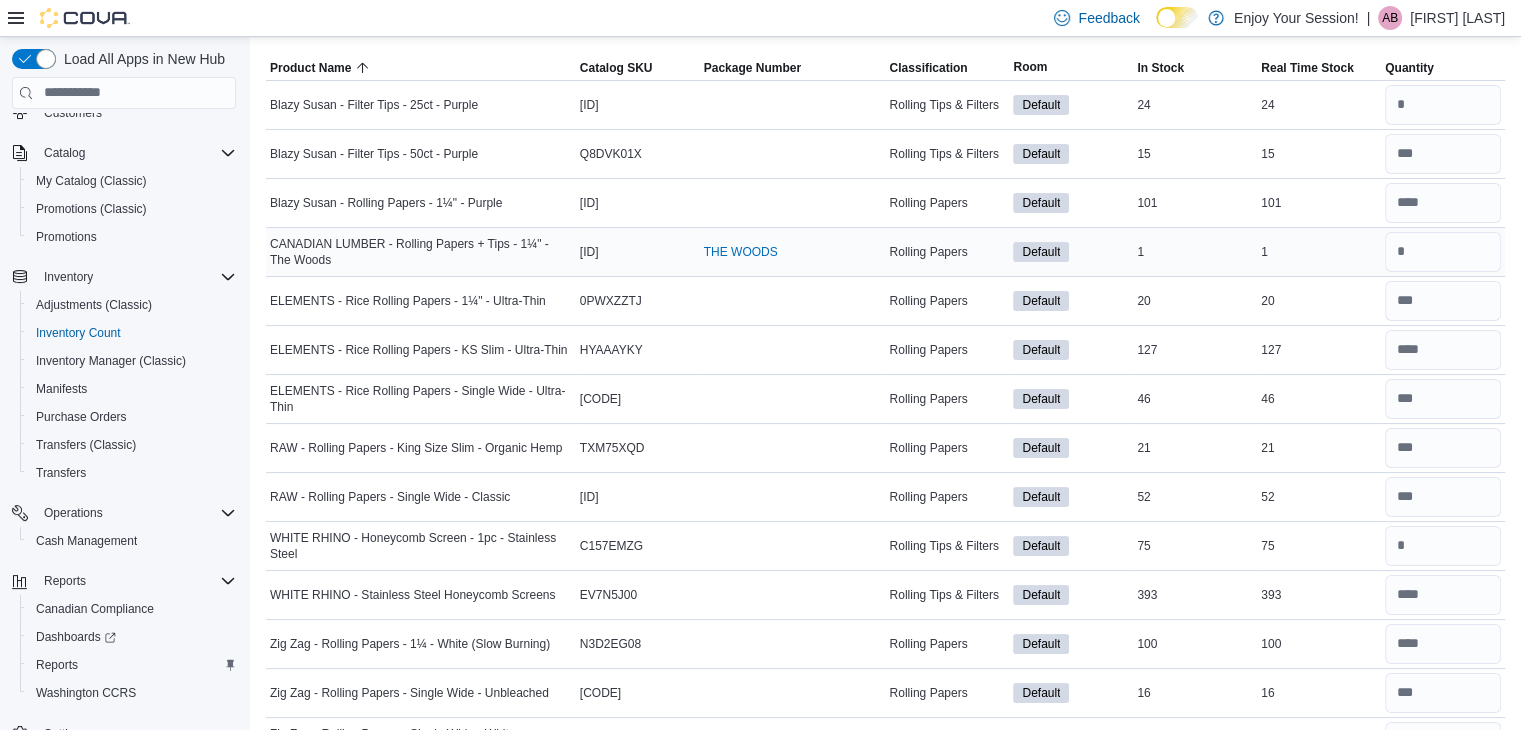 scroll, scrollTop: 216, scrollLeft: 0, axis: vertical 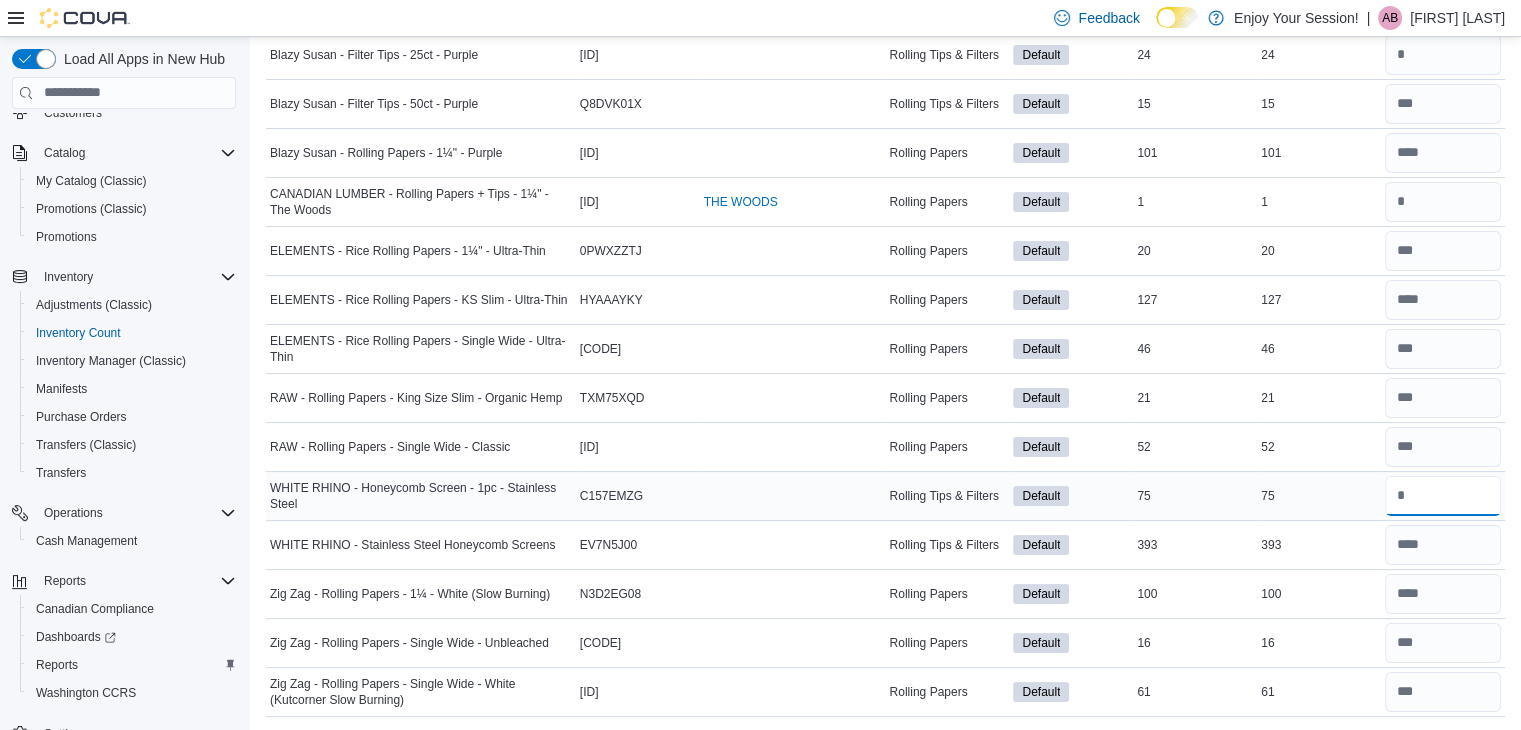 click at bounding box center (1443, 496) 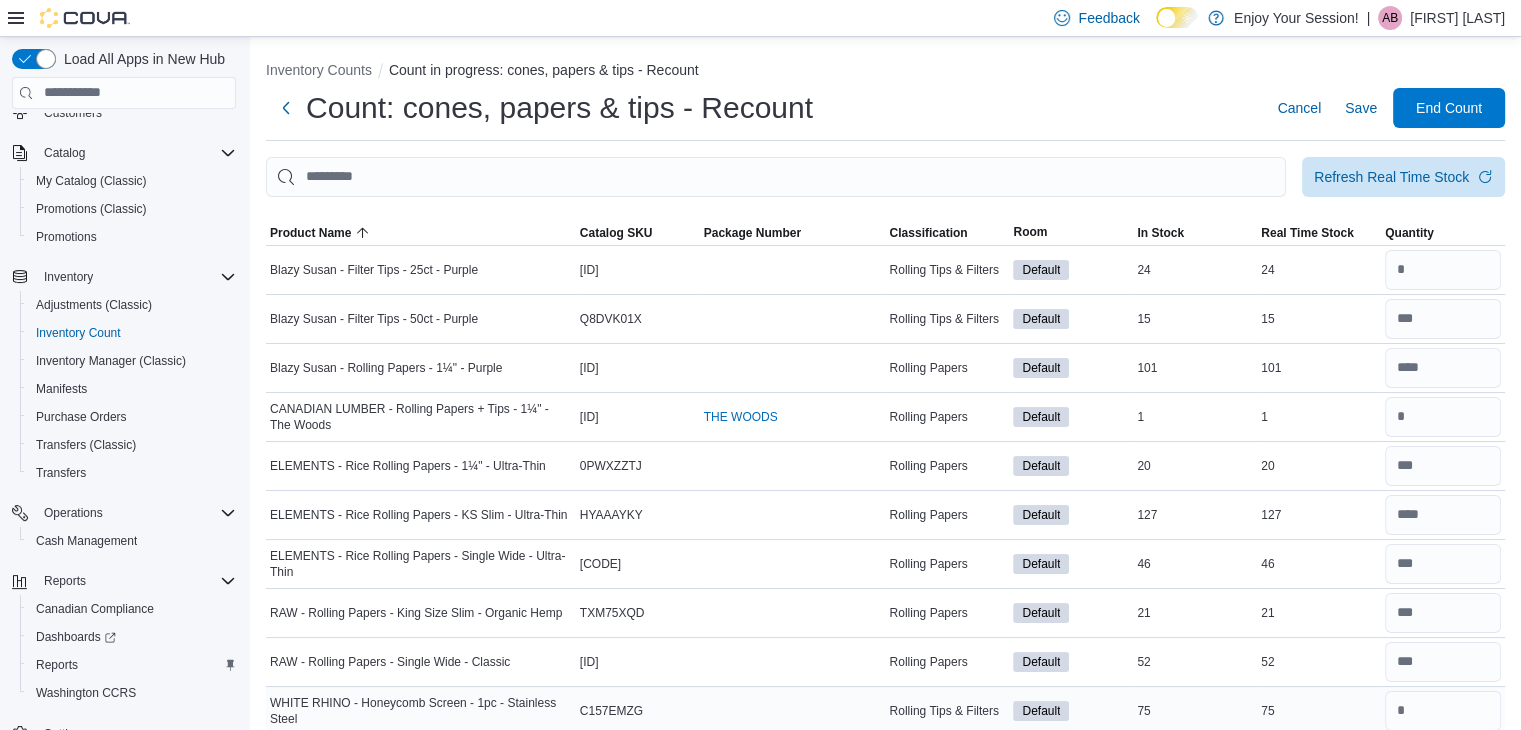 scroll, scrollTop: 0, scrollLeft: 0, axis: both 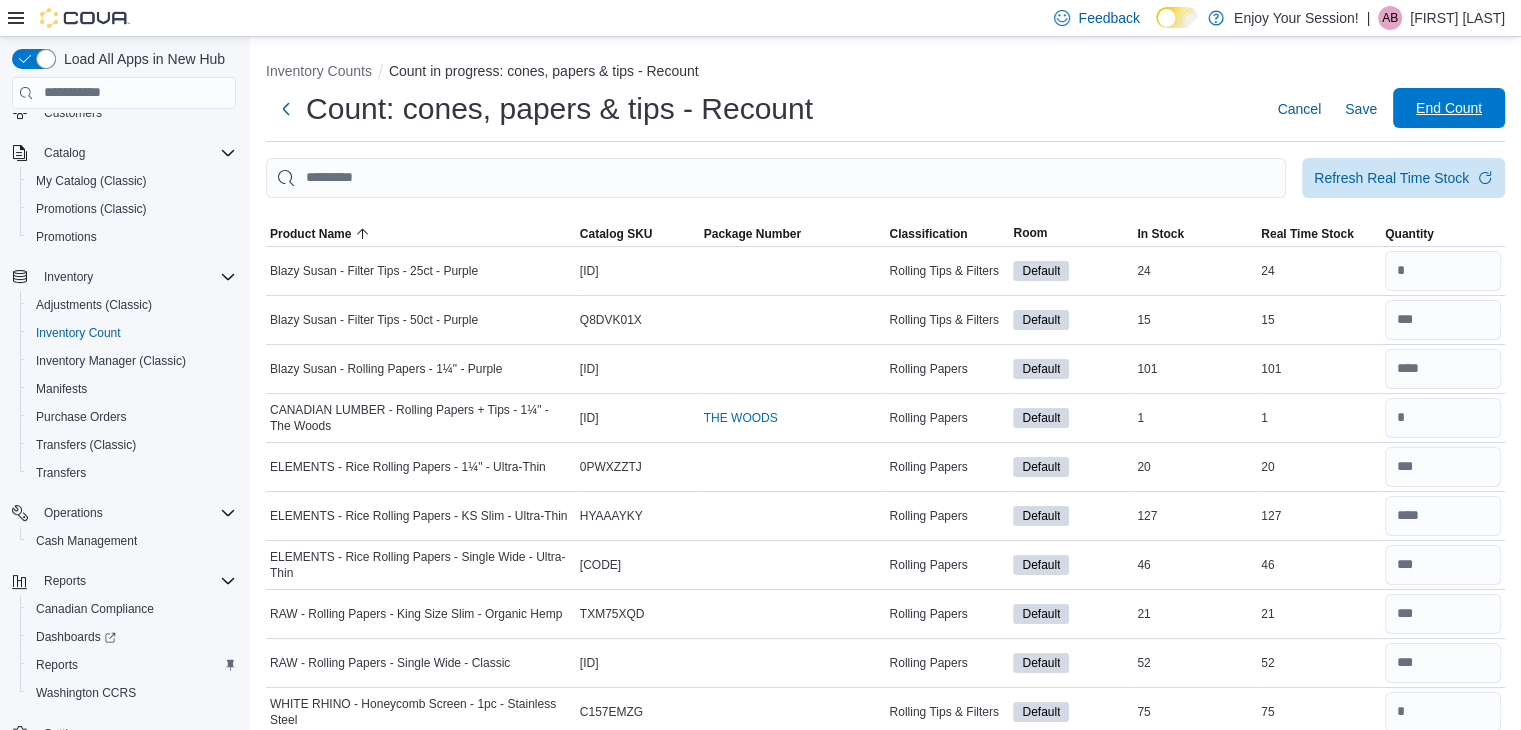 click on "End Count" at bounding box center [1449, 108] 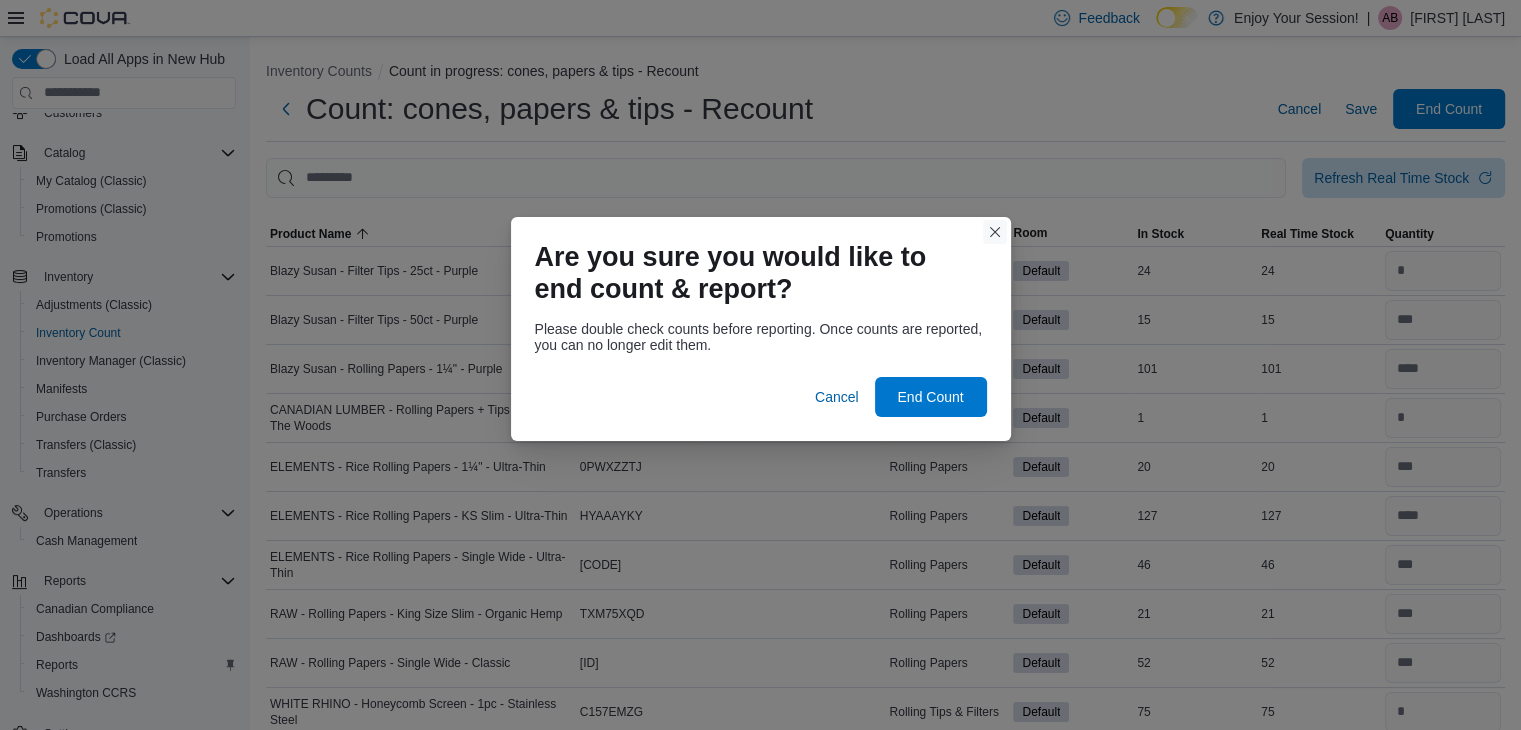 click at bounding box center [995, 232] 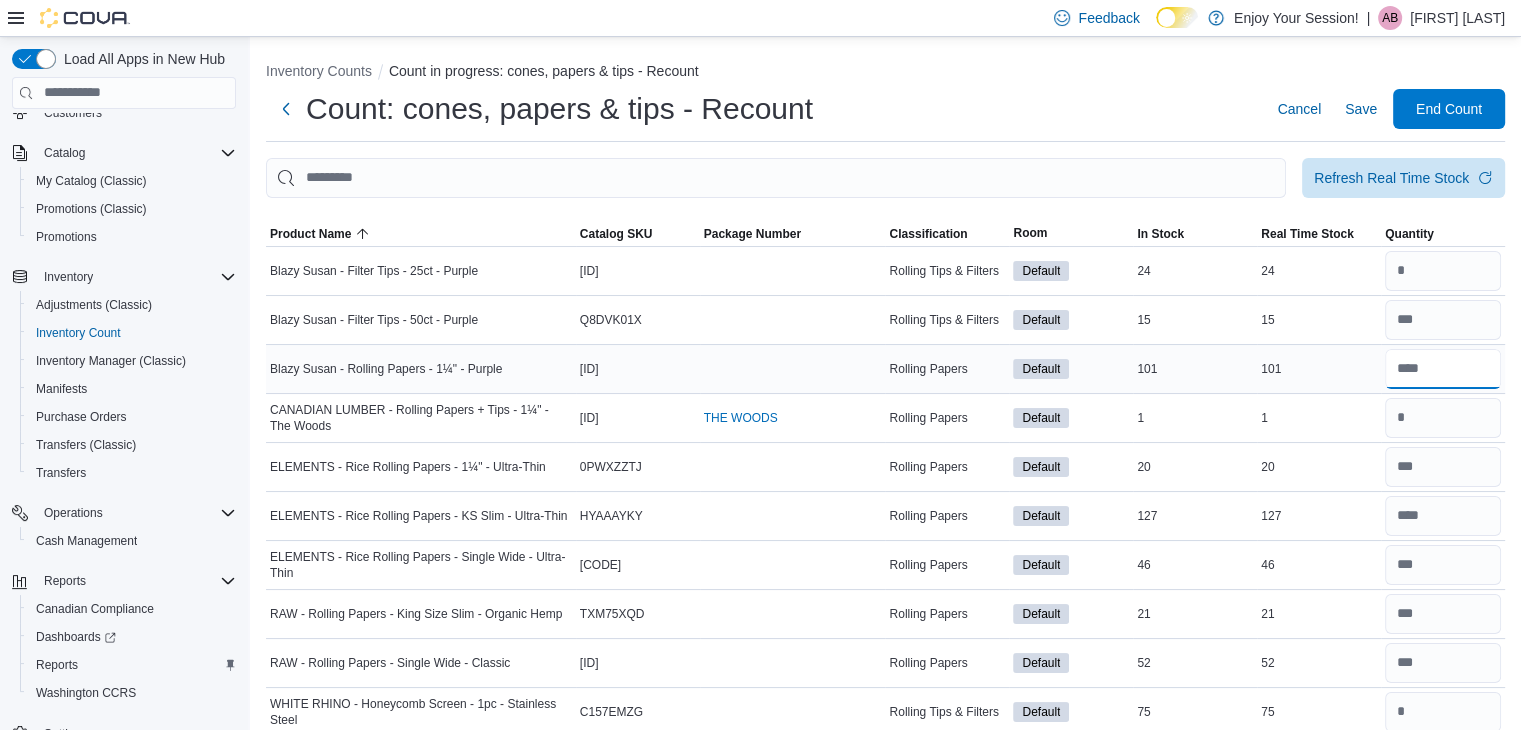 click at bounding box center (1443, 369) 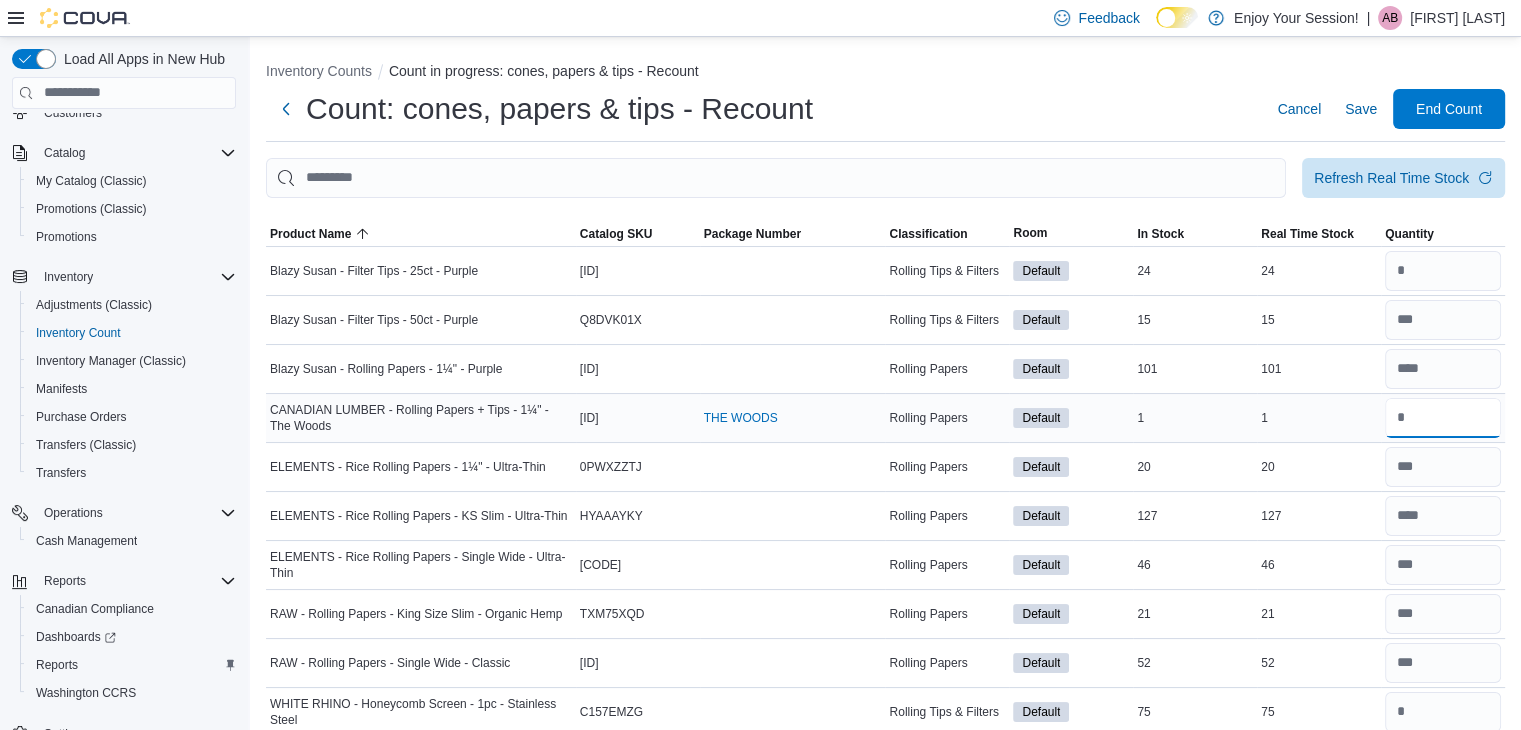 click at bounding box center (1443, 418) 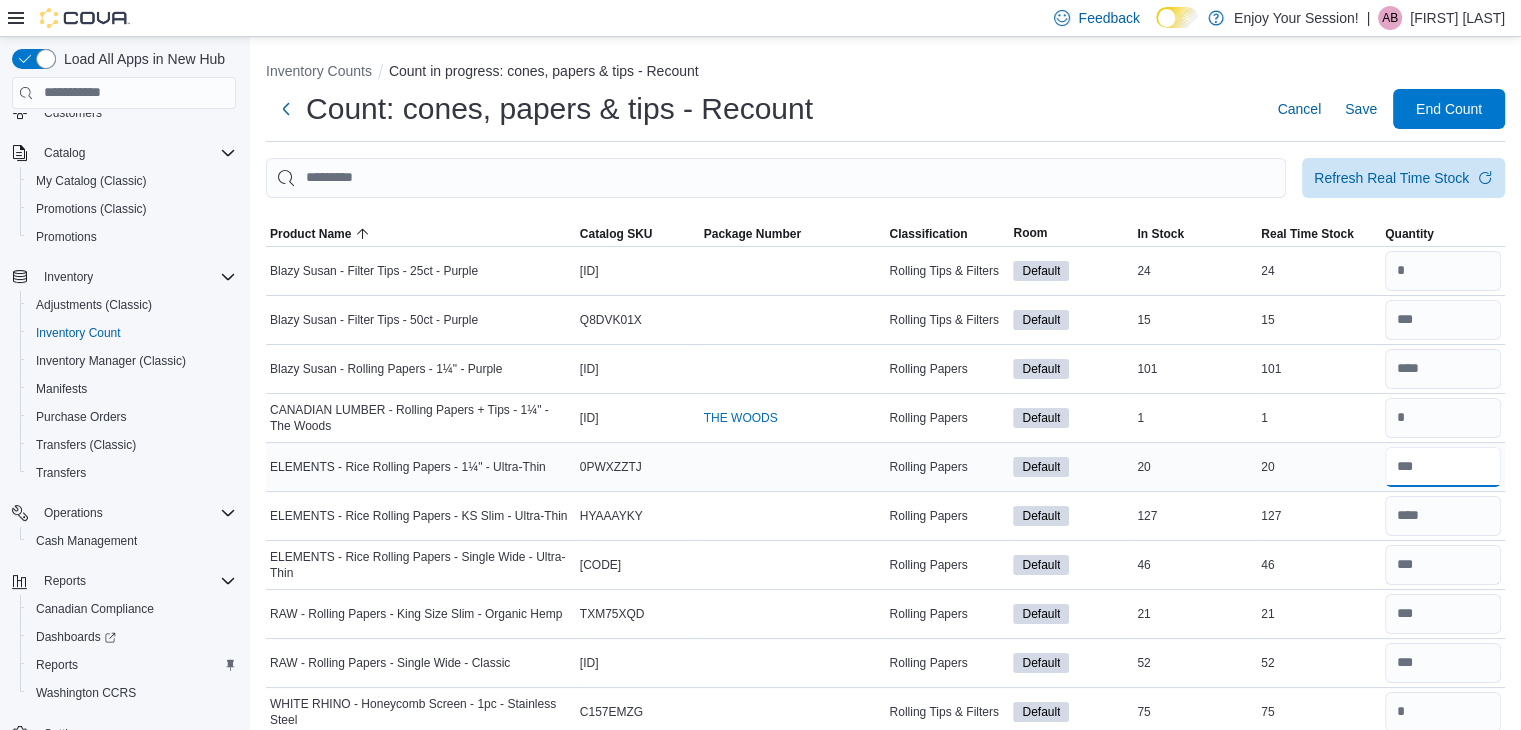 click at bounding box center (1443, 467) 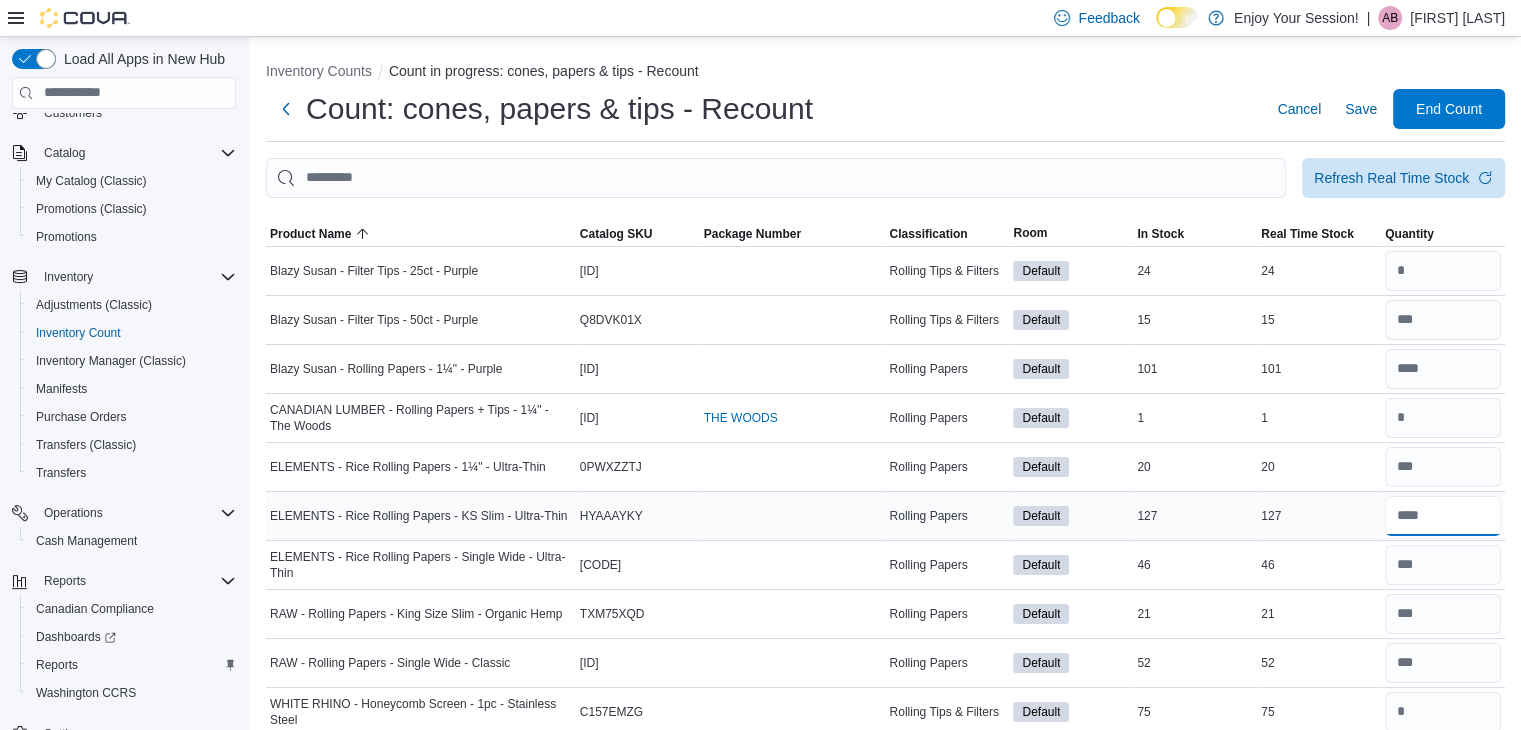 click at bounding box center (1443, 516) 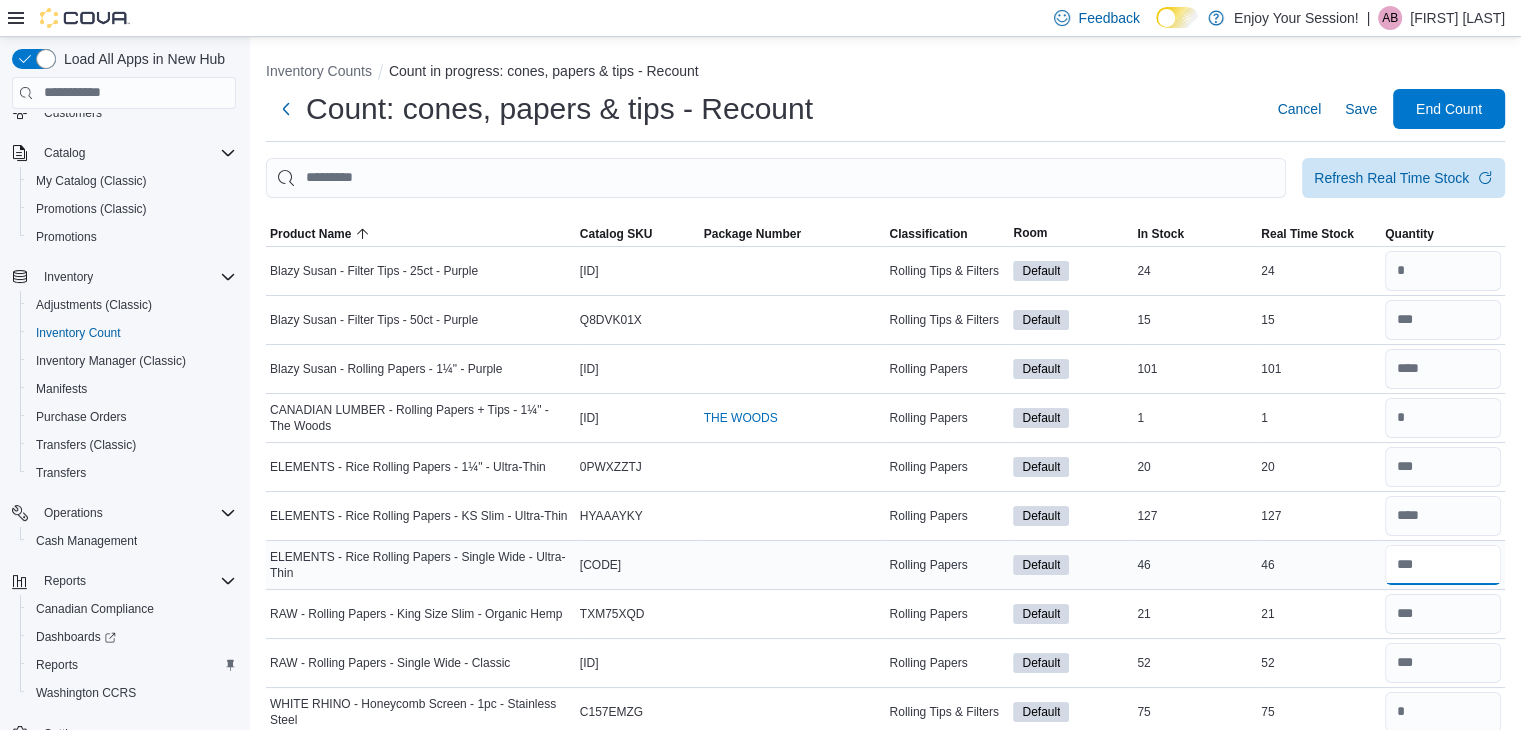 click at bounding box center [1443, 565] 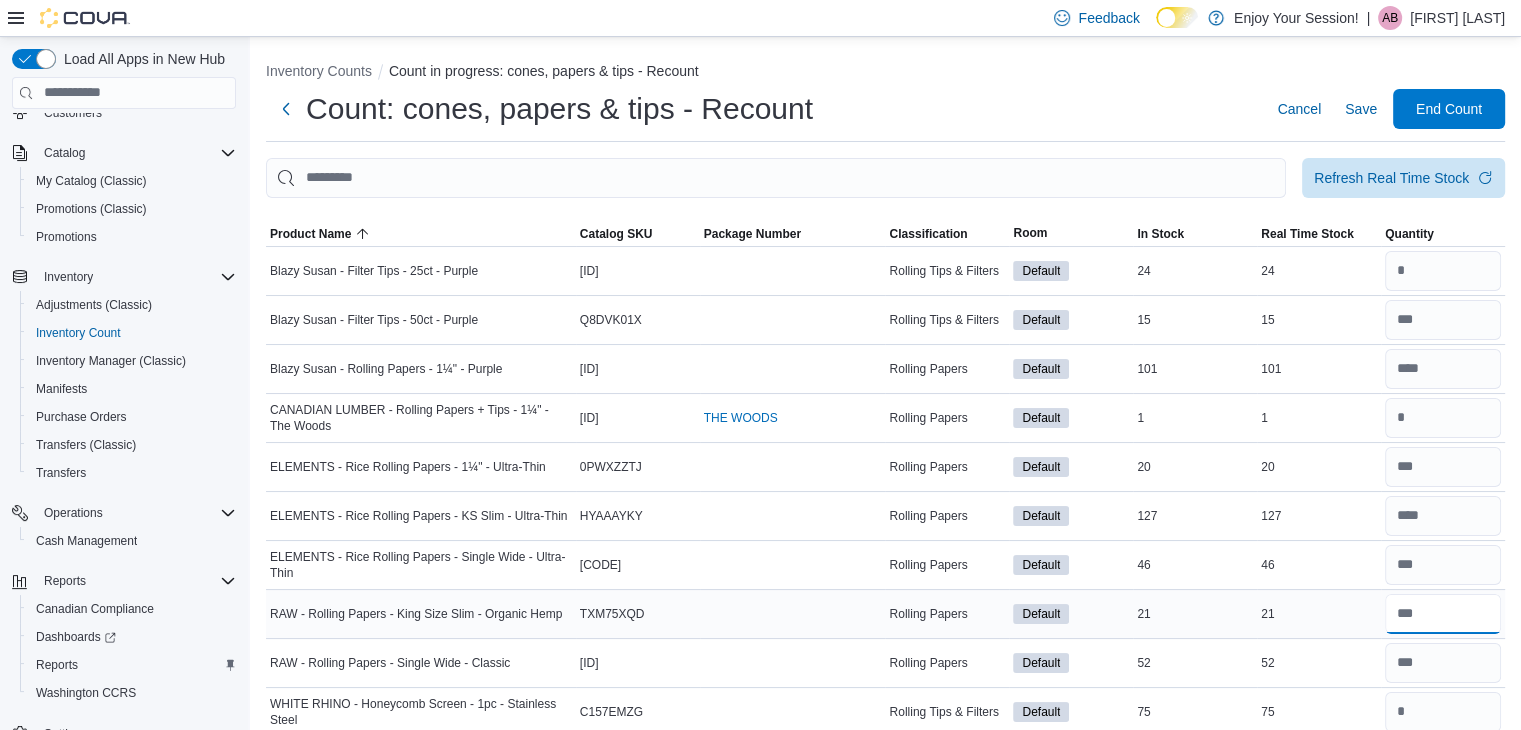 click at bounding box center (1443, 614) 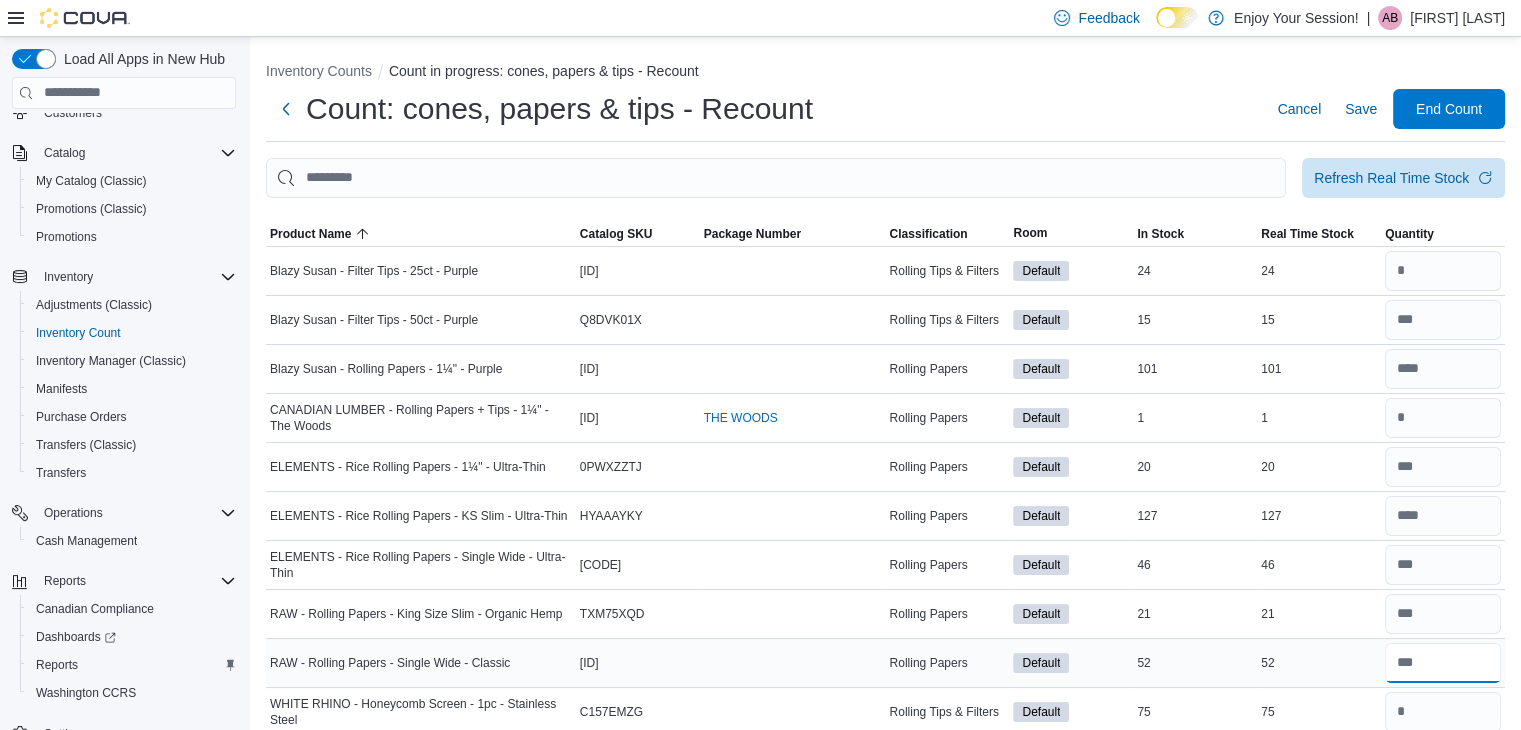click at bounding box center (1443, 663) 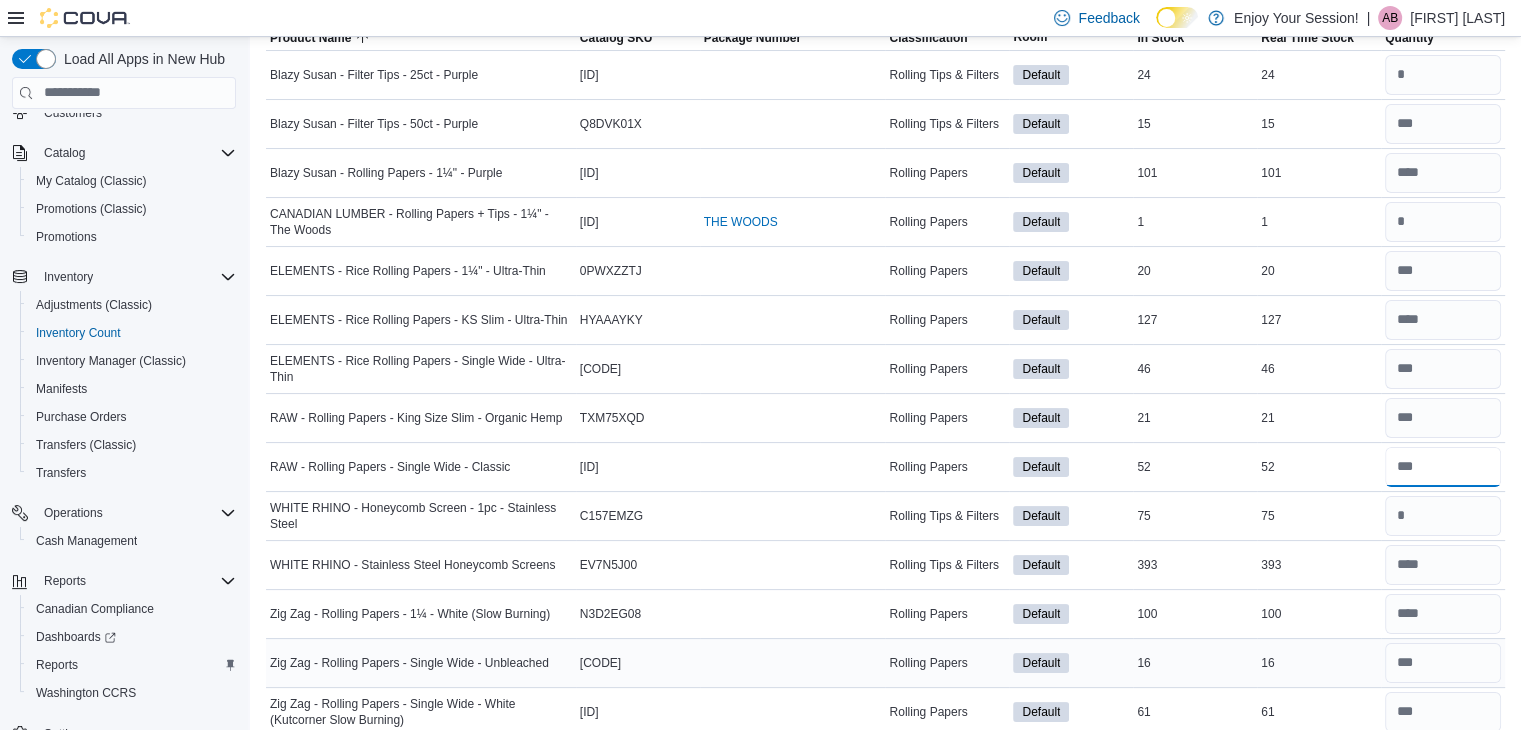 scroll, scrollTop: 200, scrollLeft: 0, axis: vertical 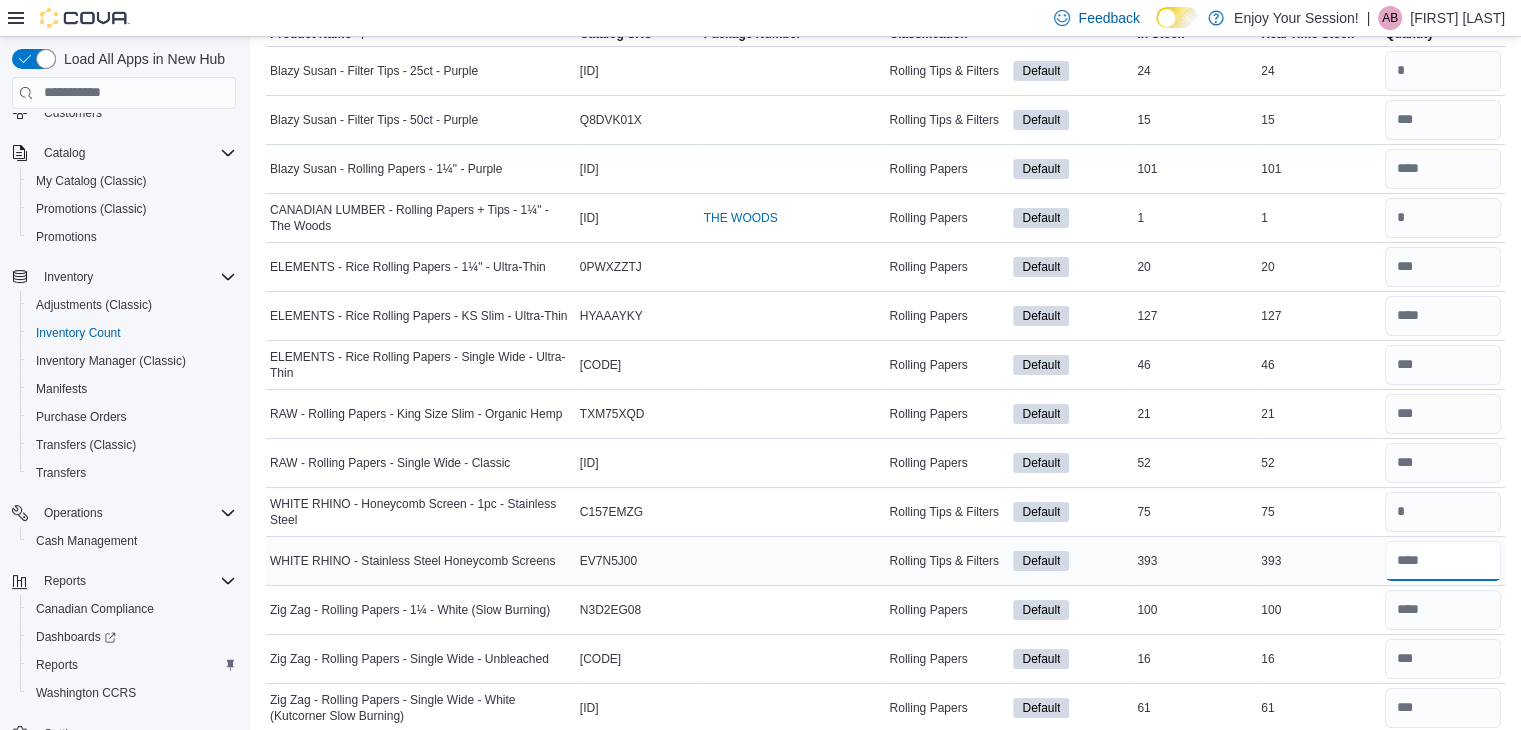 click at bounding box center [1443, 561] 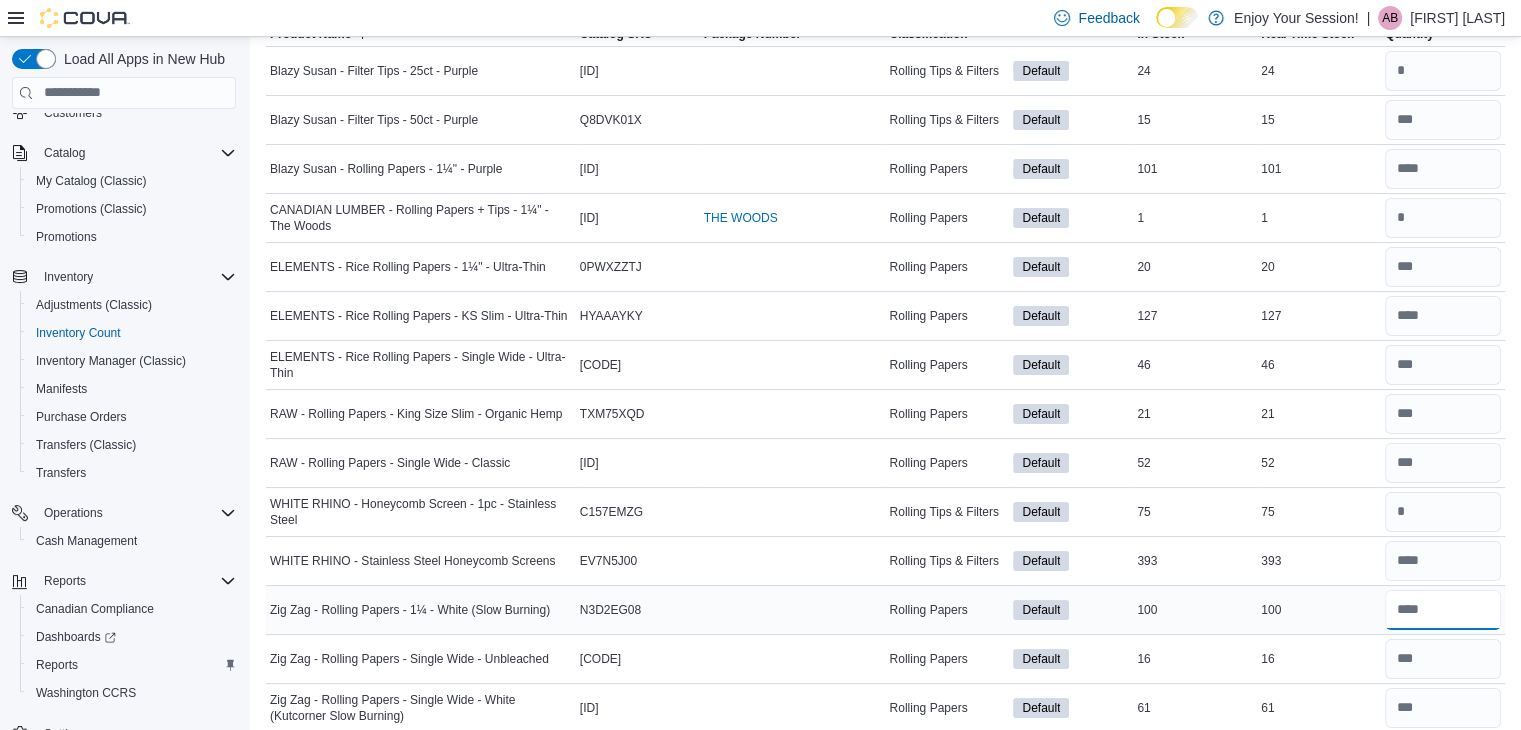 click at bounding box center (1443, 610) 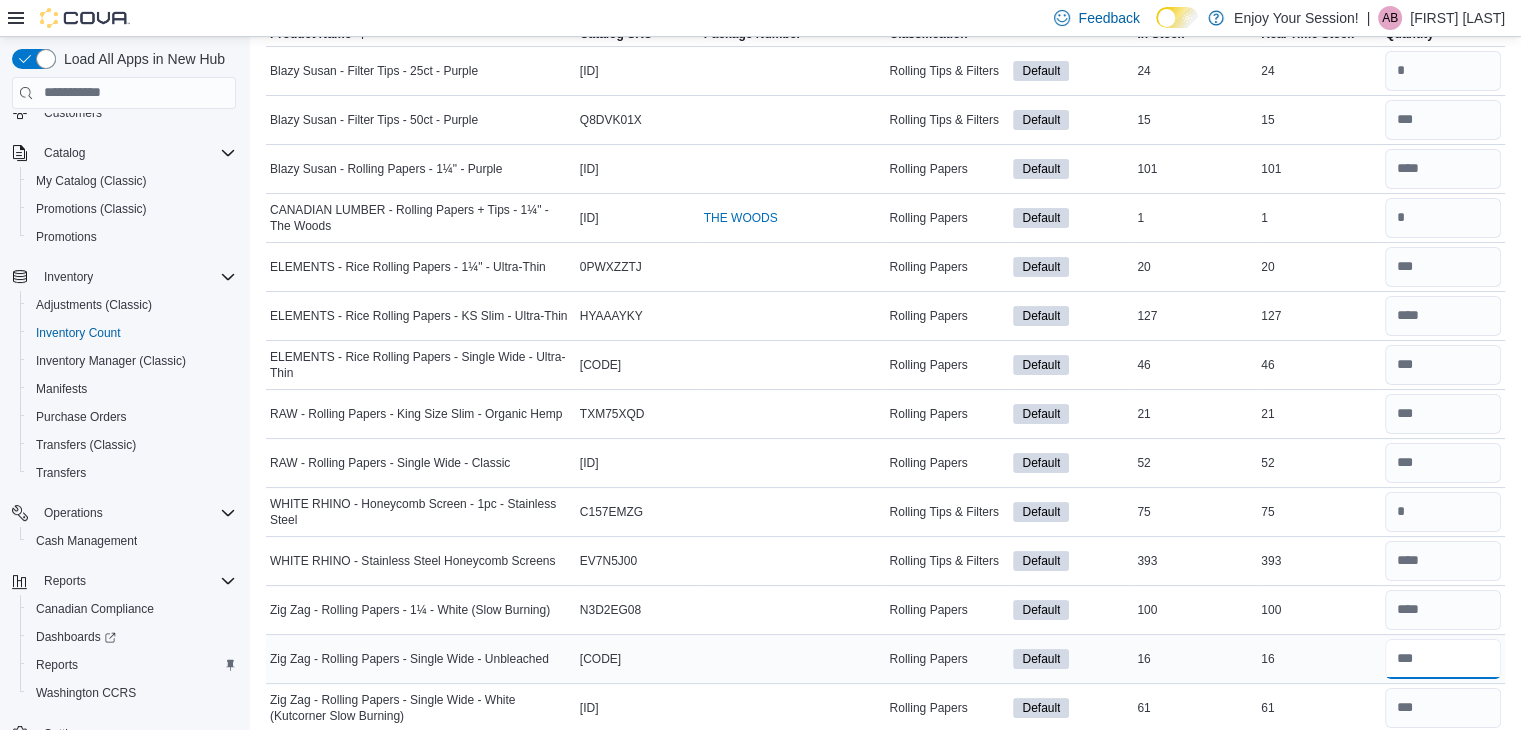 click at bounding box center (1443, 659) 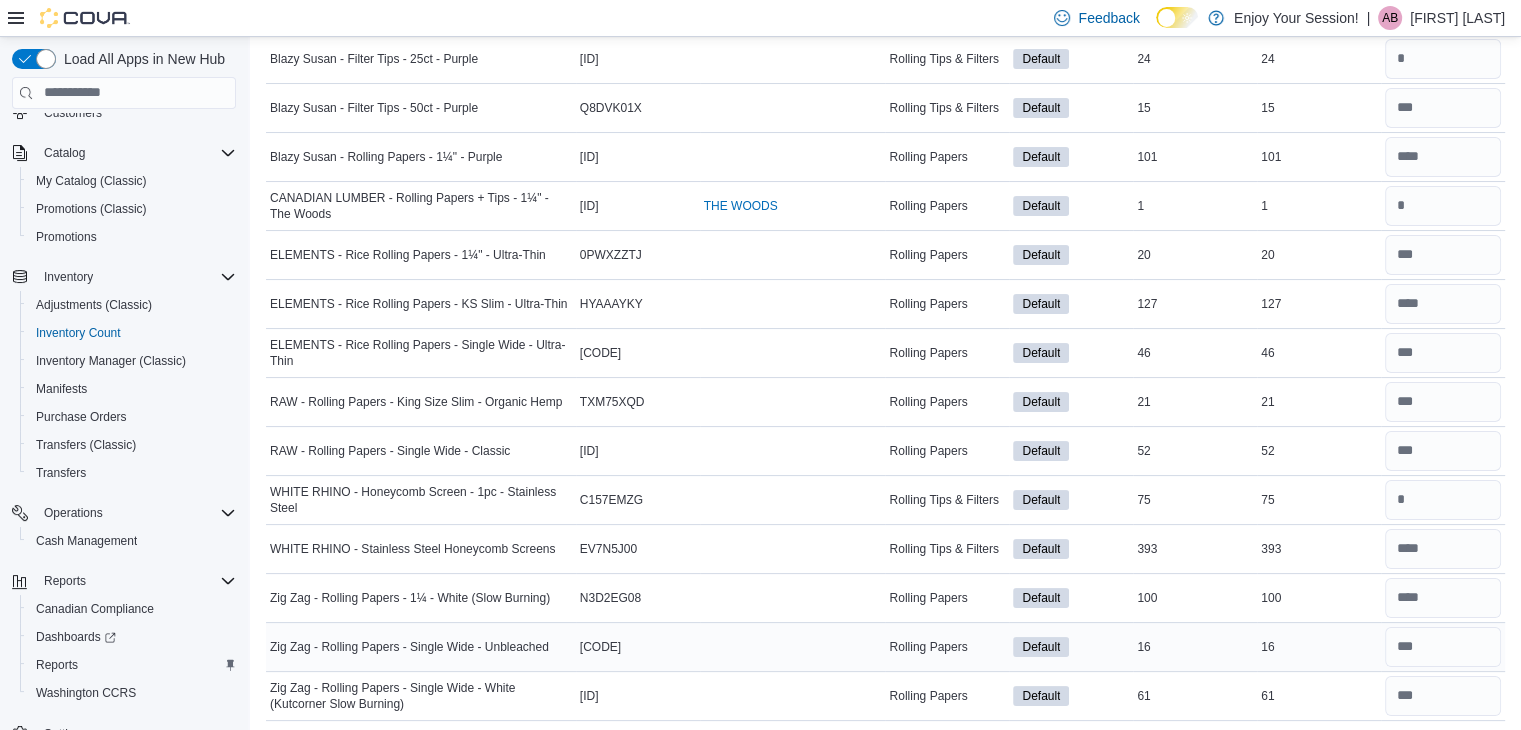 scroll, scrollTop: 216, scrollLeft: 0, axis: vertical 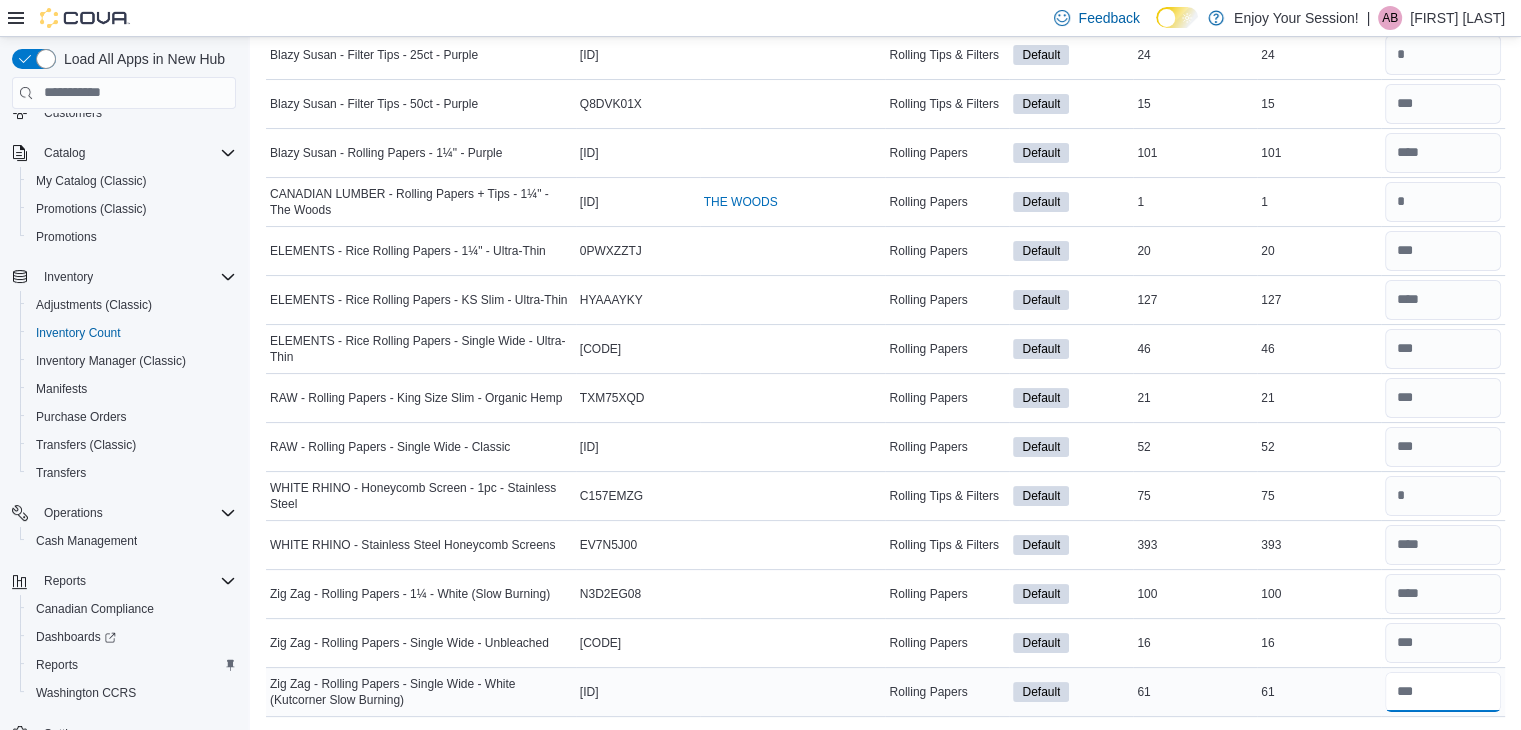 click at bounding box center [1443, 692] 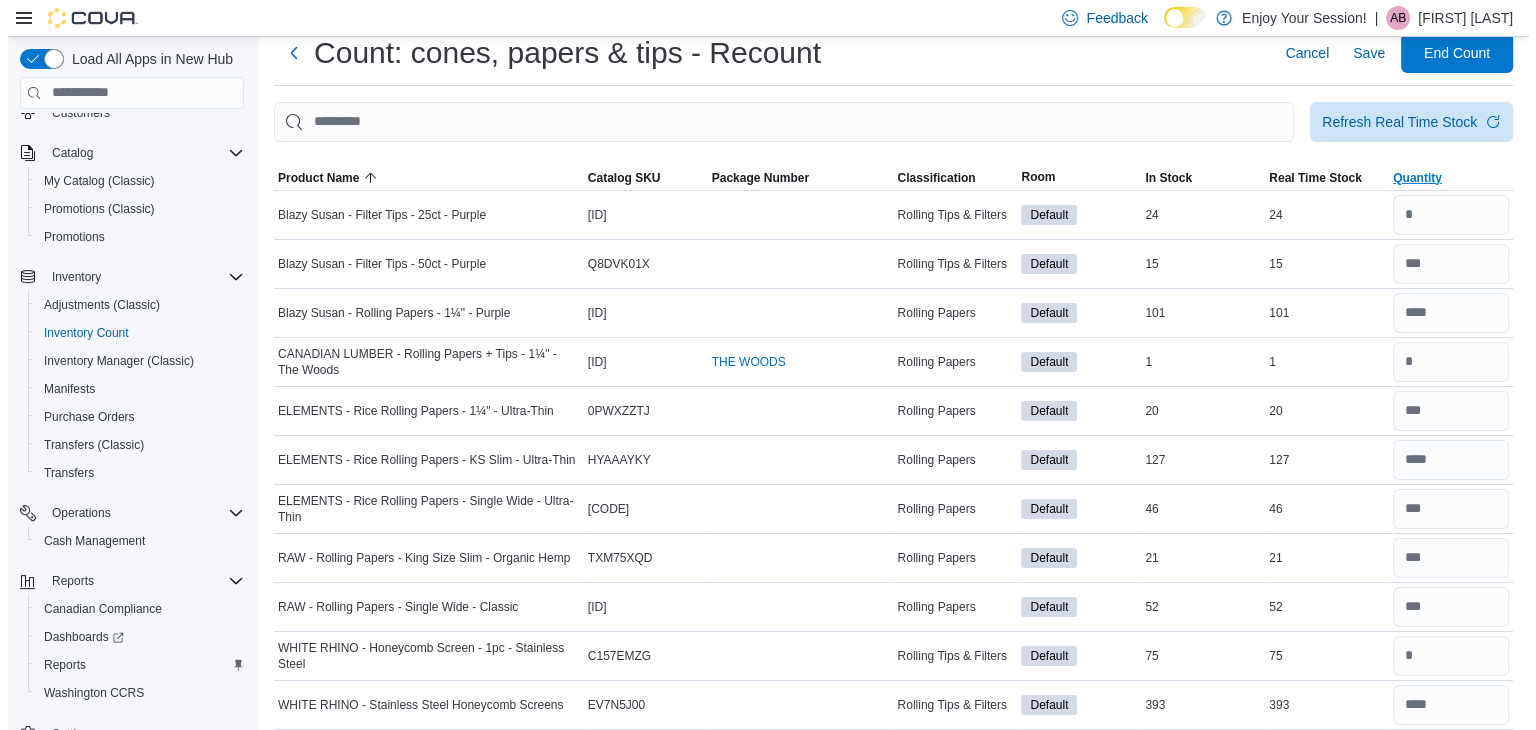 scroll, scrollTop: 0, scrollLeft: 0, axis: both 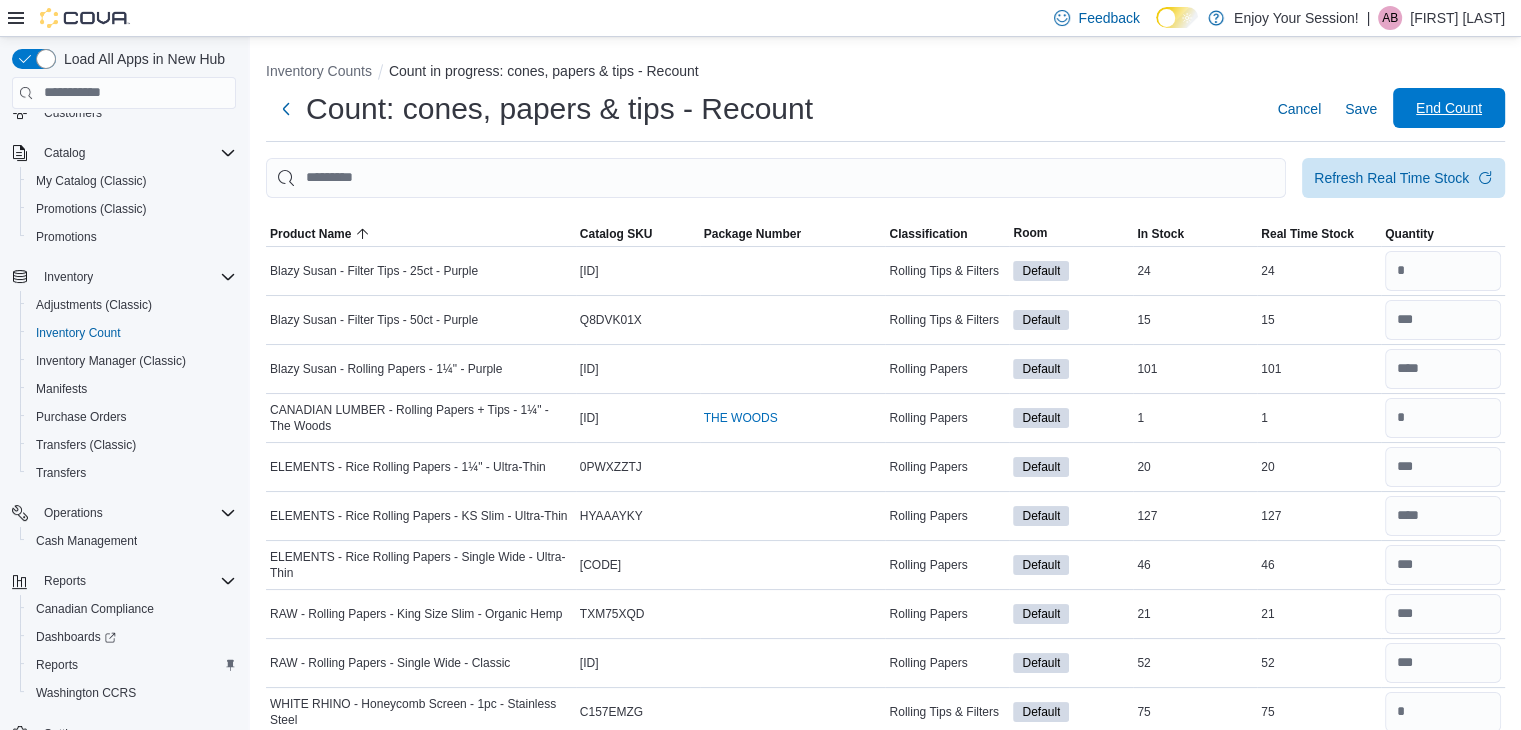 click on "End Count" at bounding box center (1449, 108) 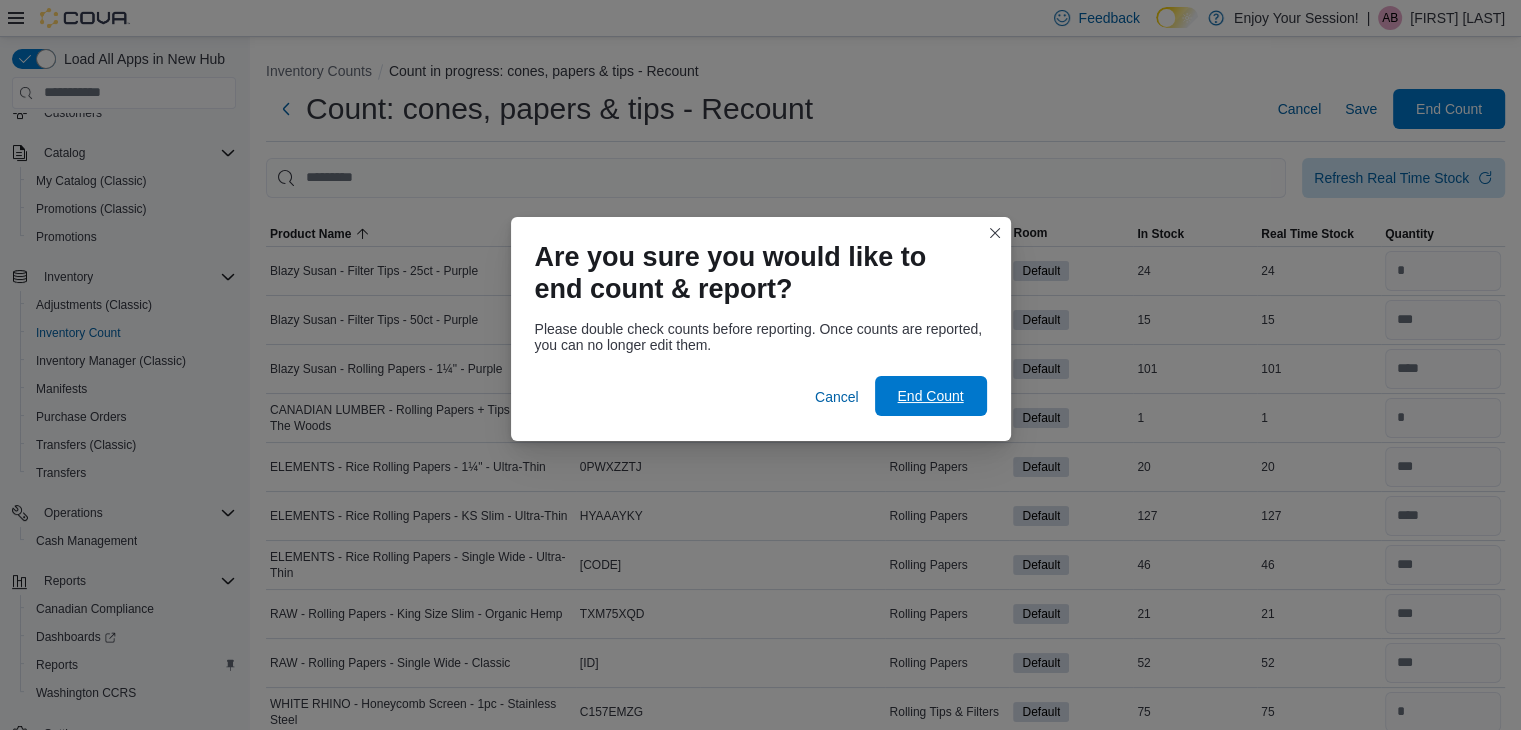 click on "End Count" at bounding box center (930, 396) 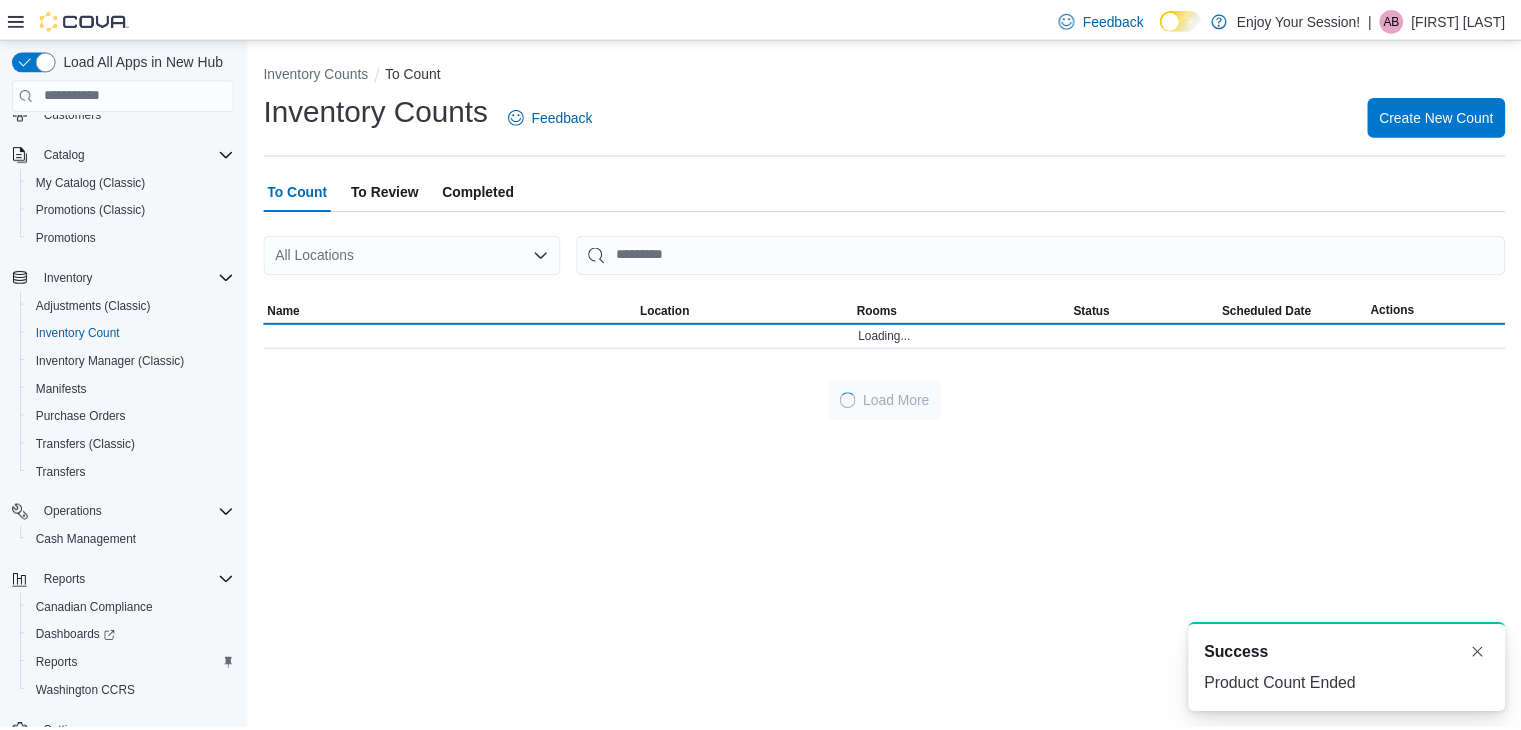 scroll, scrollTop: 0, scrollLeft: 0, axis: both 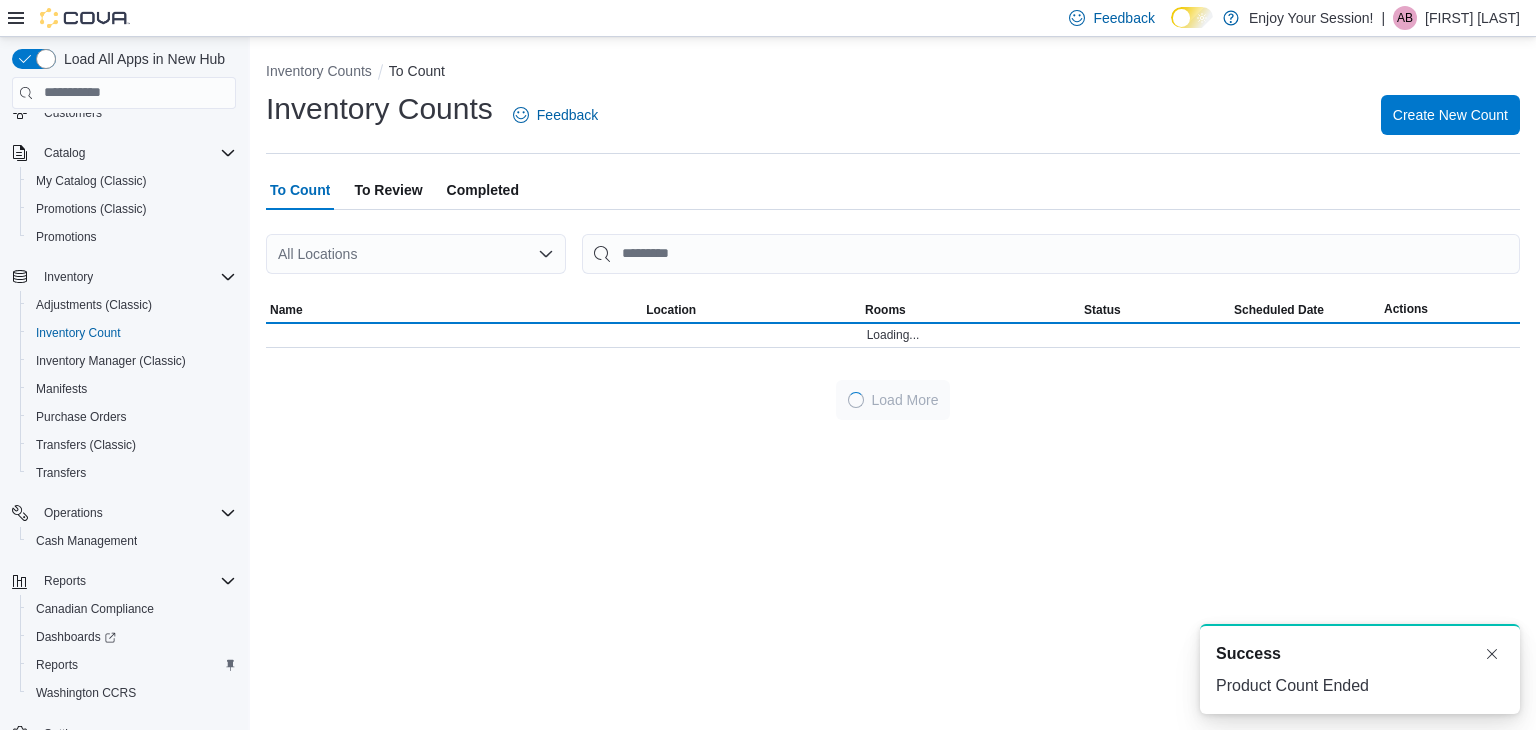 click on "To Review" at bounding box center [388, 190] 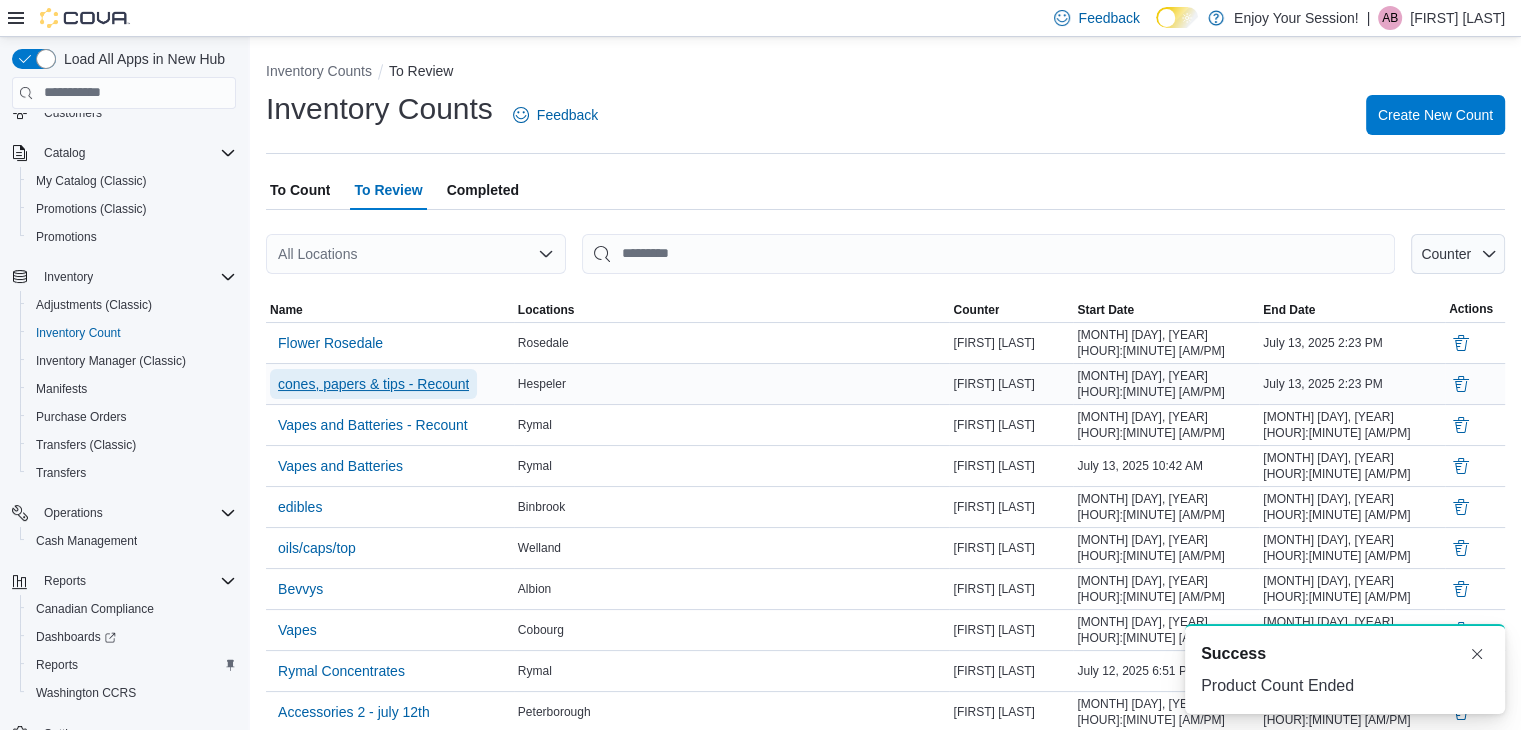 click on "cones, papers & tips - Recount" at bounding box center (373, 384) 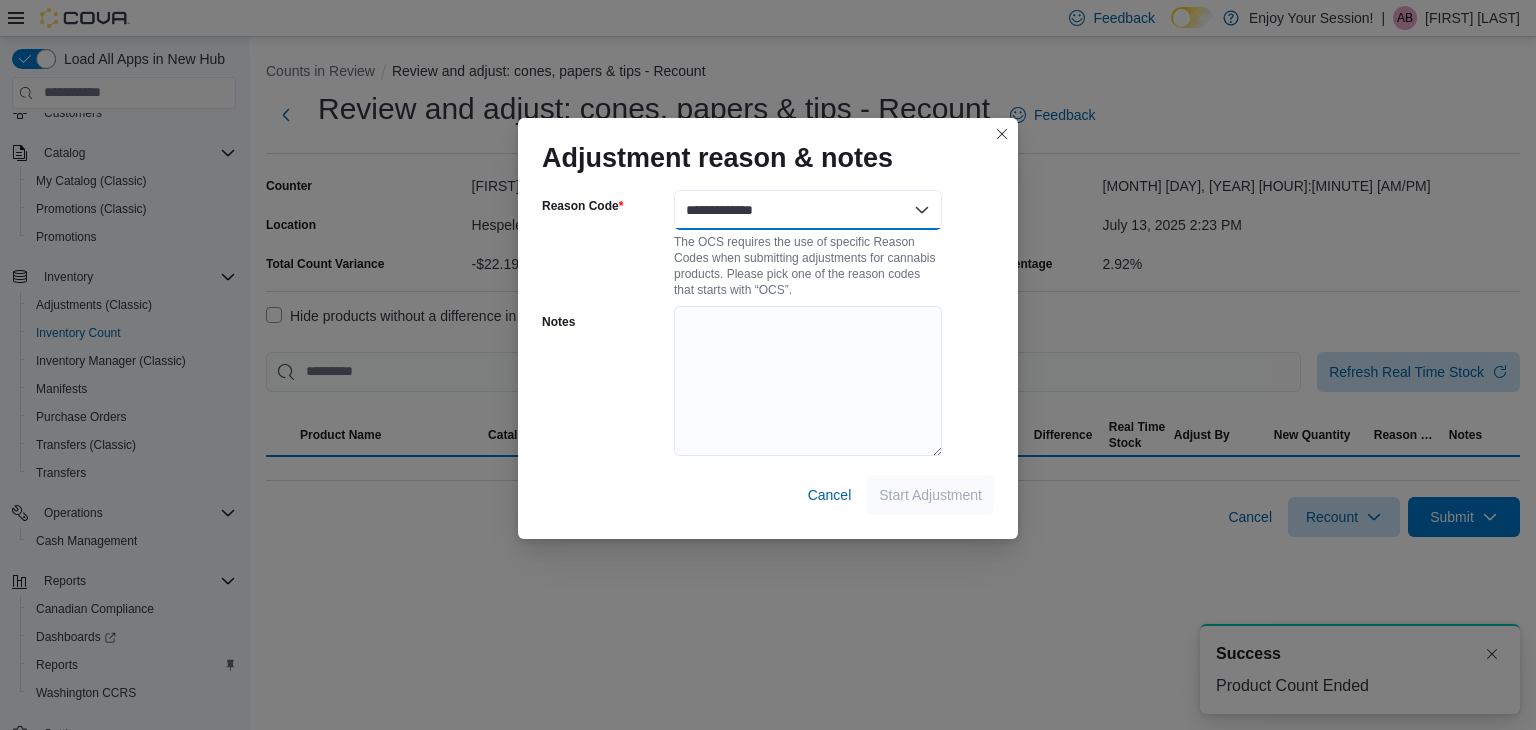 click on "**********" at bounding box center (808, 210) 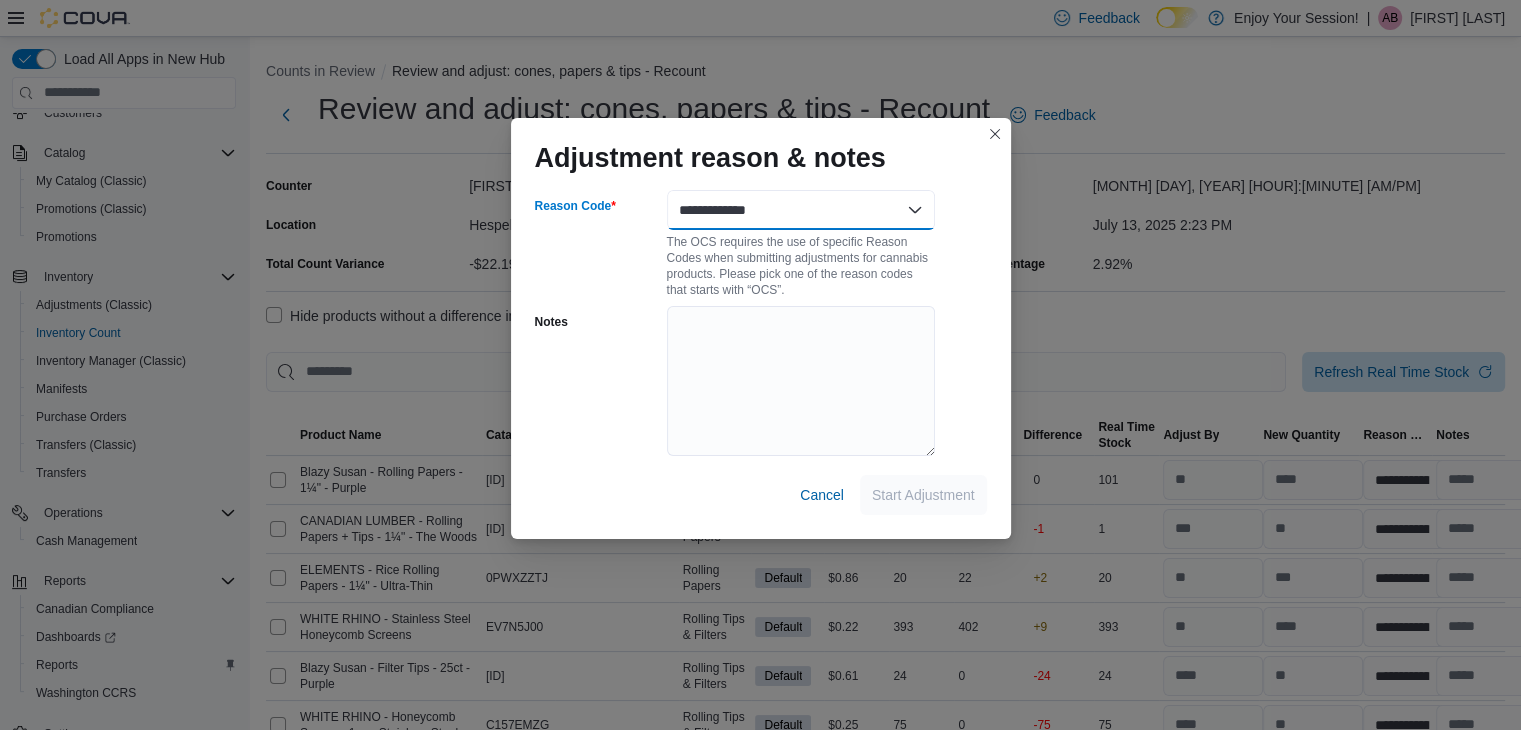select on "**********" 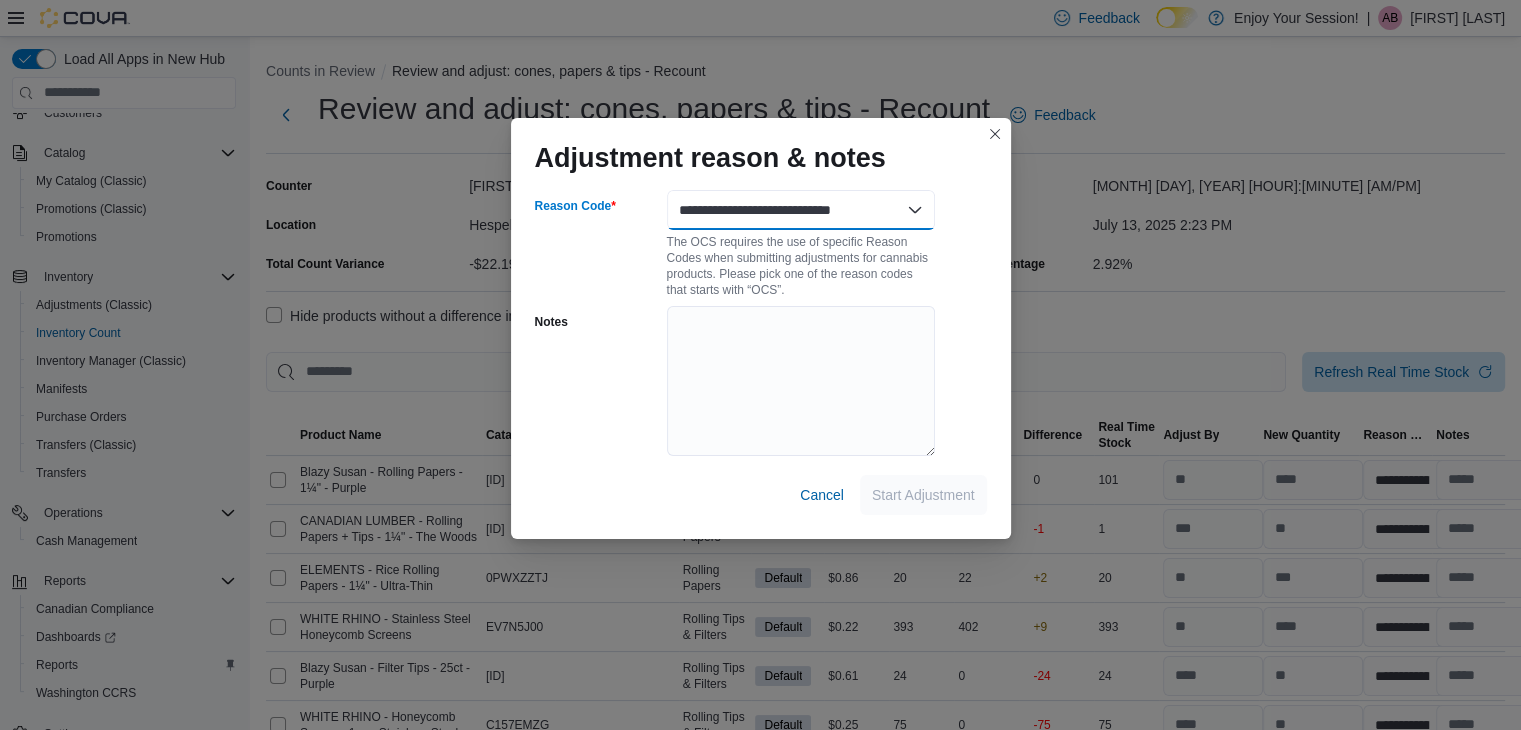 click on "**********" at bounding box center (801, 210) 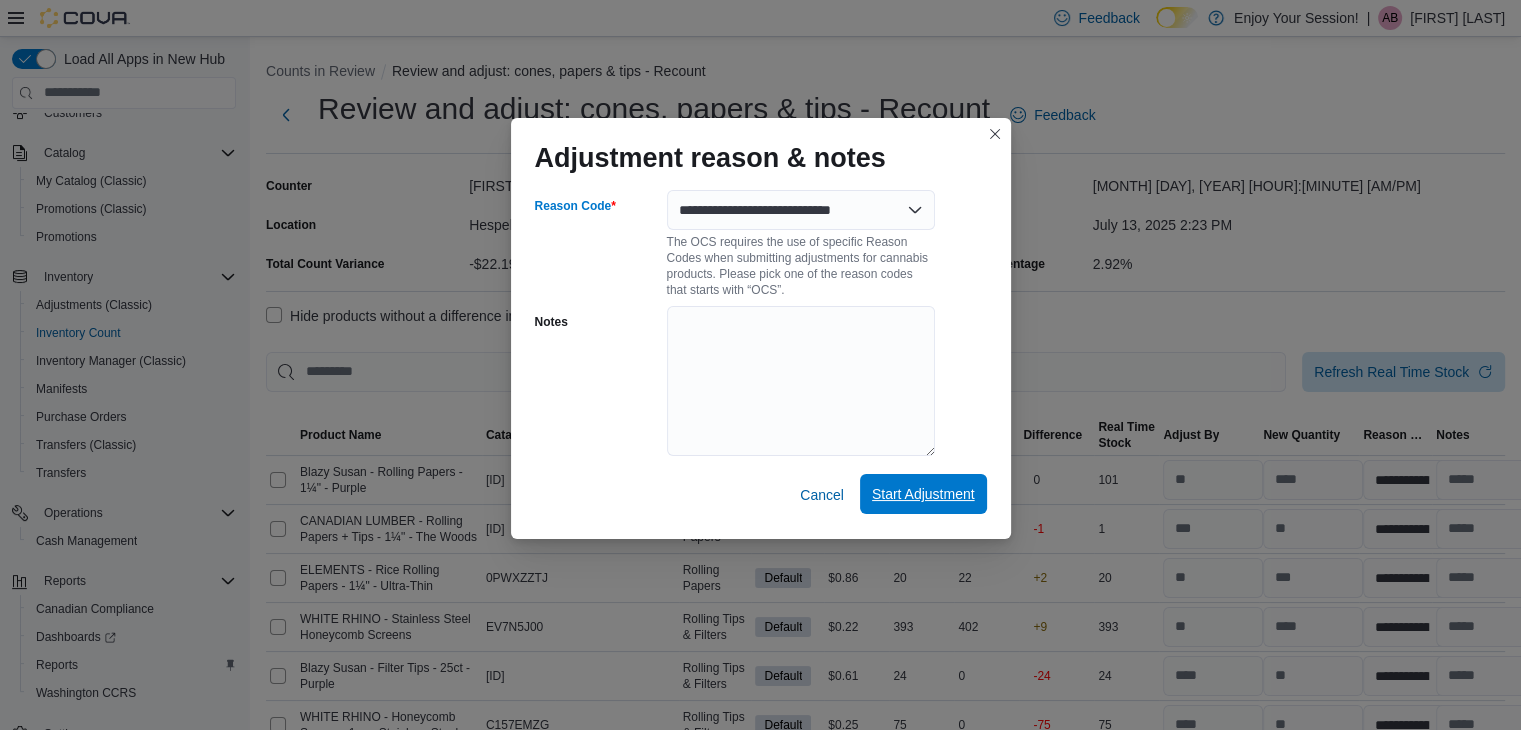 click on "Start Adjustment" at bounding box center [923, 494] 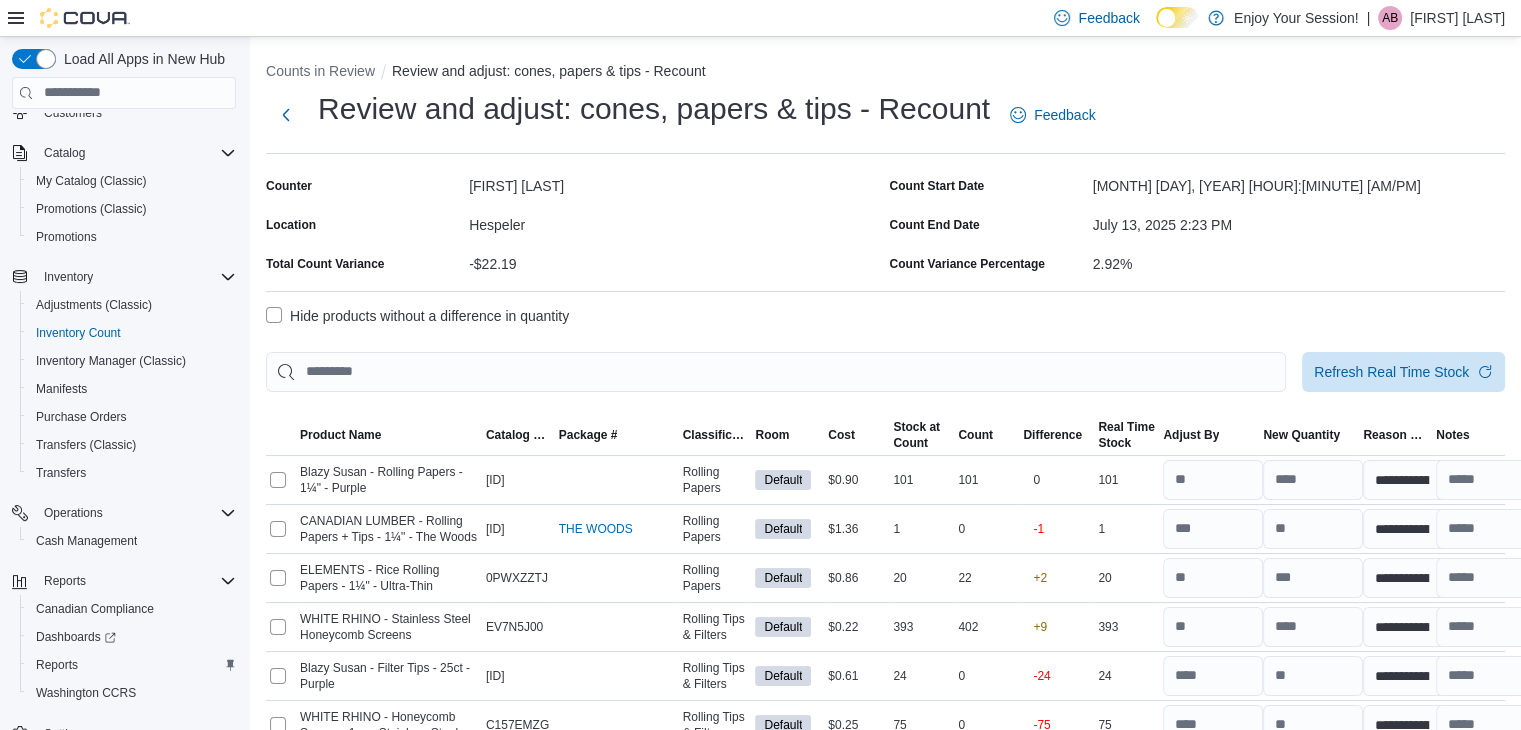 click on "Hide products without a difference in quantity" at bounding box center (417, 316) 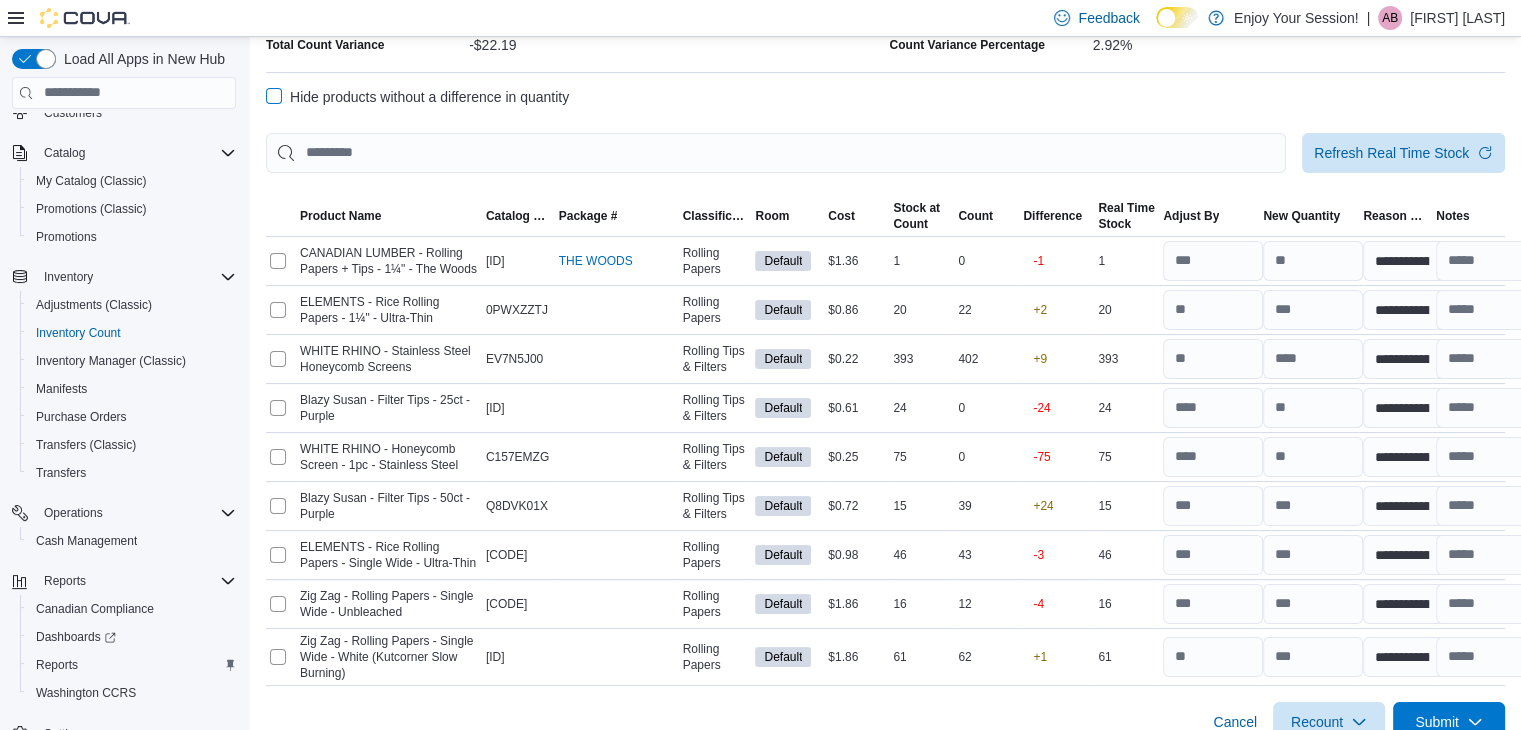 scroll, scrollTop: 244, scrollLeft: 0, axis: vertical 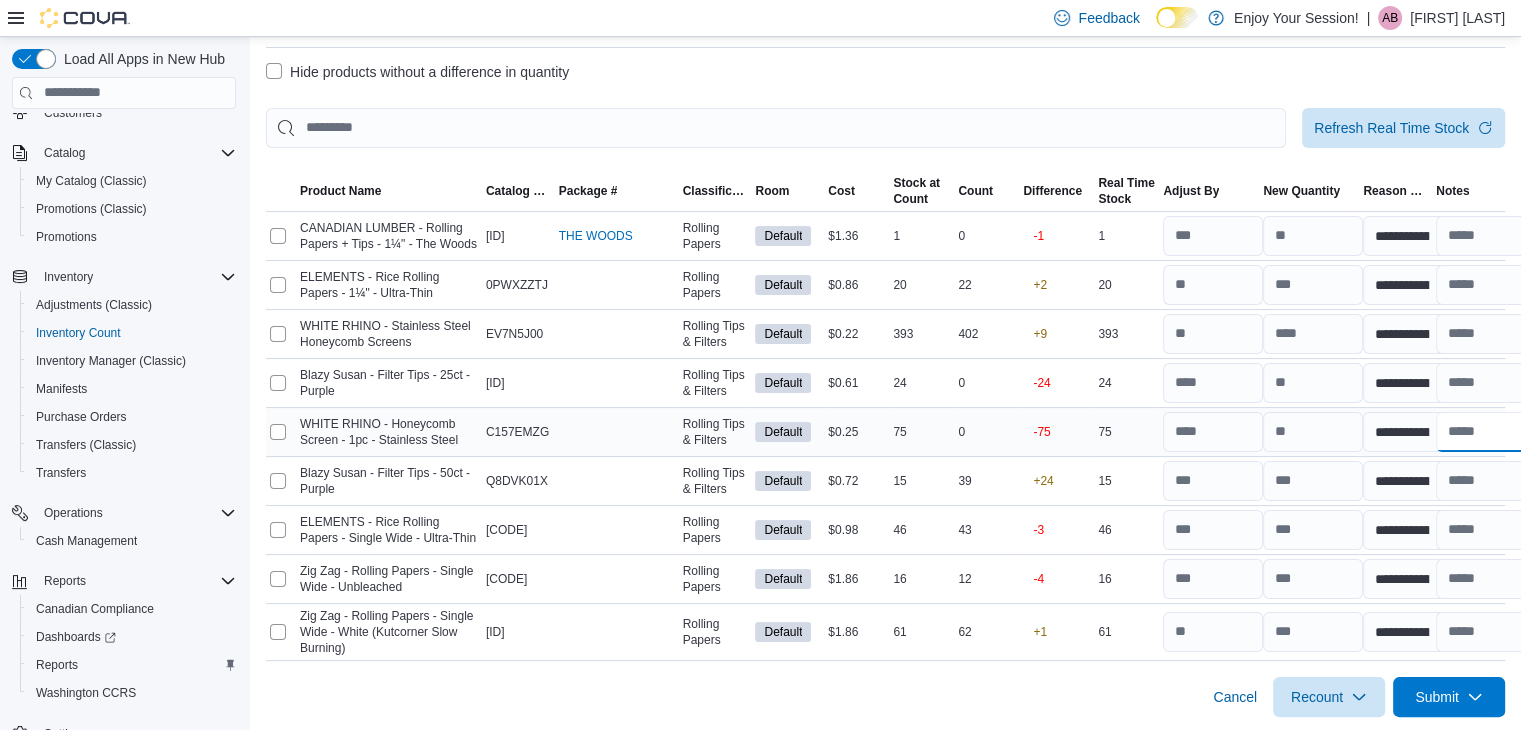 click at bounding box center [1486, 432] 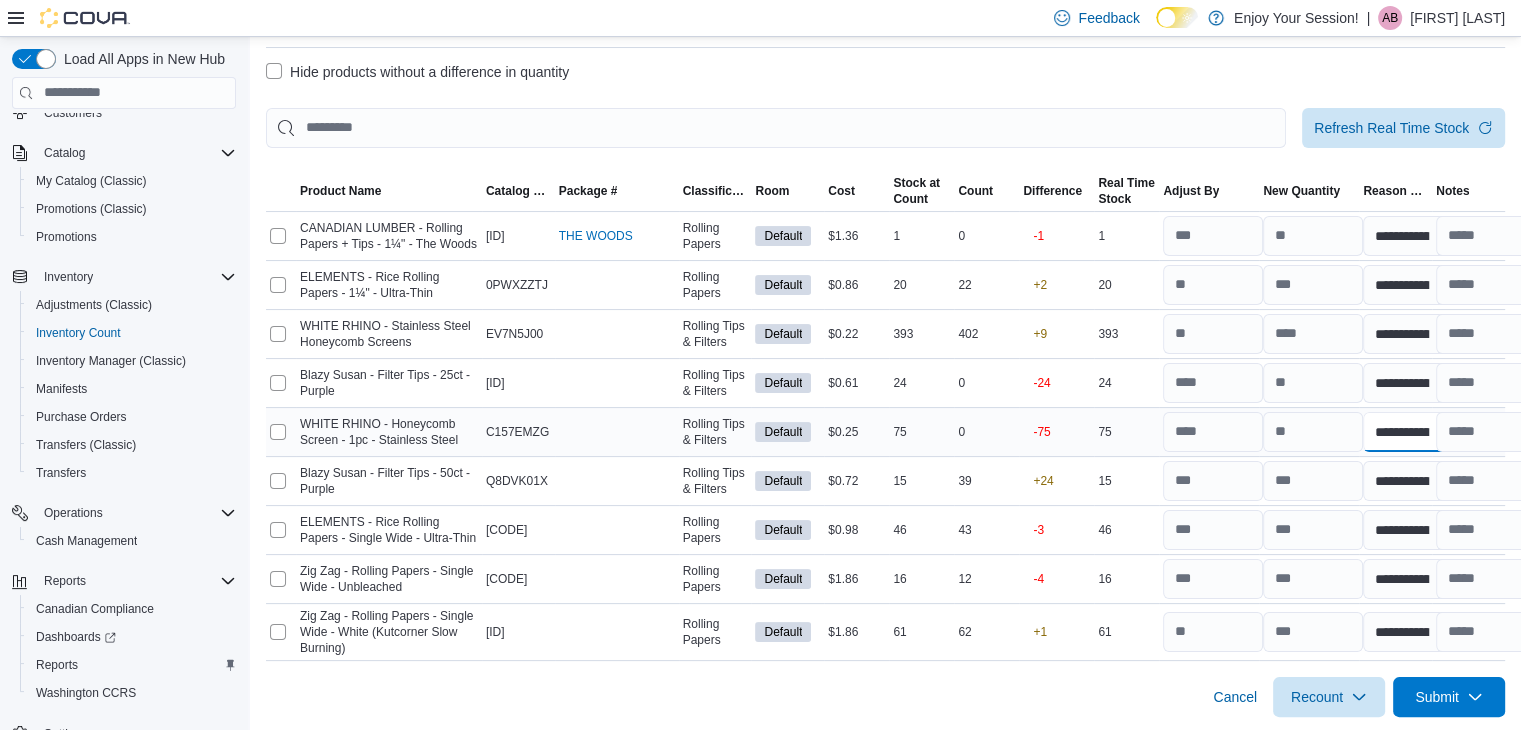 click on "**********" at bounding box center [1413, 432] 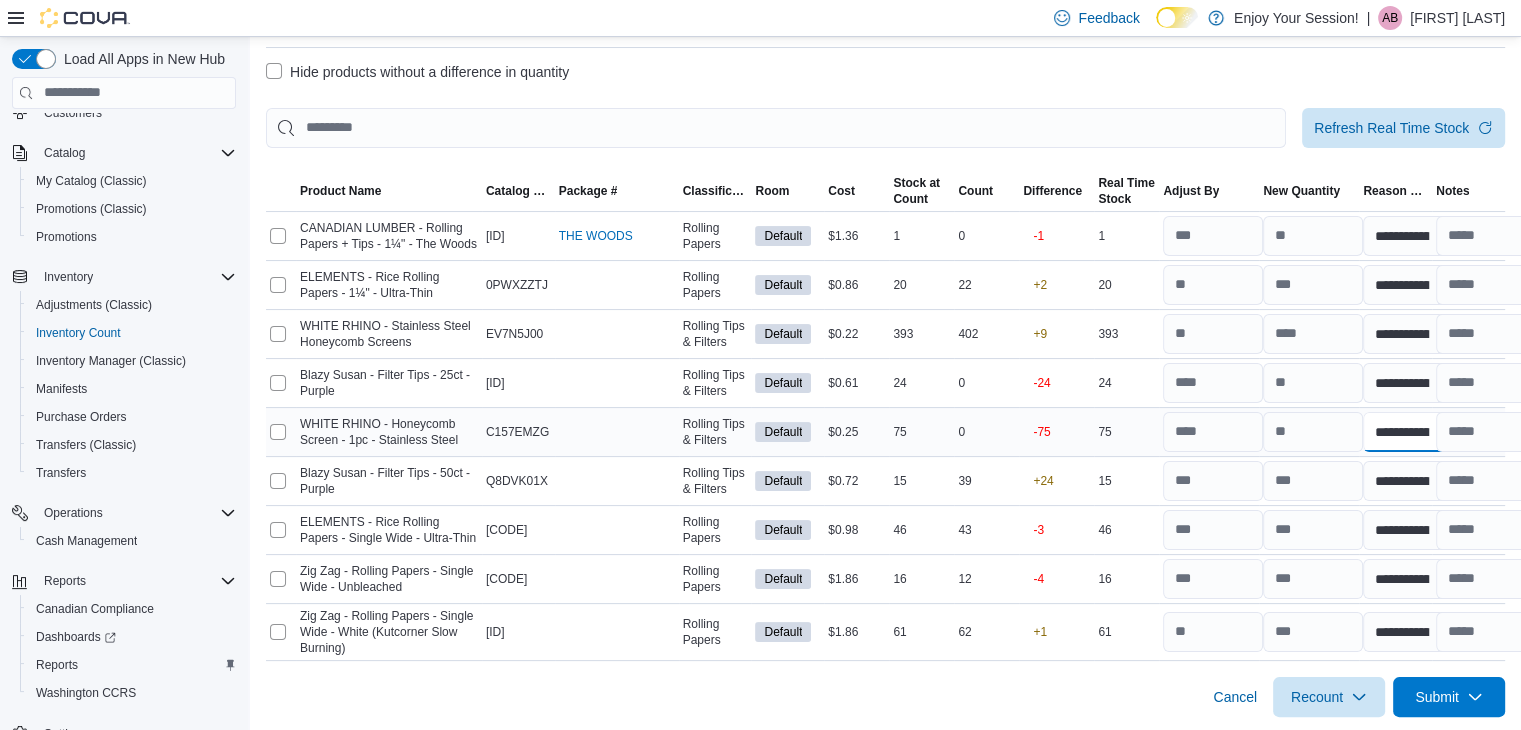 click on "**********" at bounding box center [1413, 432] 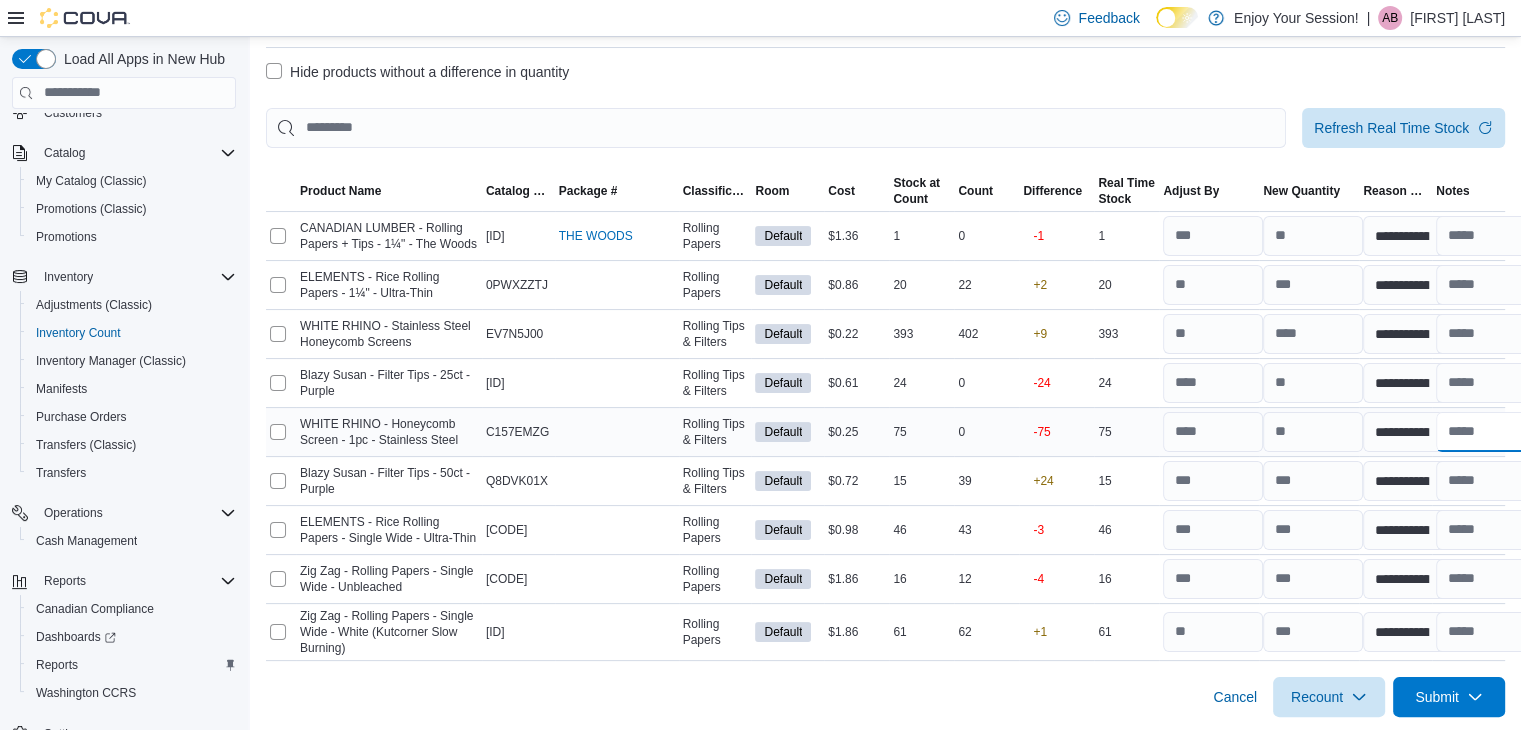 click at bounding box center (1486, 432) 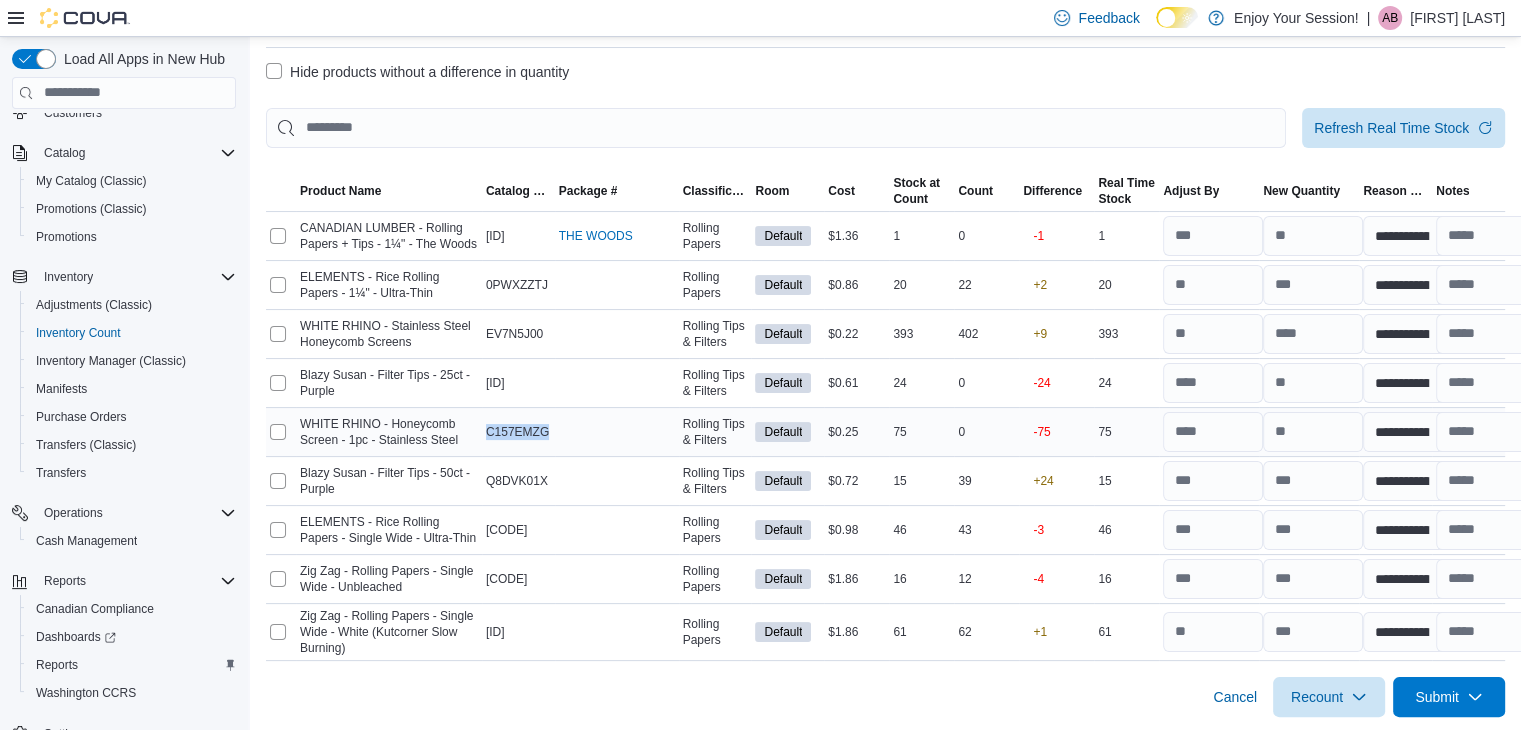 drag, startPoint x: 555, startPoint y: 422, endPoint x: 485, endPoint y: 432, distance: 70.71068 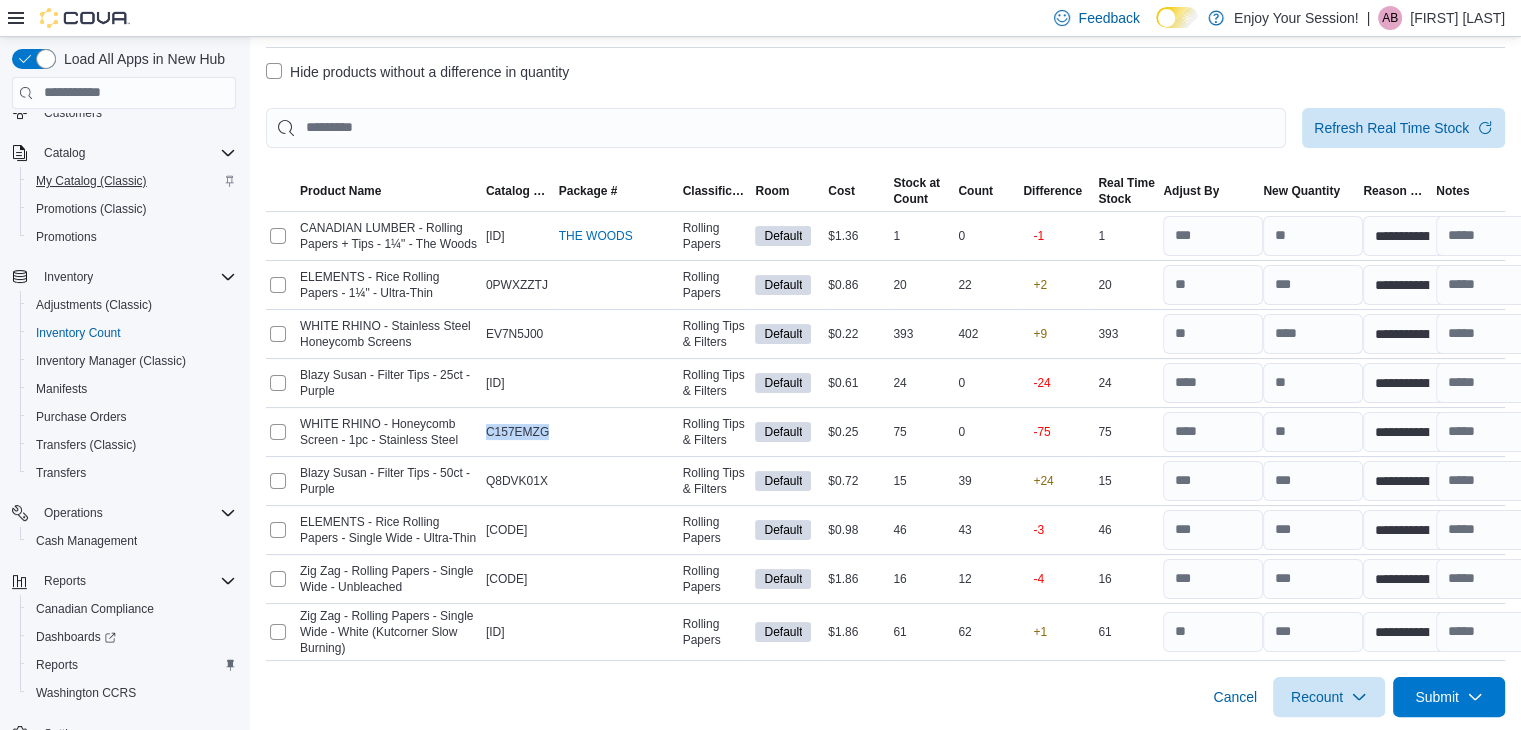 scroll, scrollTop: 60, scrollLeft: 0, axis: vertical 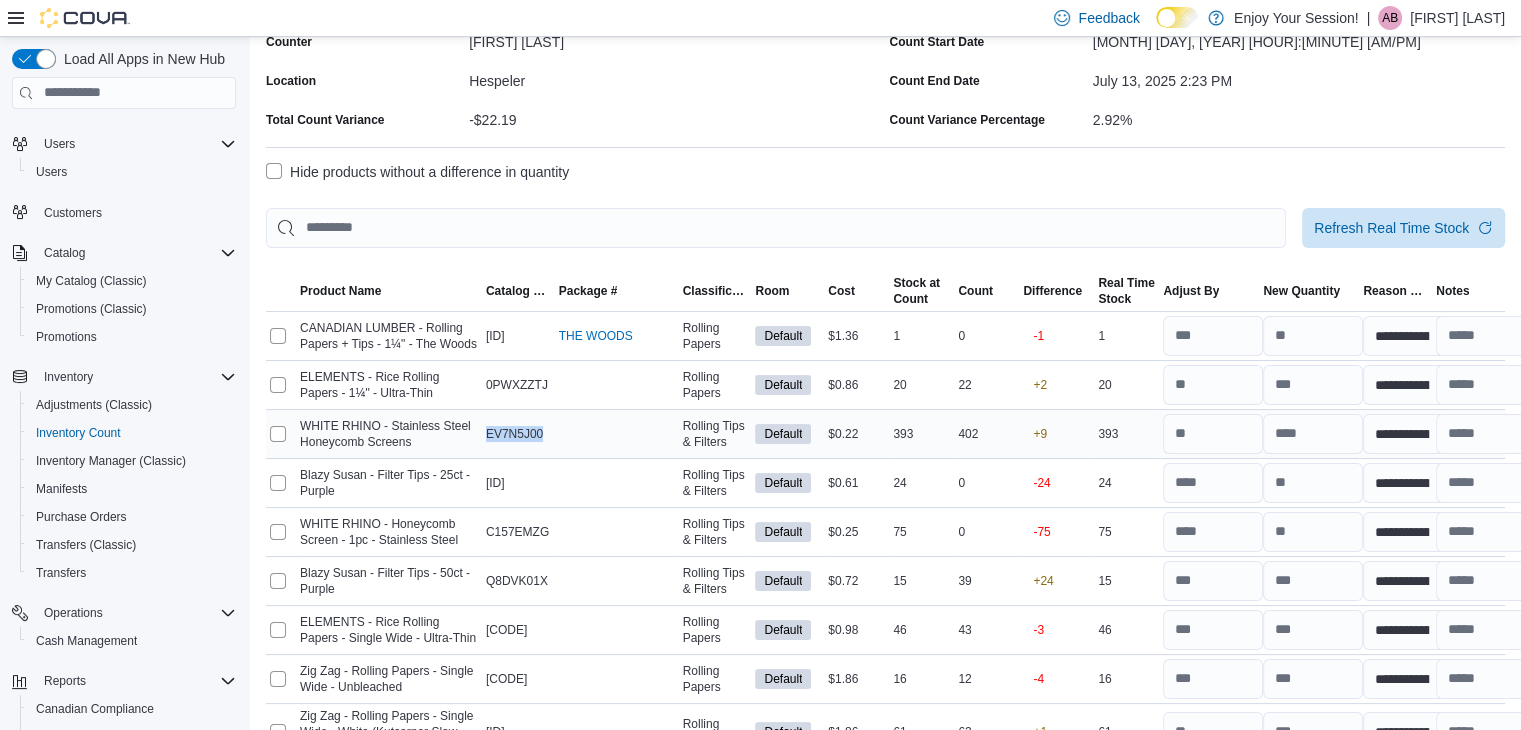 drag, startPoint x: 544, startPoint y: 443, endPoint x: 486, endPoint y: 442, distance: 58.00862 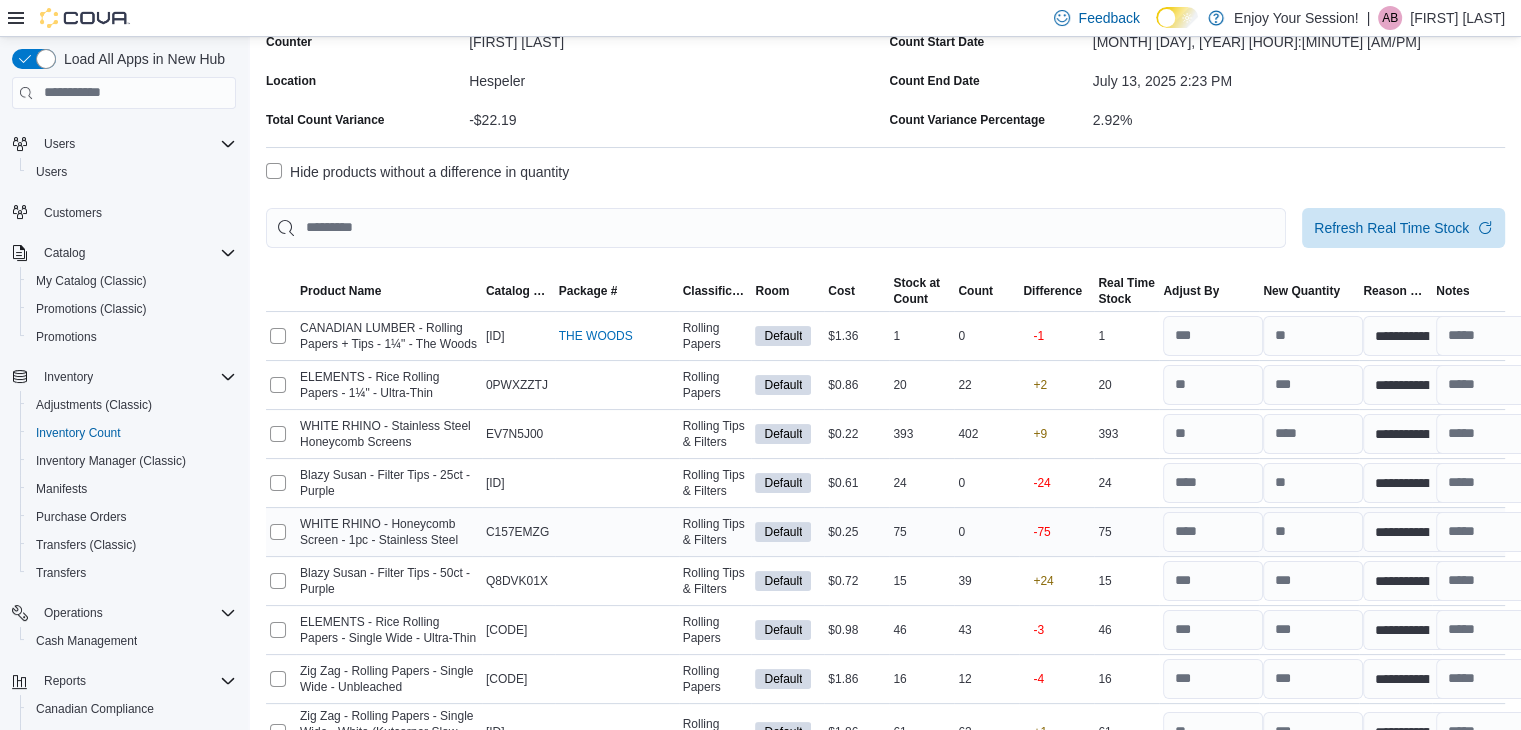 click on "Package #" at bounding box center [617, 531] 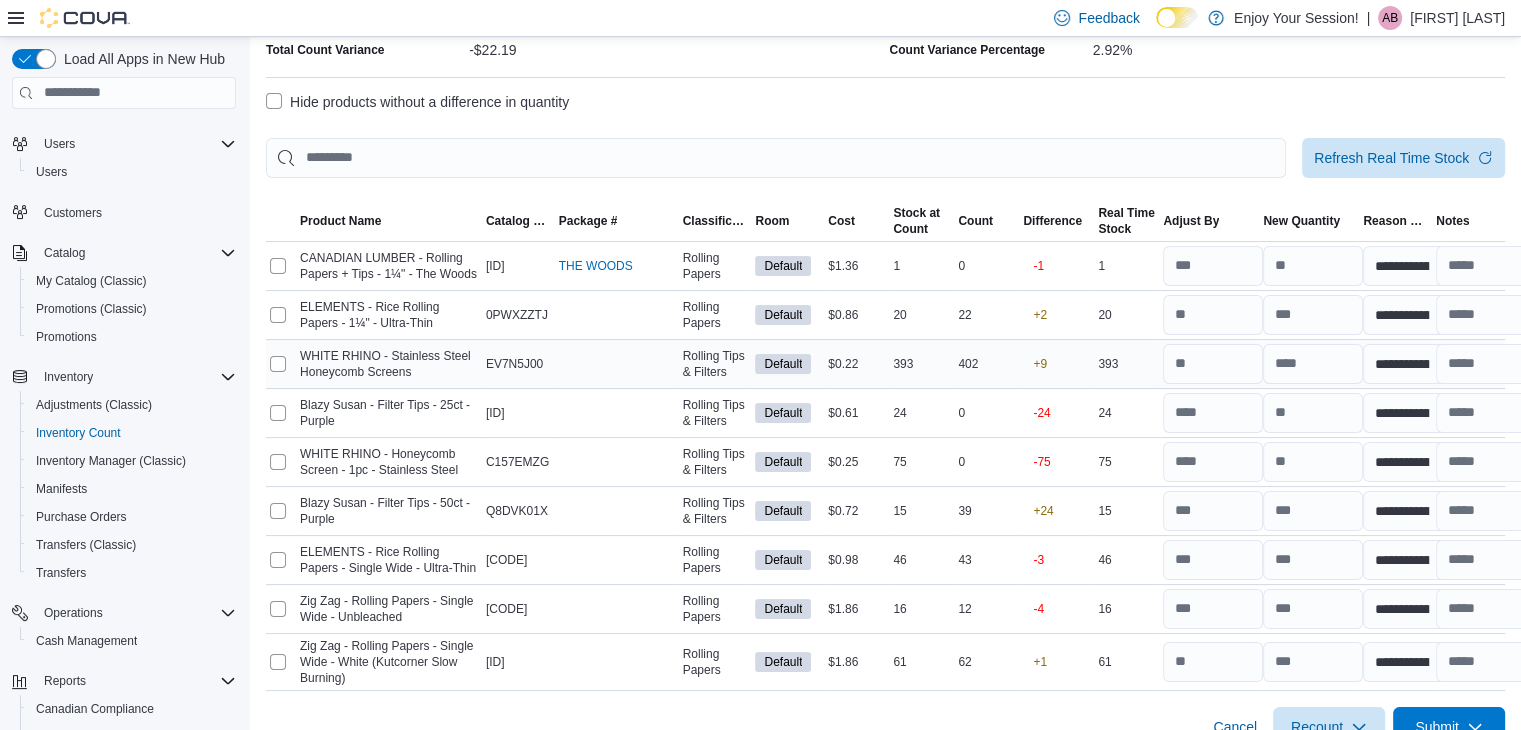 scroll, scrollTop: 244, scrollLeft: 0, axis: vertical 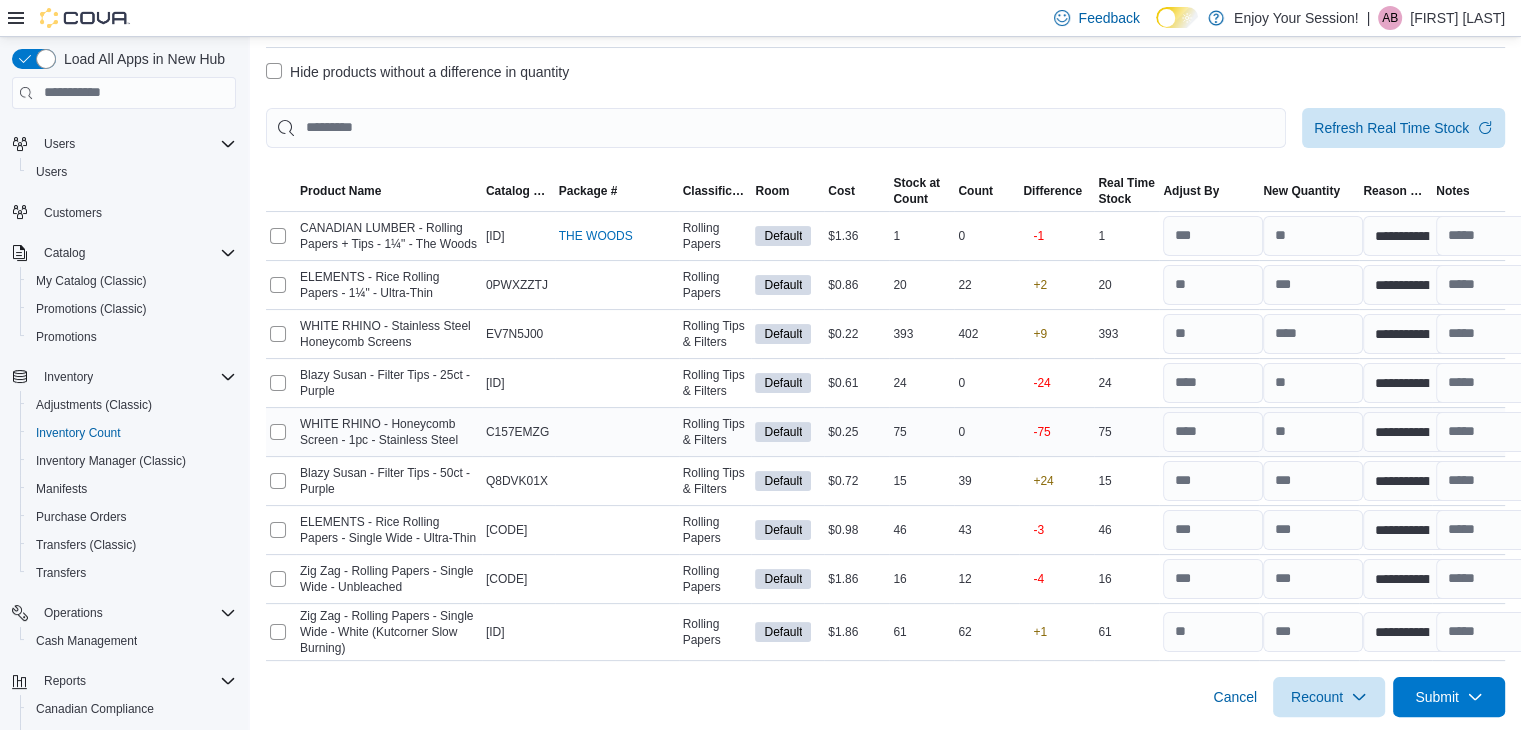 click at bounding box center (1468, 432) 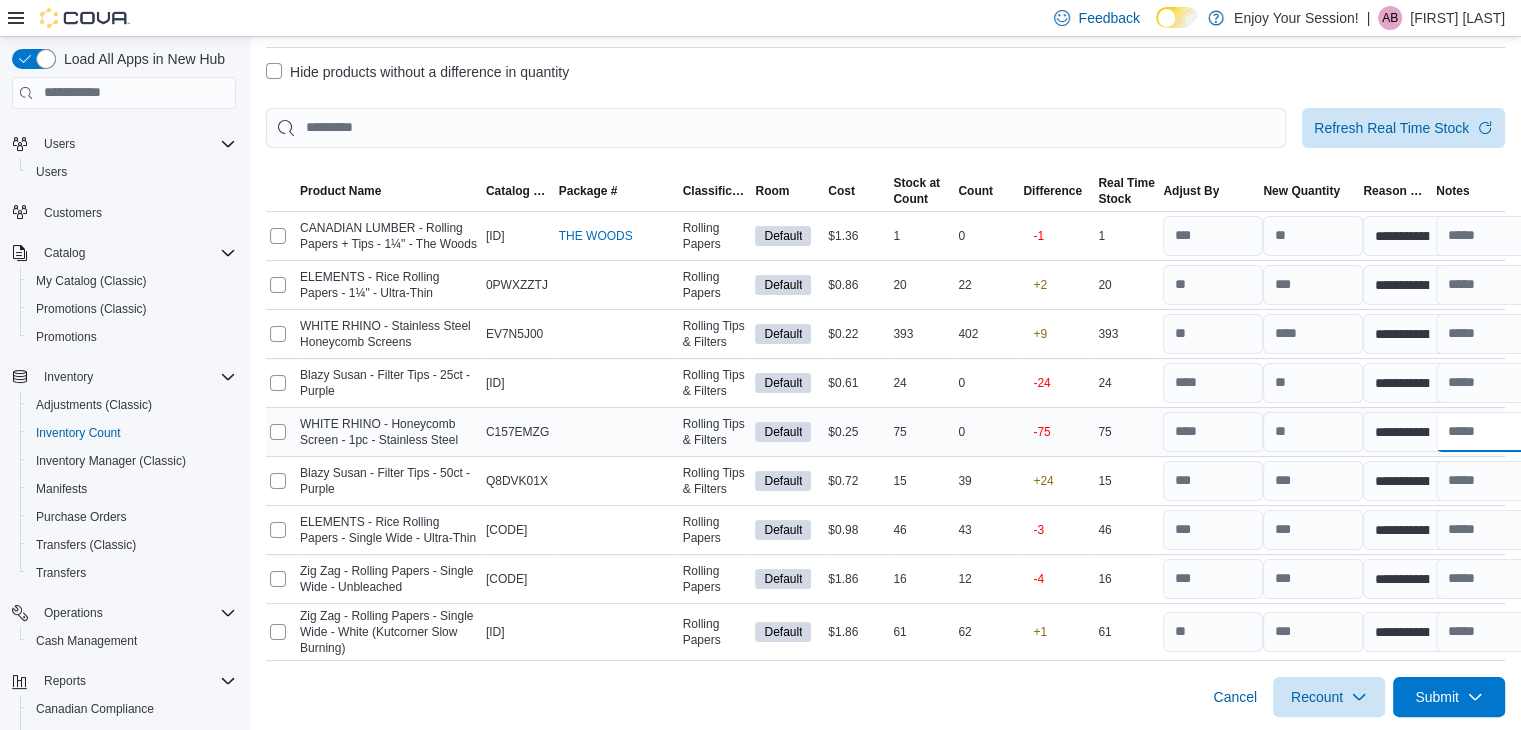 click at bounding box center [1486, 432] 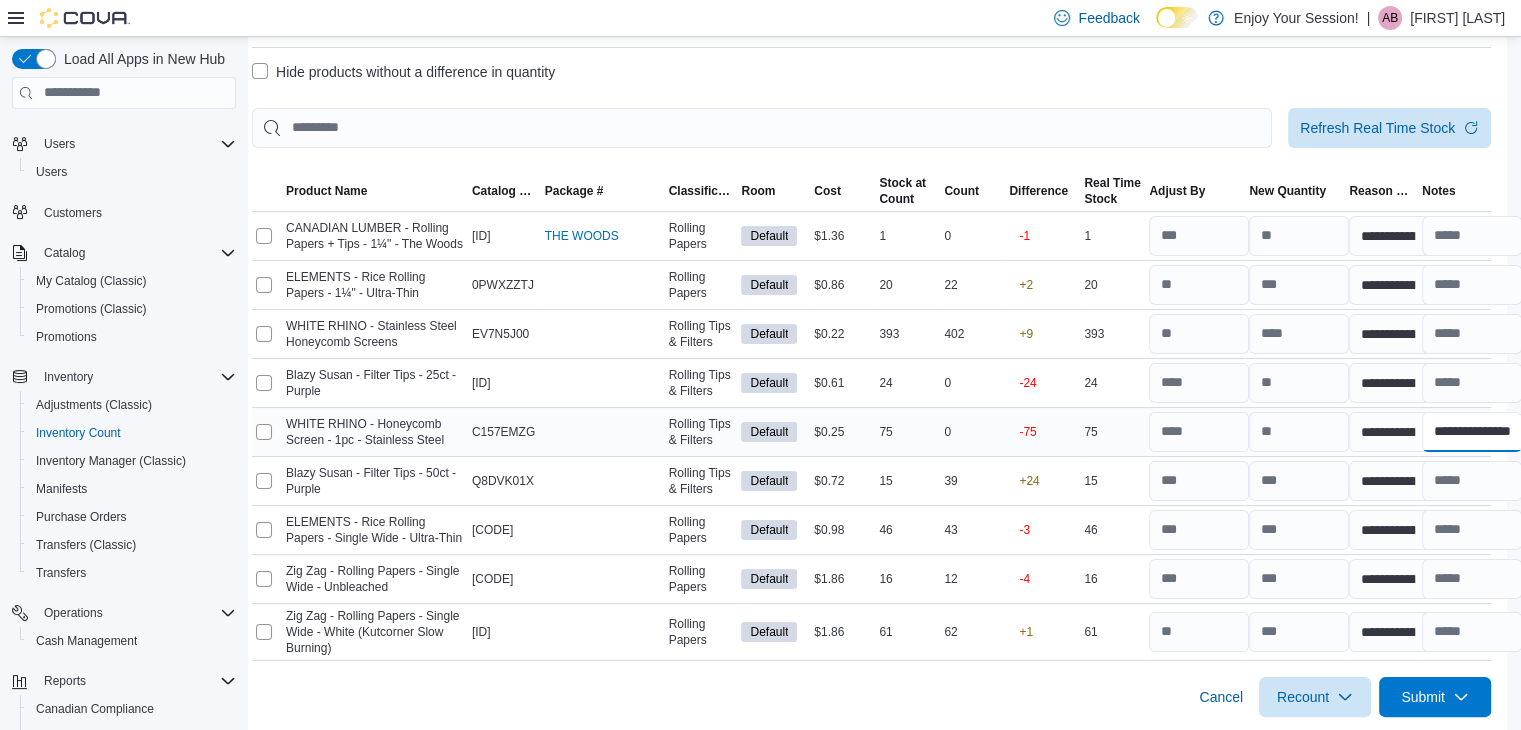 scroll, scrollTop: 244, scrollLeft: 16, axis: both 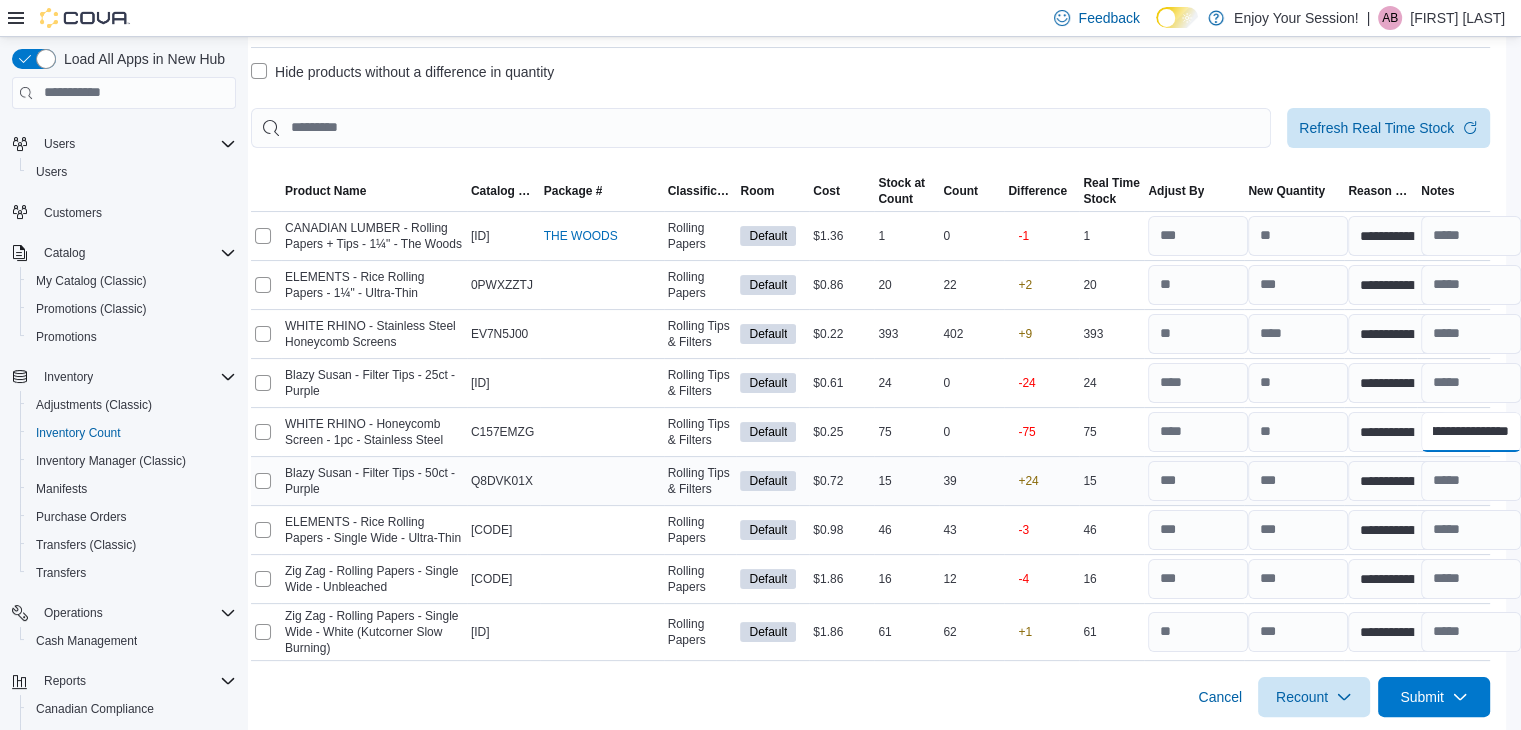 type on "**********" 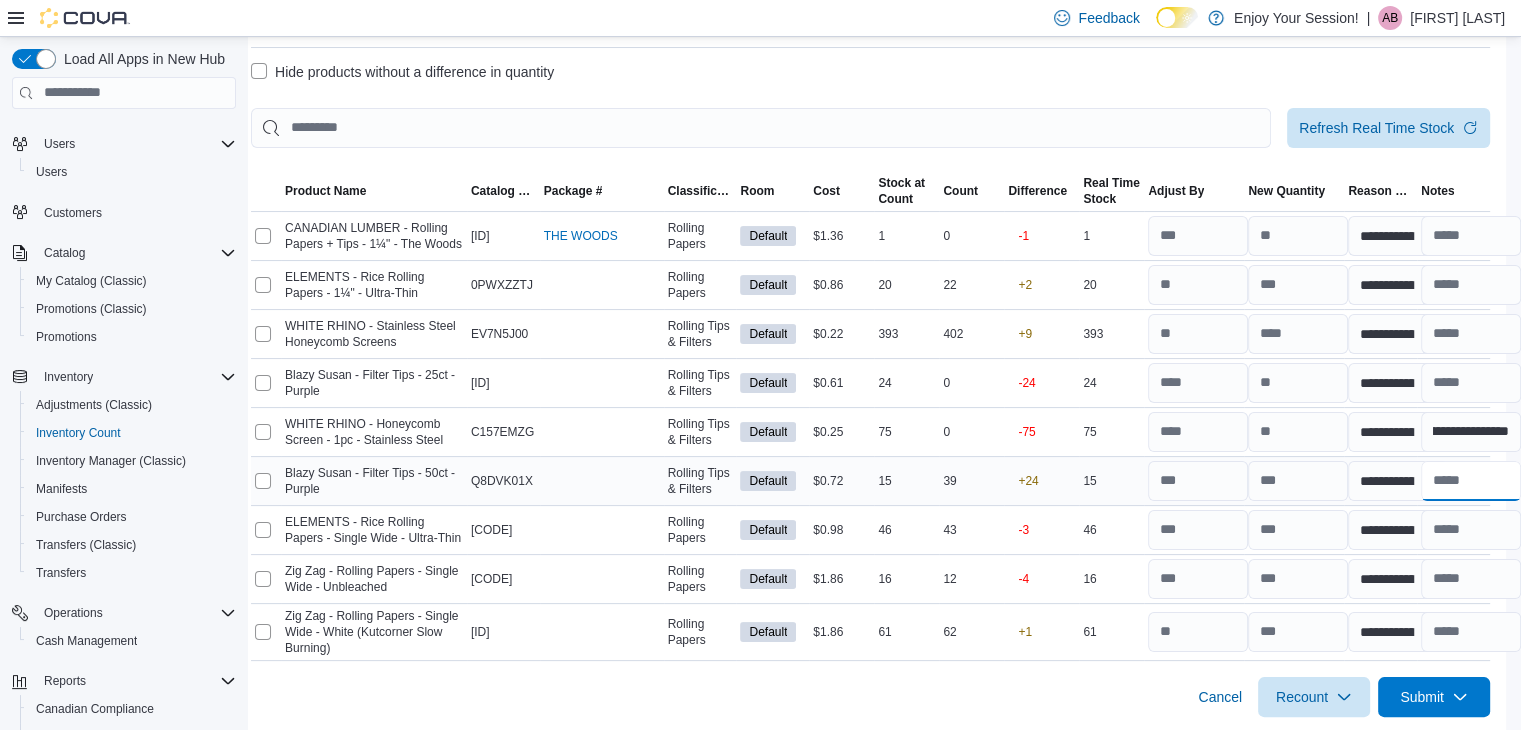 click at bounding box center (1471, 481) 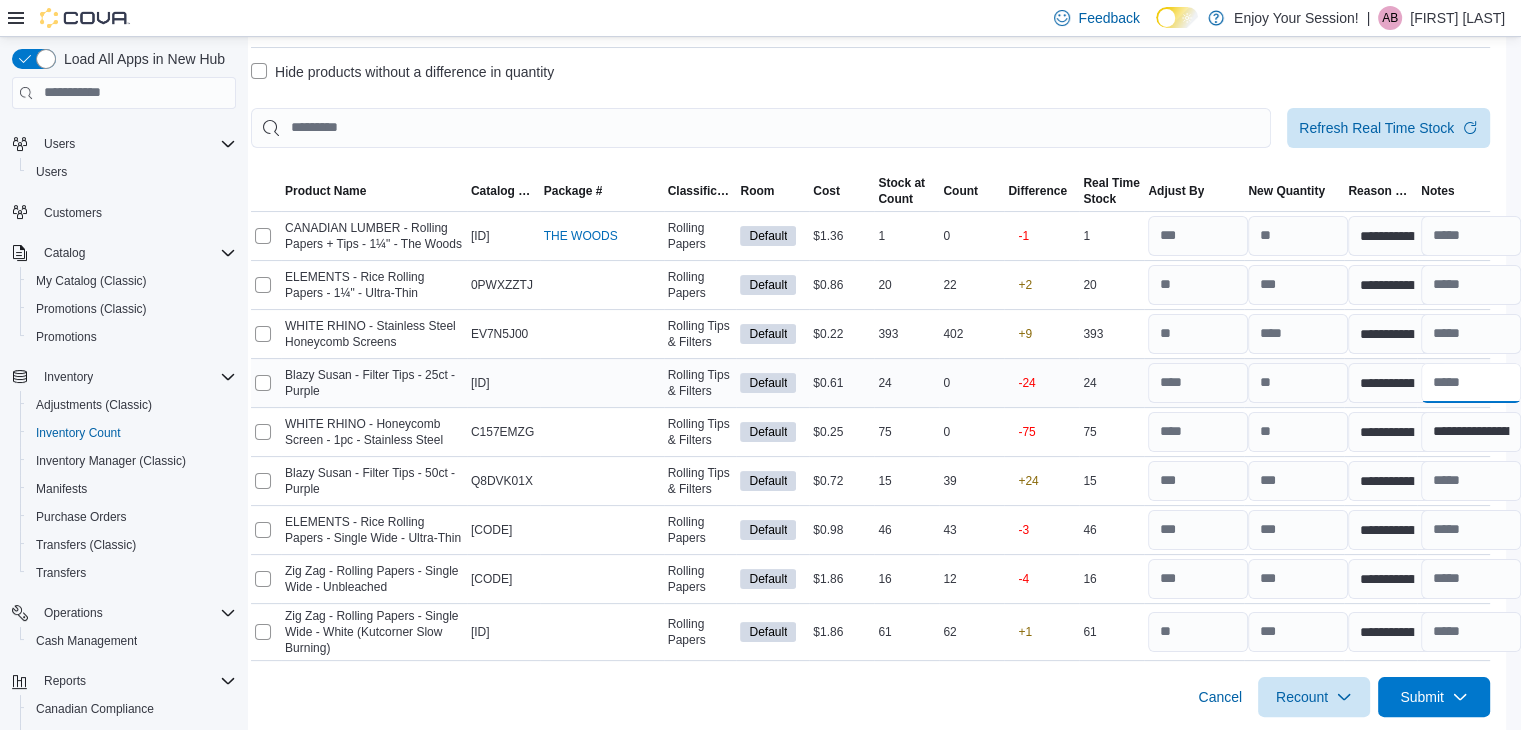 click at bounding box center (1471, 383) 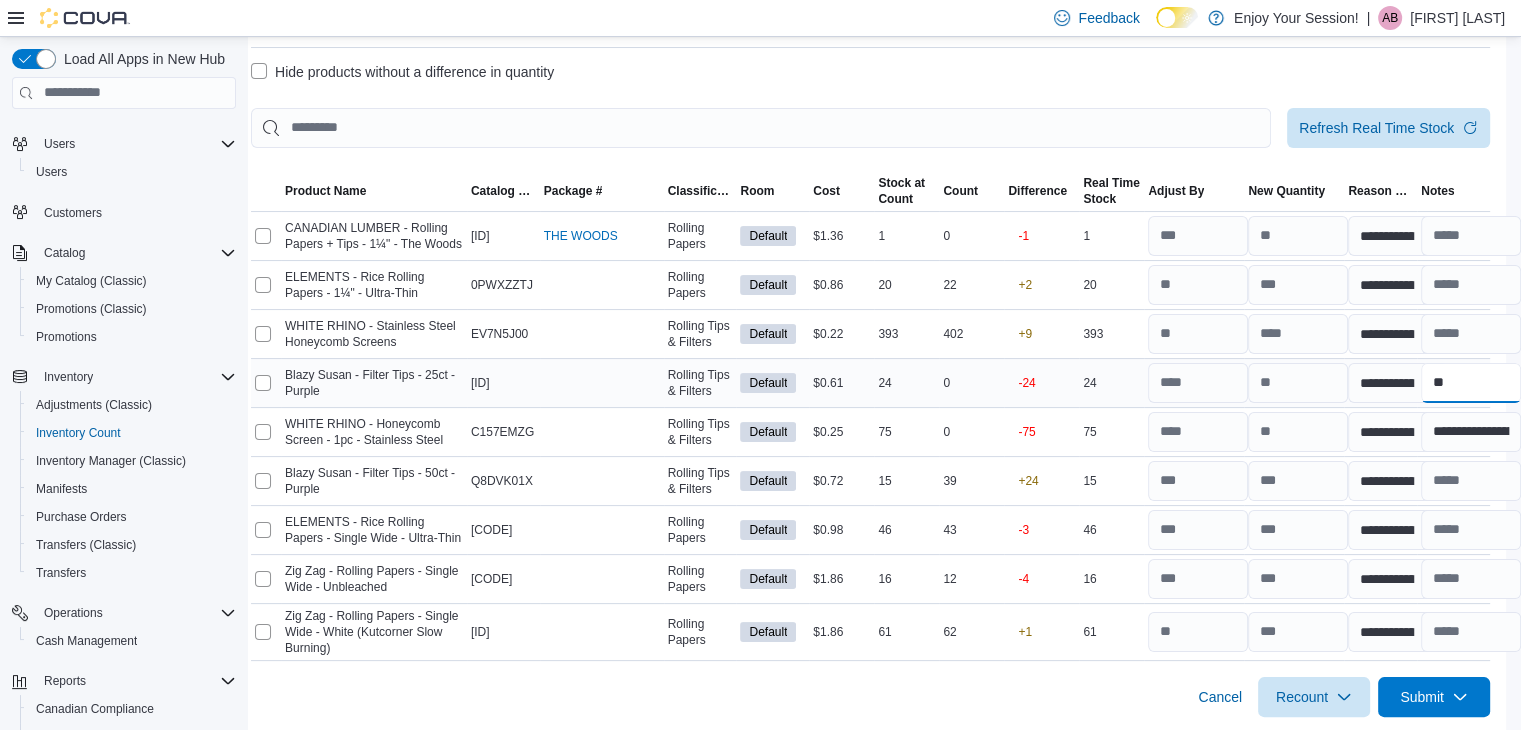 type on "*" 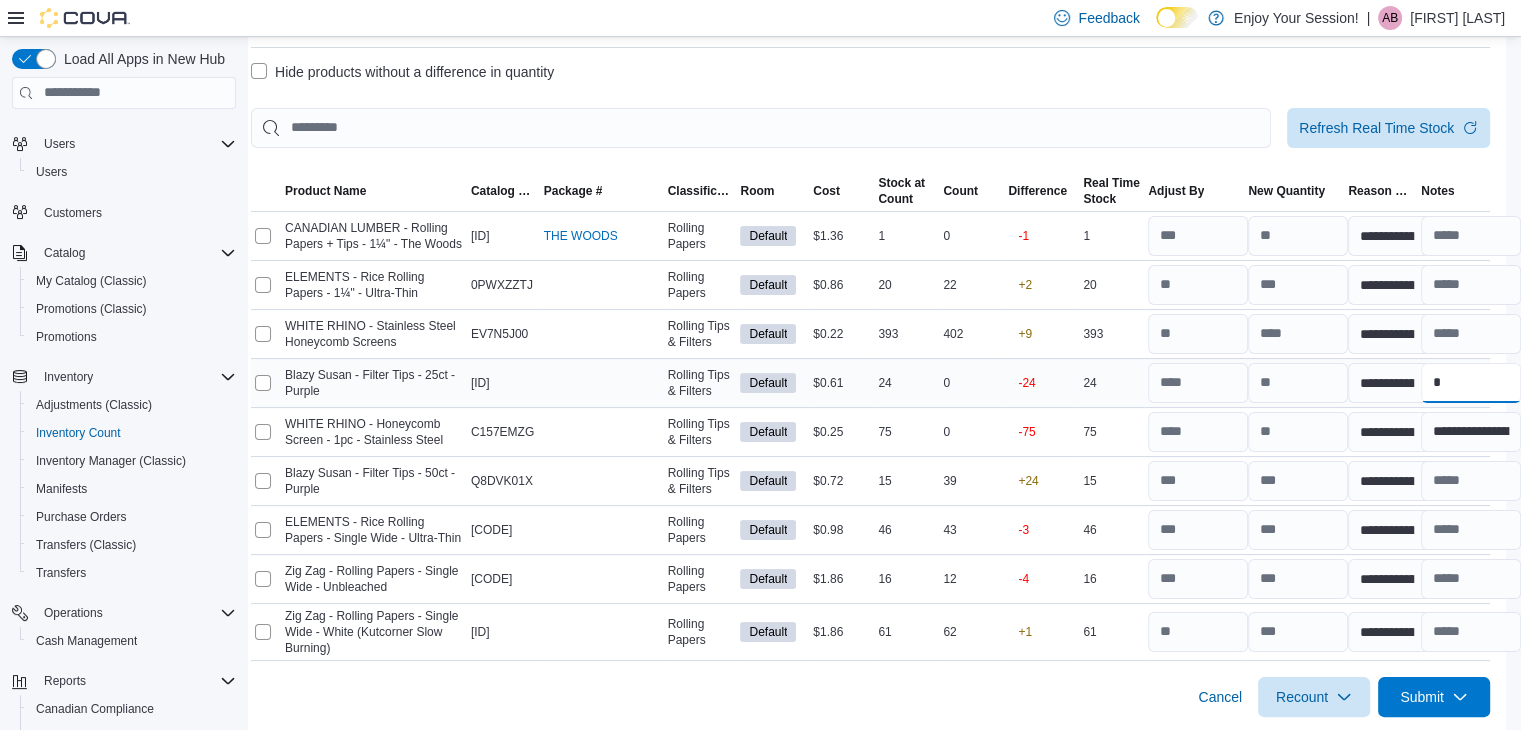 type 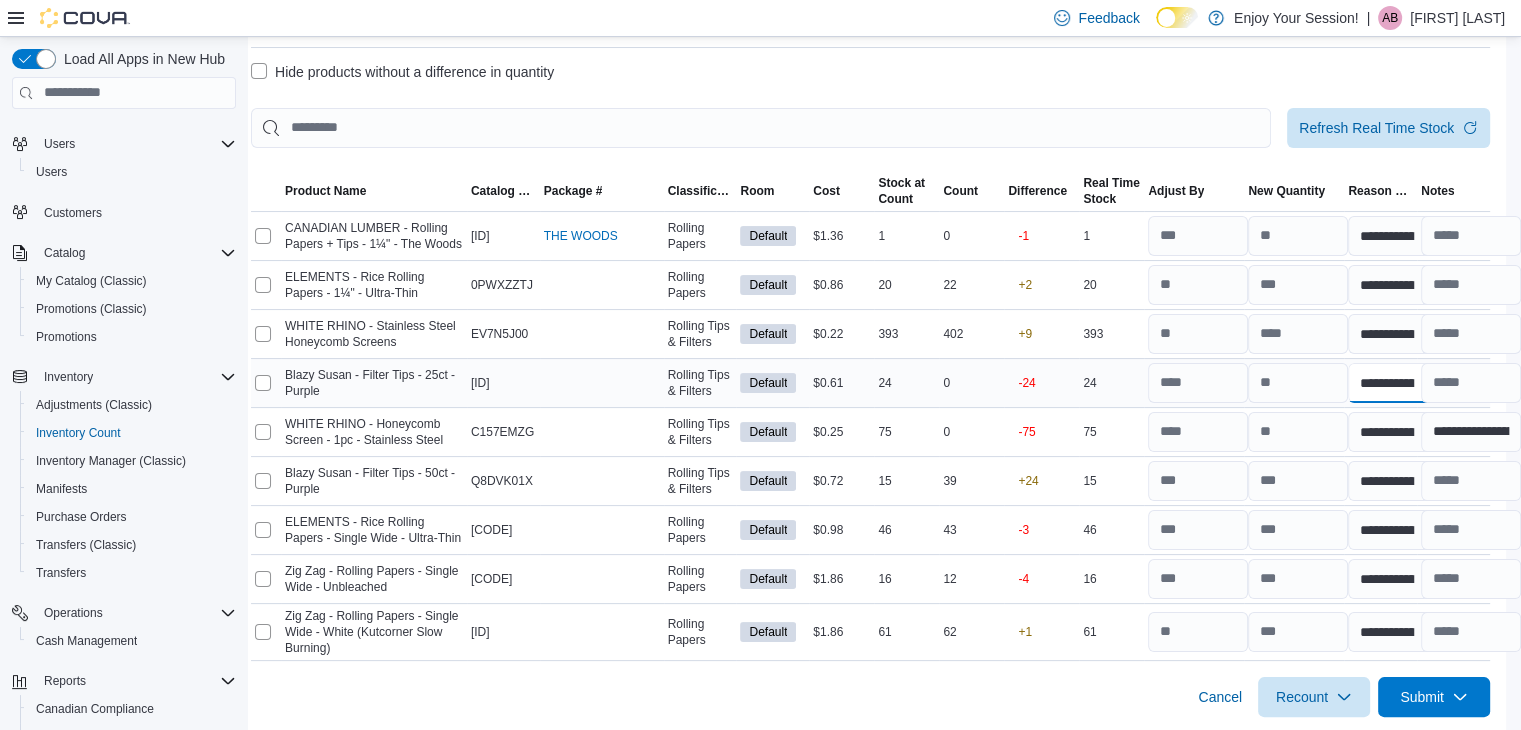 click on "**********" at bounding box center [1398, 383] 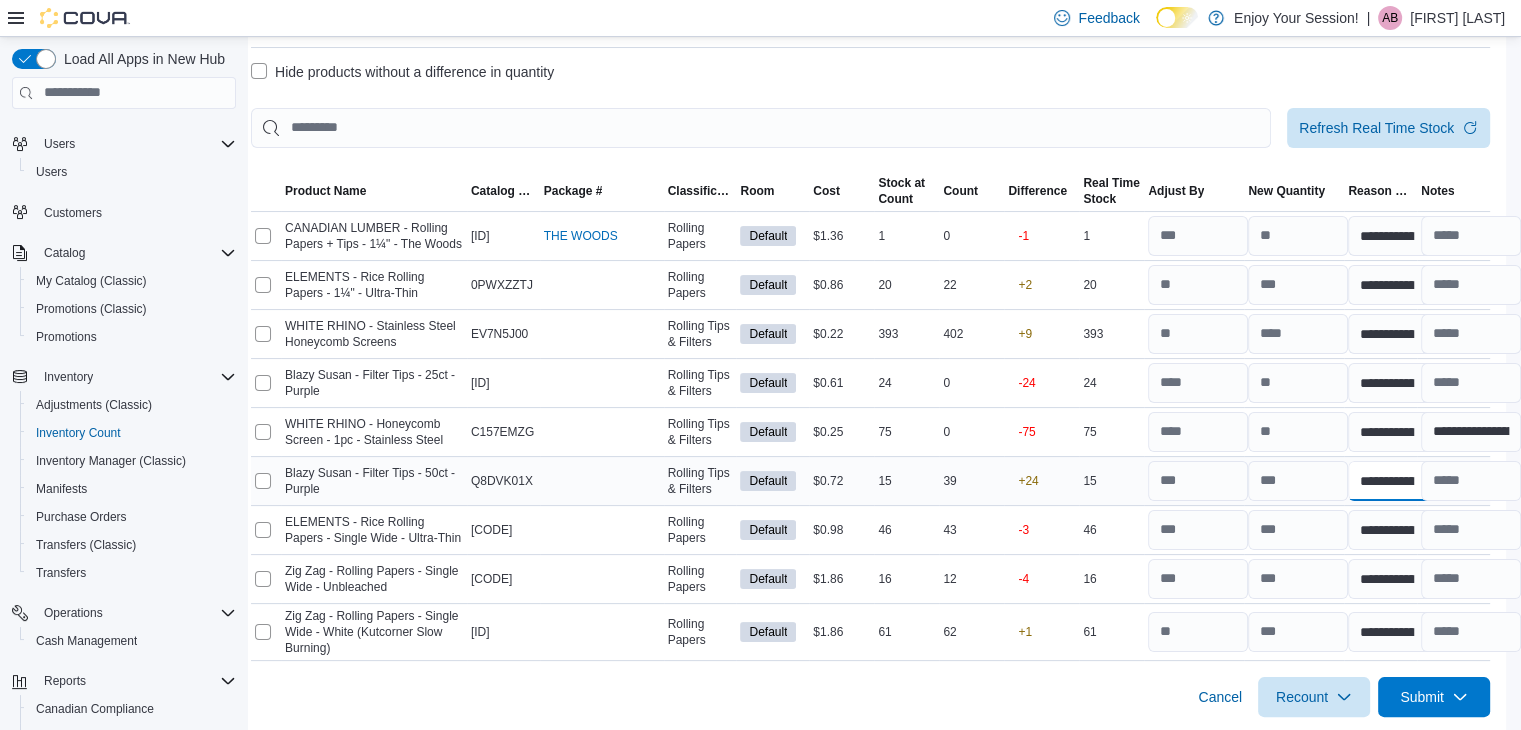 click on "**********" at bounding box center [1398, 481] 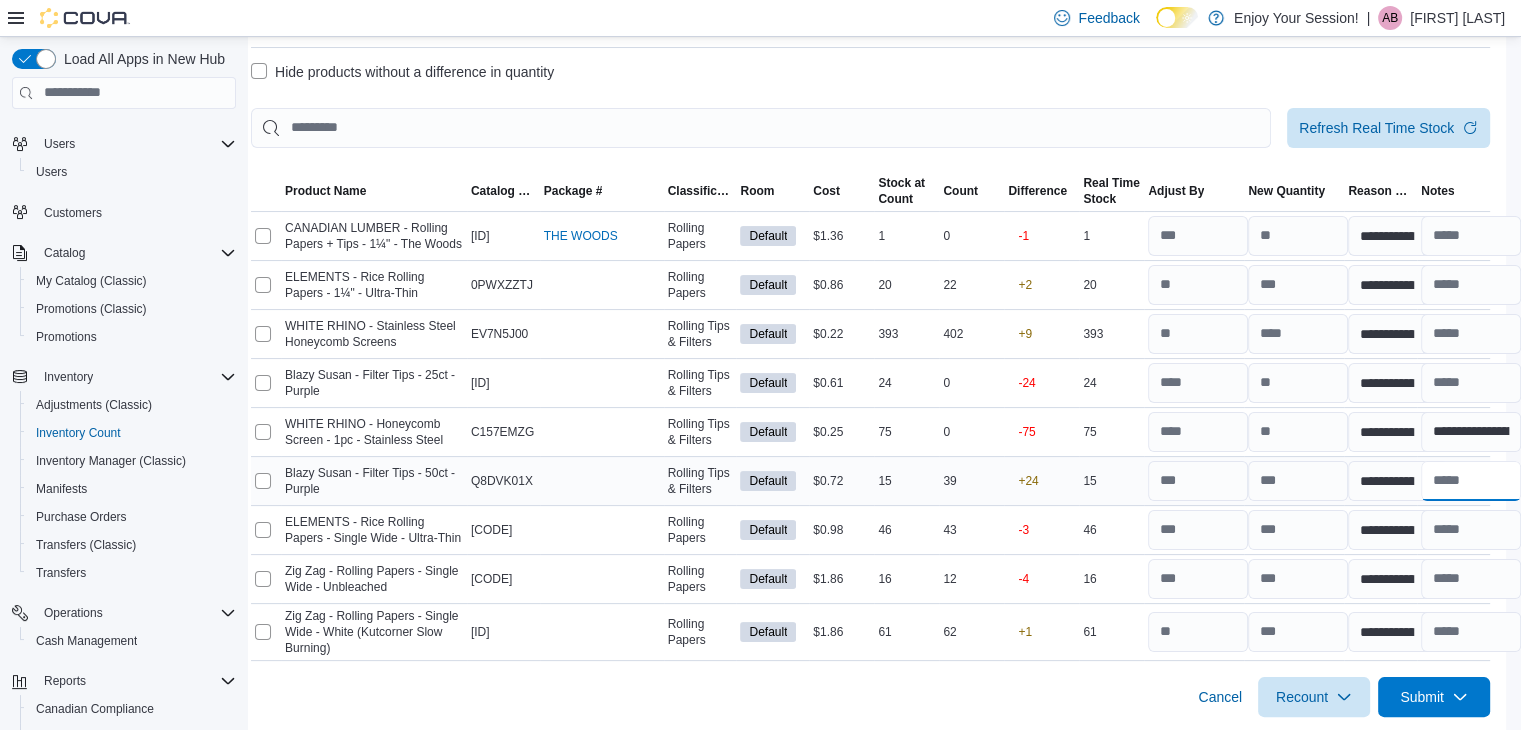 click at bounding box center (1471, 481) 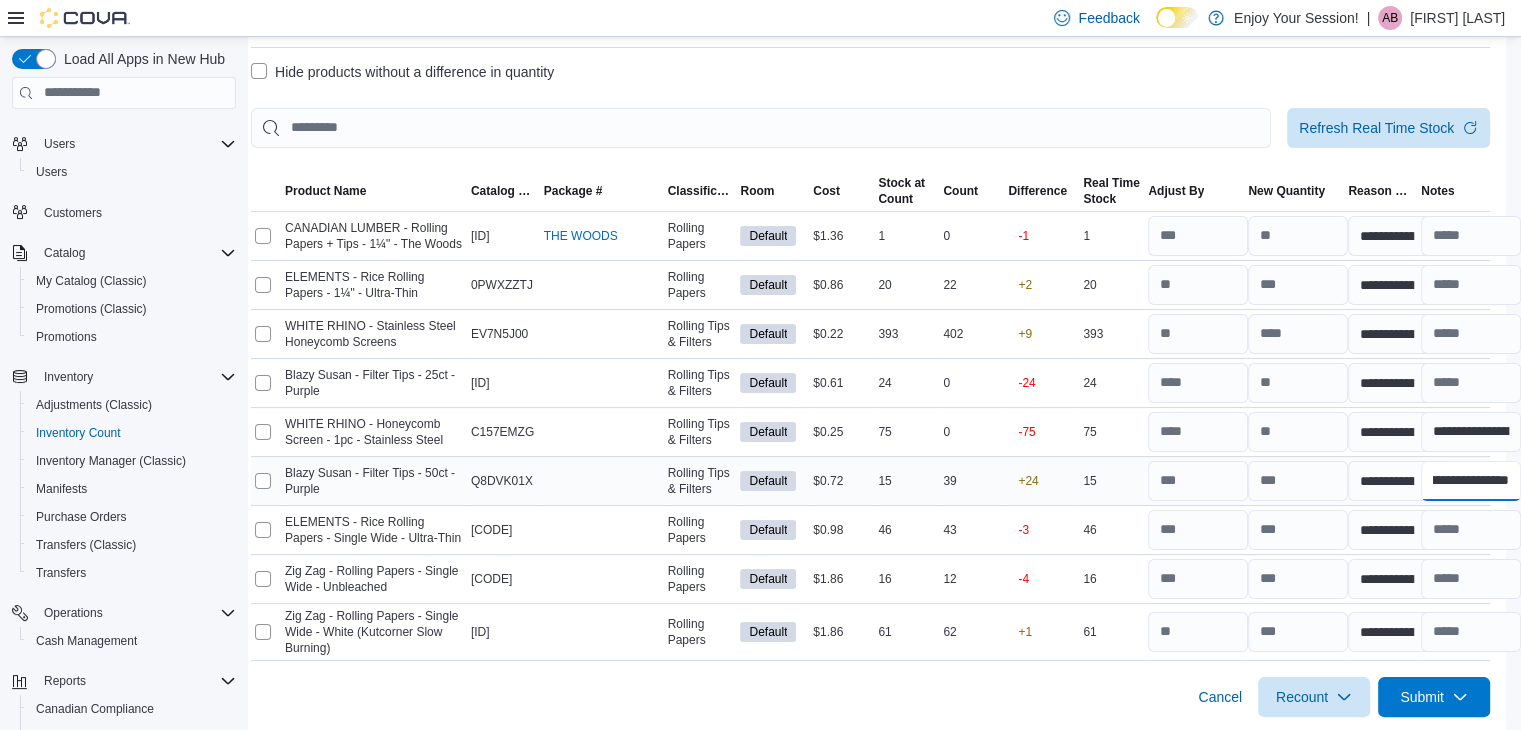 scroll, scrollTop: 0, scrollLeft: 80, axis: horizontal 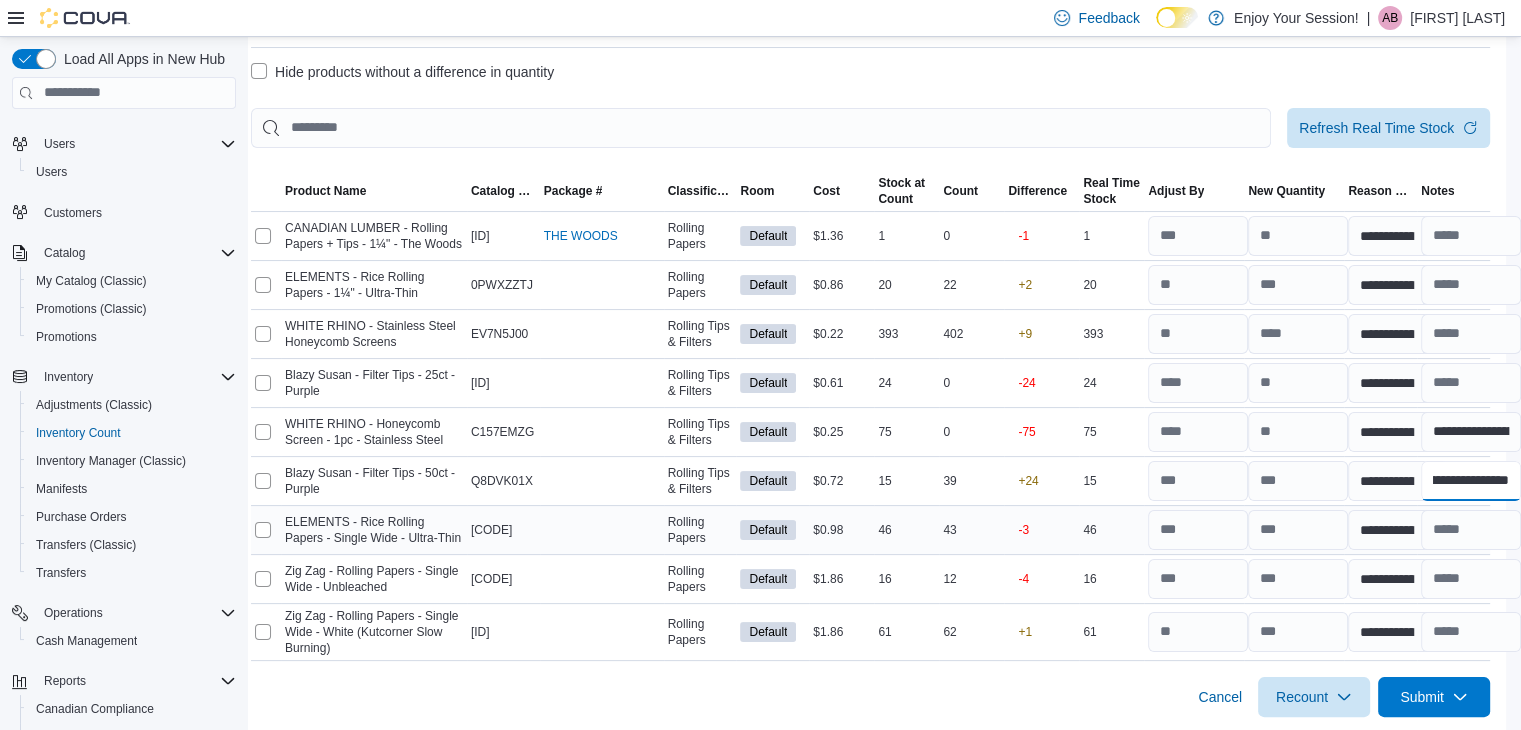 type on "**********" 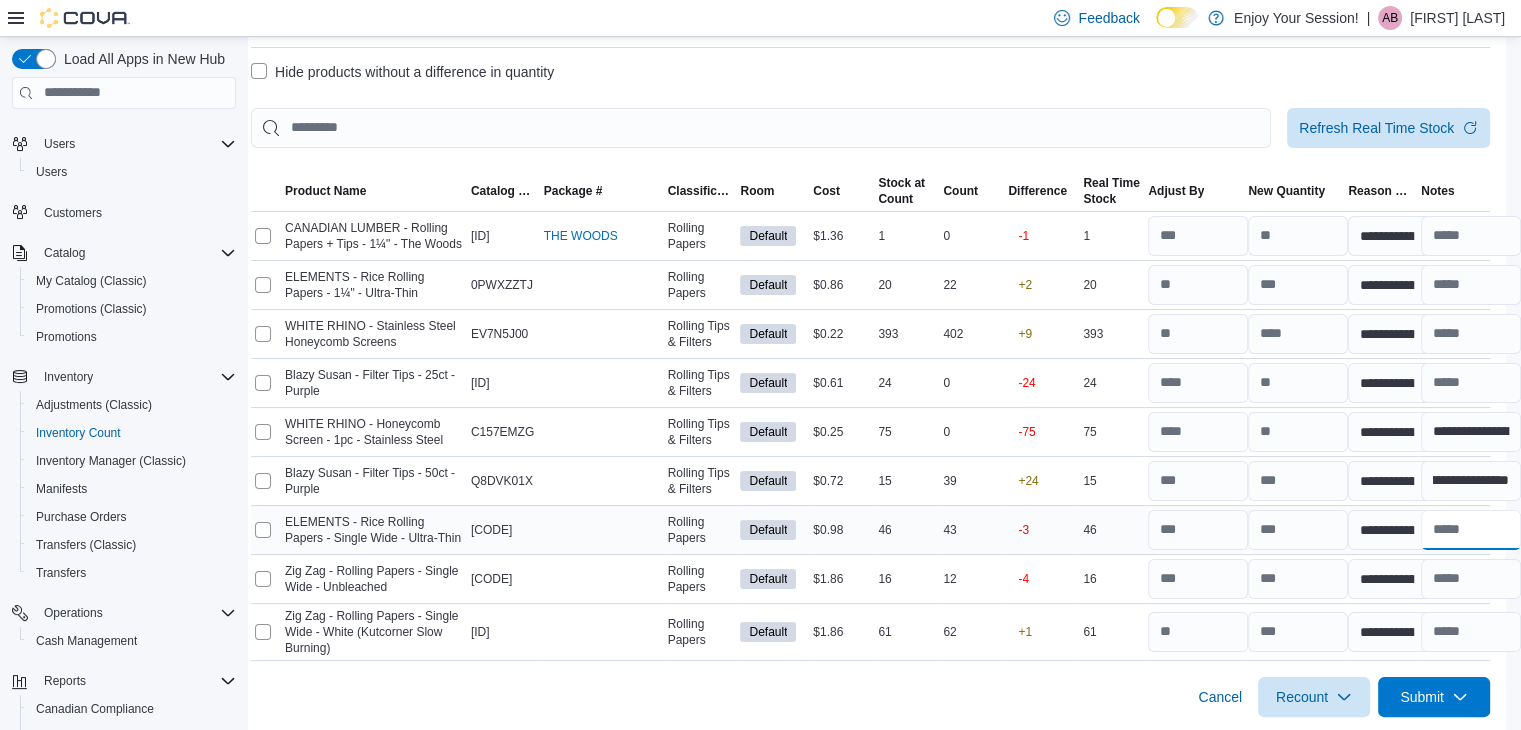 click at bounding box center (1471, 530) 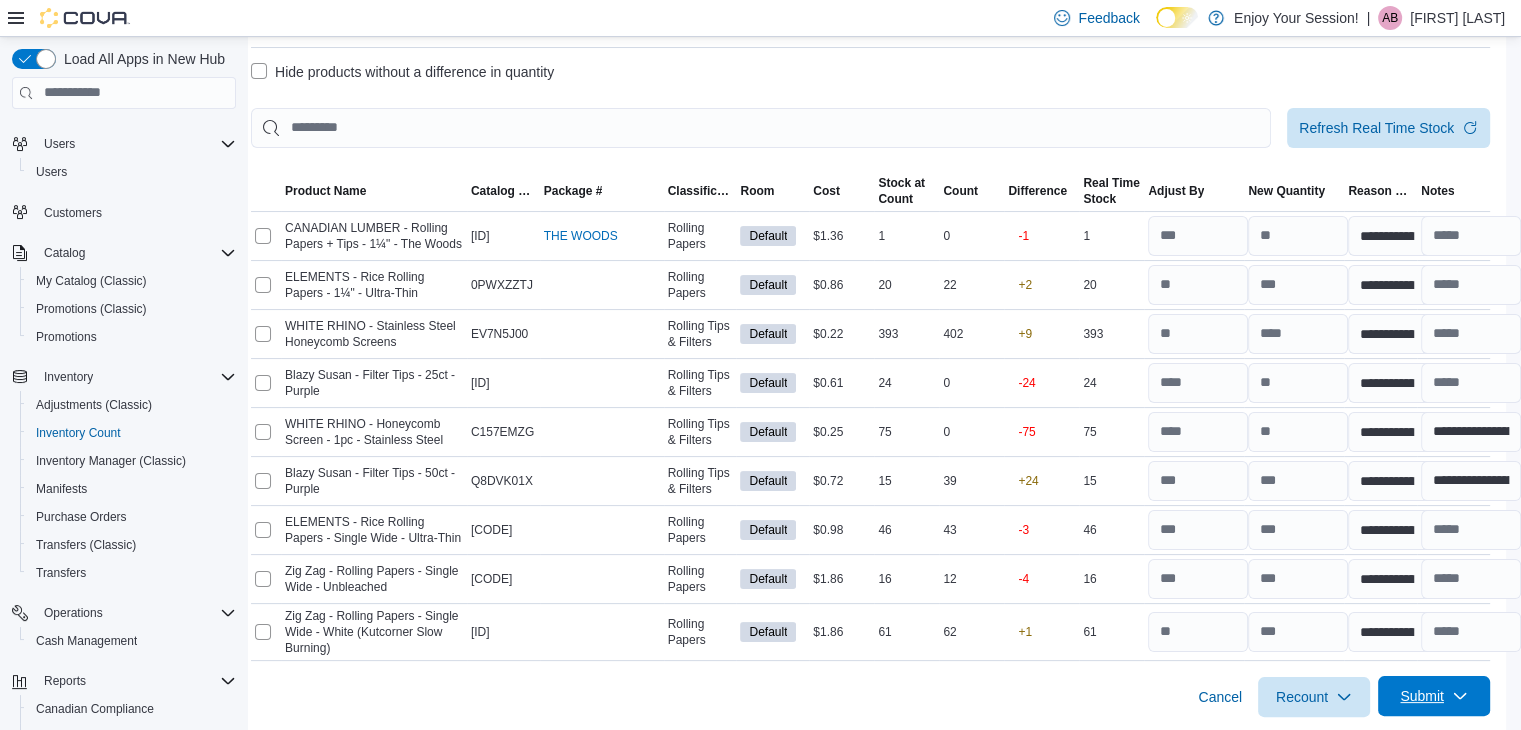 click on "Submit" at bounding box center (1434, 696) 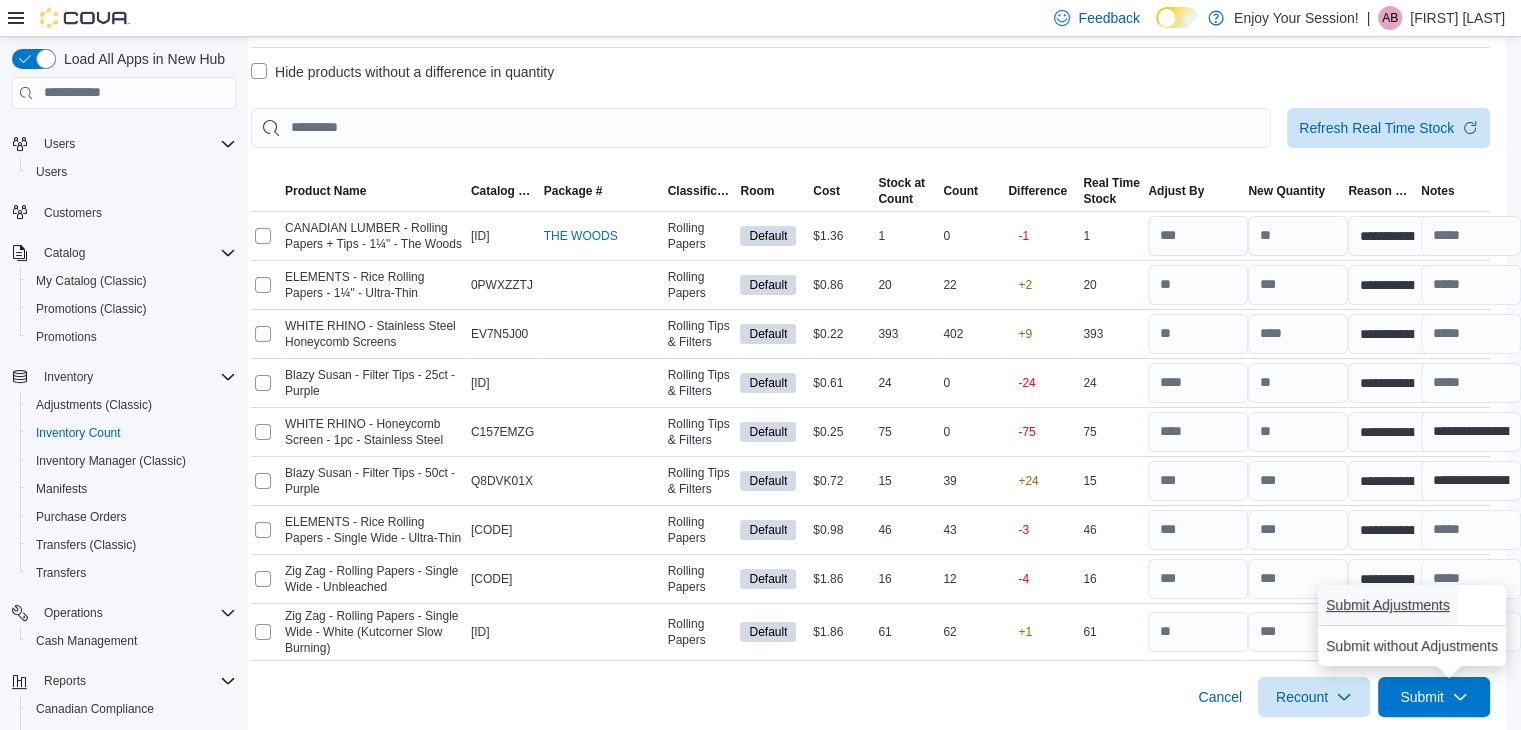 click on "Submit Adjustments" at bounding box center [1388, 605] 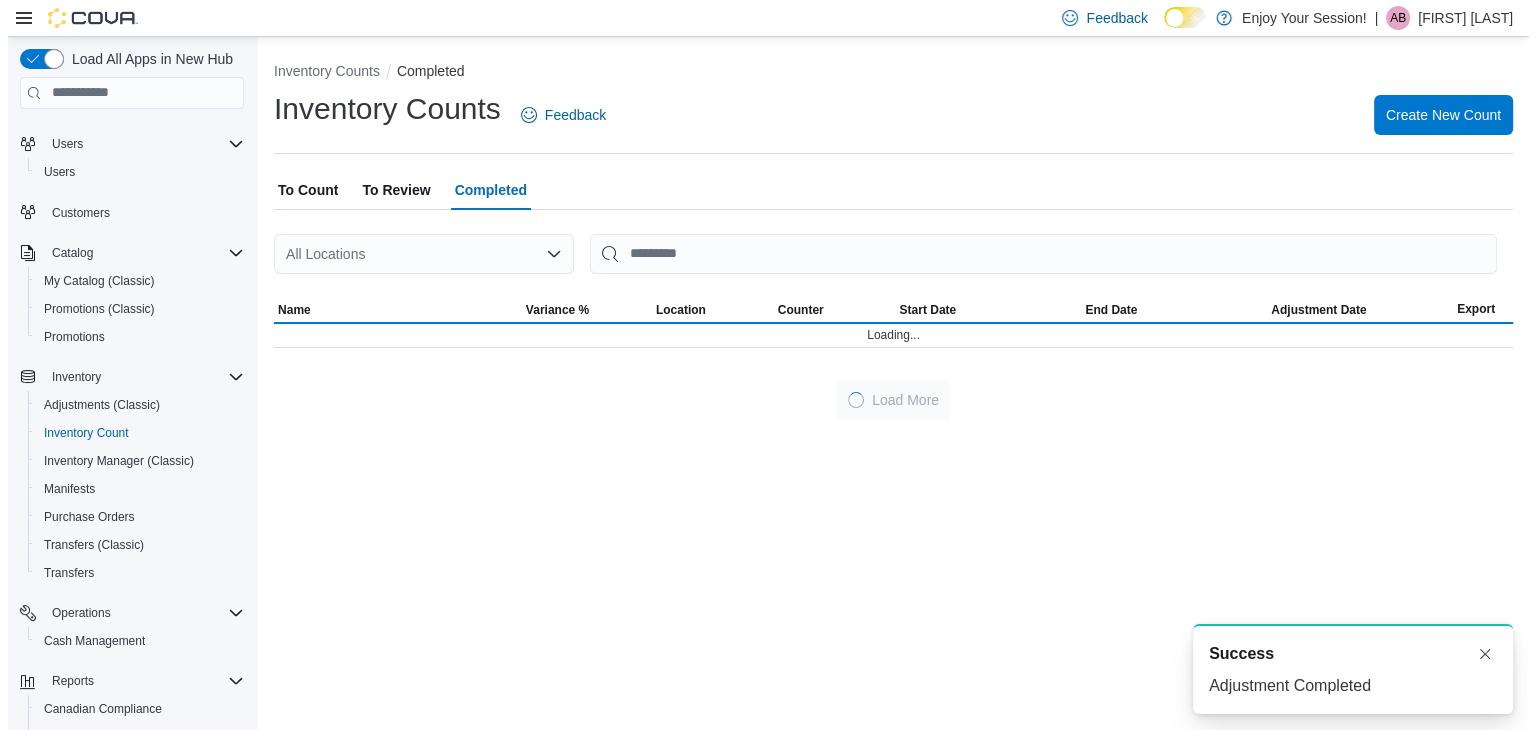 scroll, scrollTop: 0, scrollLeft: 0, axis: both 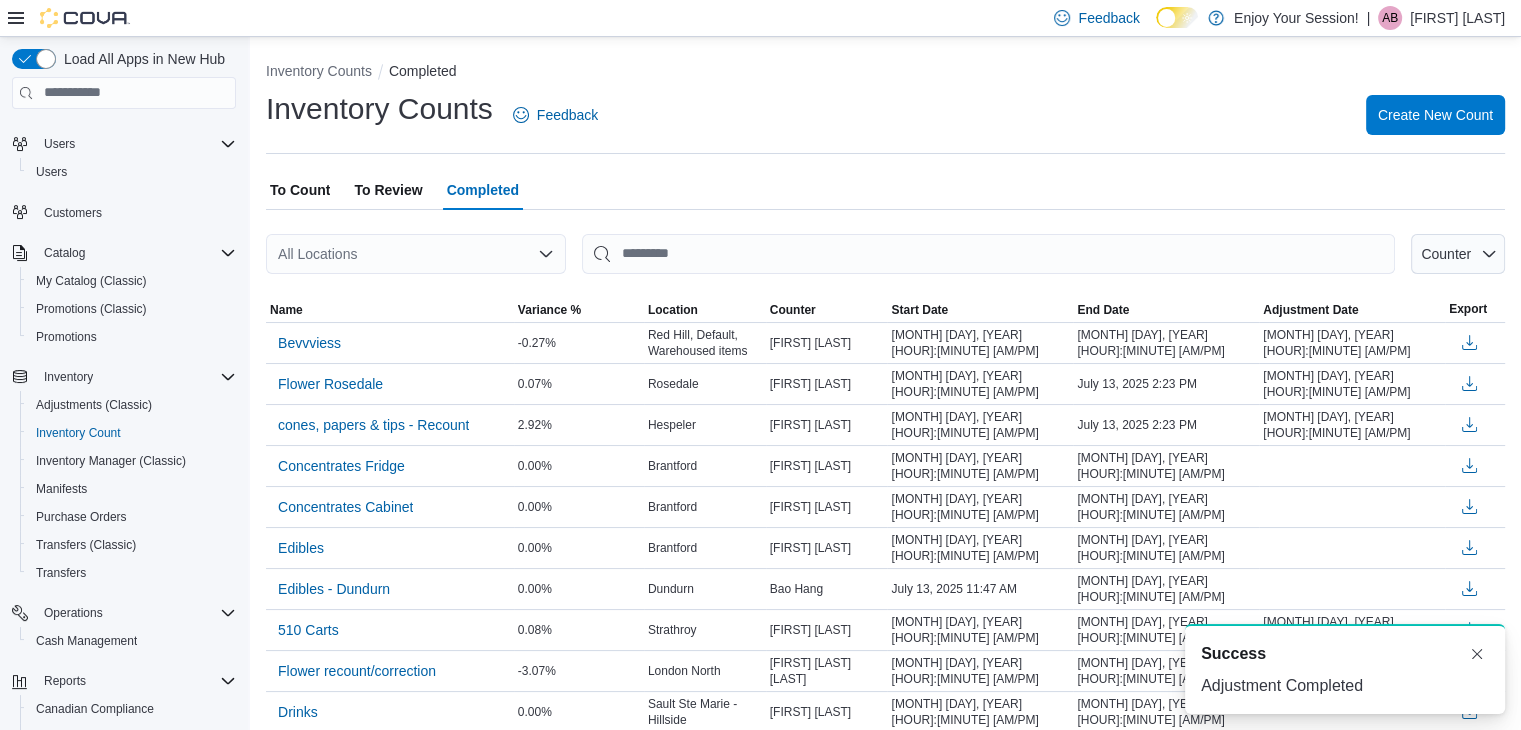 click on "All Locations" at bounding box center [416, 254] 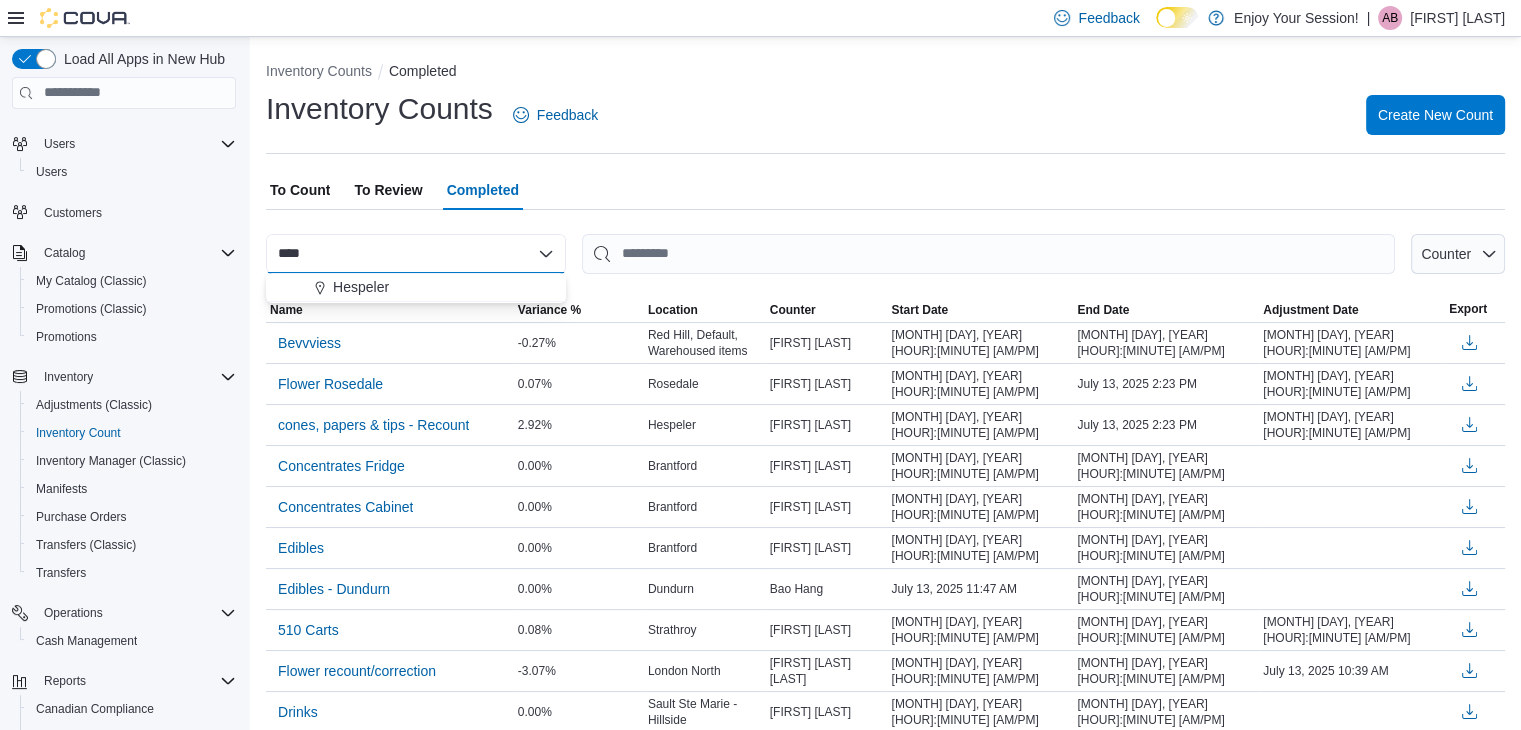 type on "****" 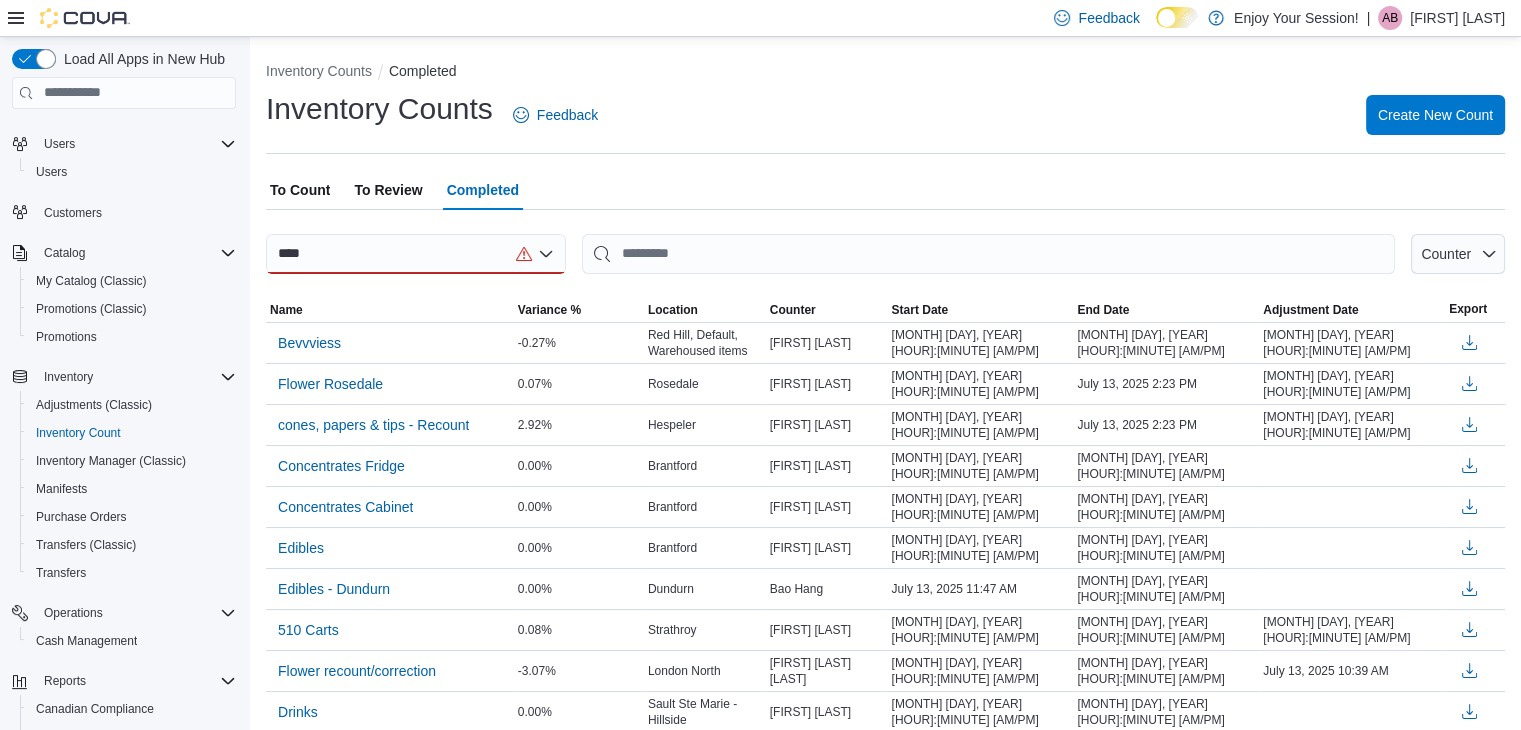 click on "****" at bounding box center (416, 254) 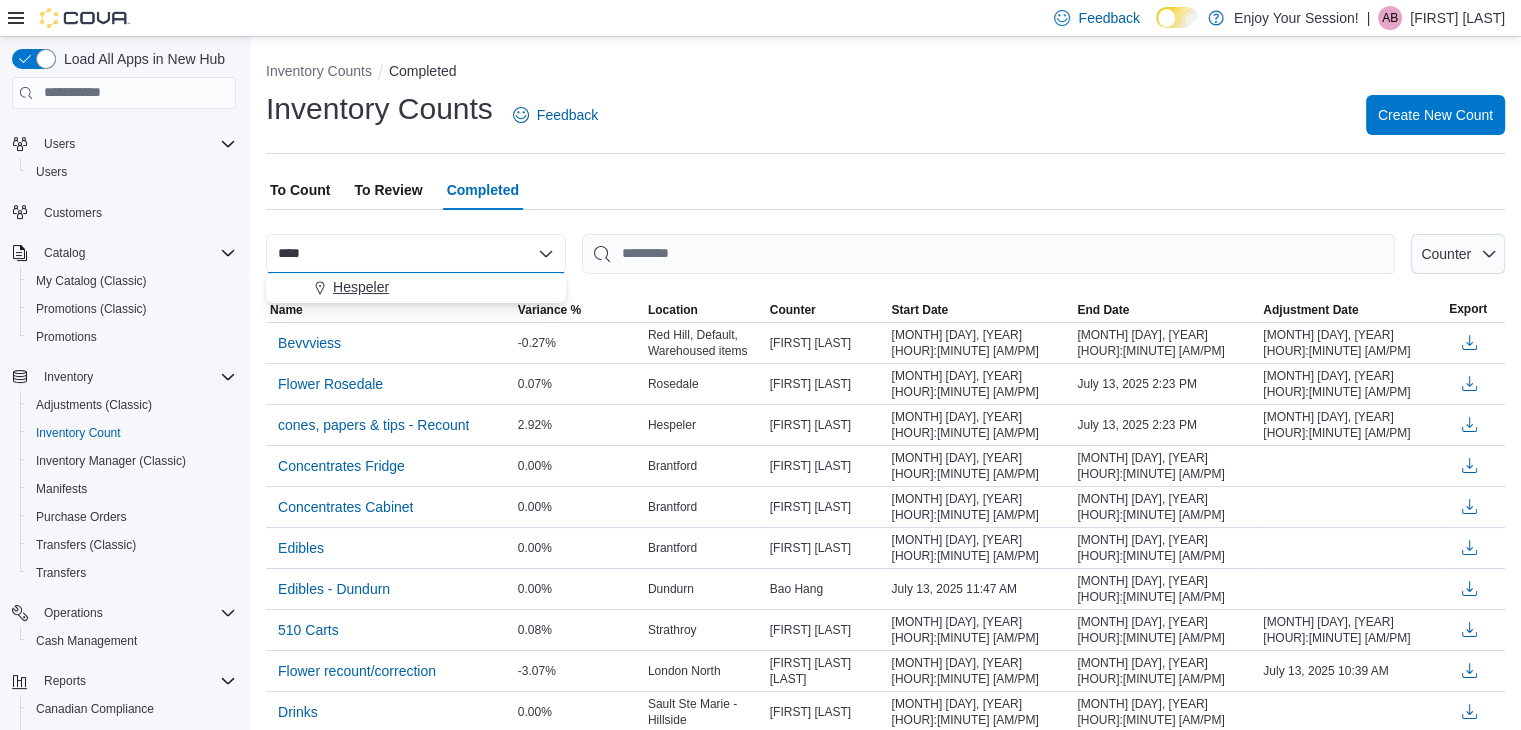 click on "Hespeler" at bounding box center (361, 287) 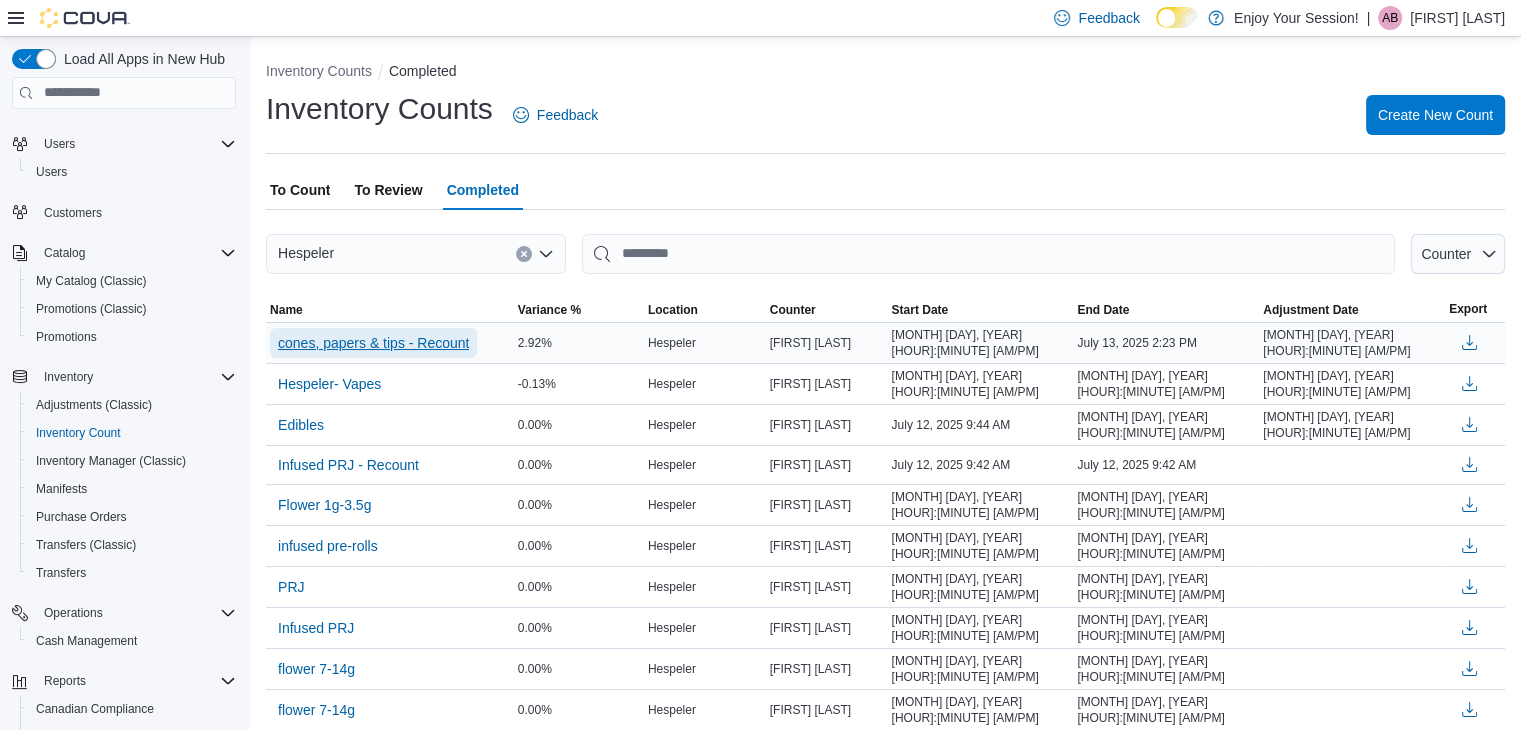 click on "cones, papers & tips - Recount" at bounding box center (373, 343) 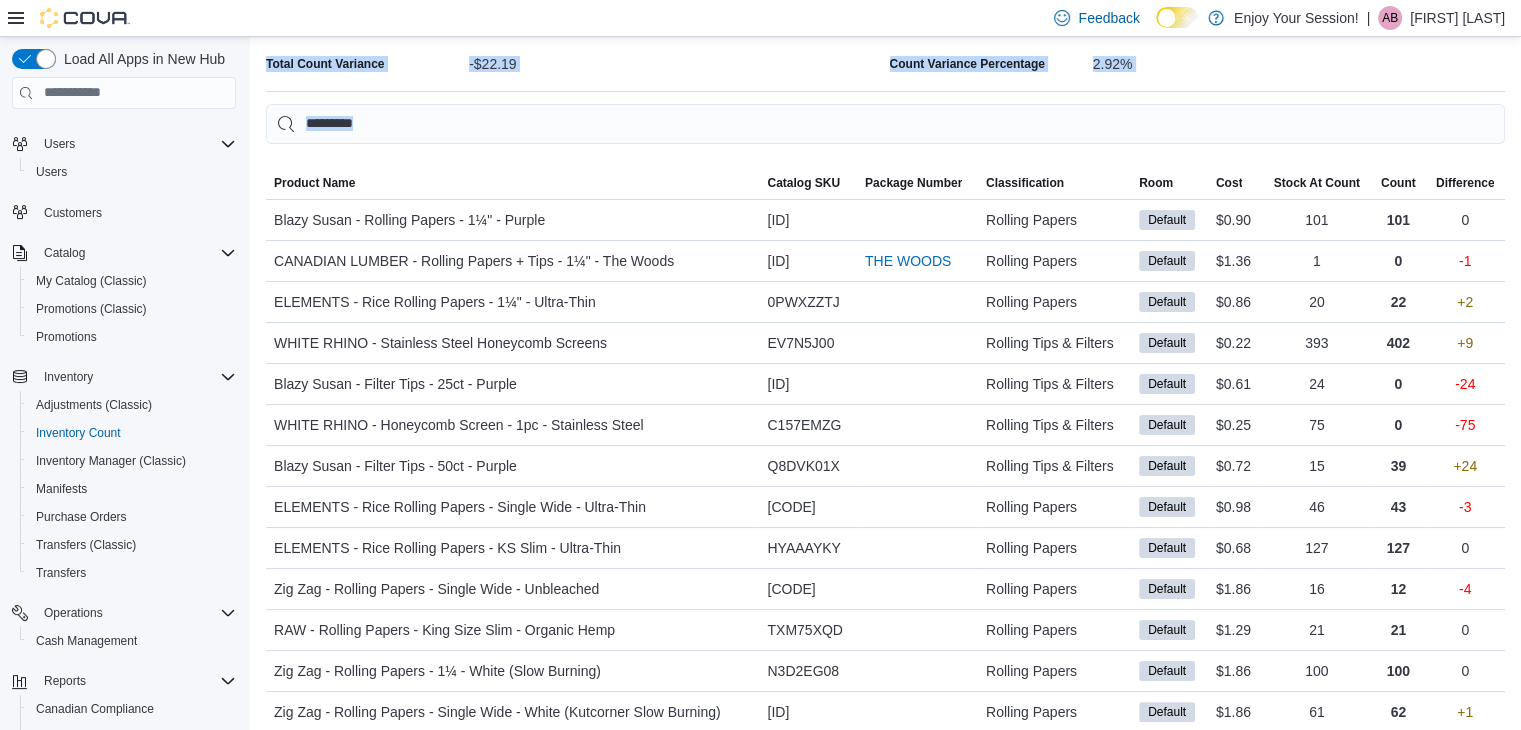 scroll, scrollTop: 336, scrollLeft: 0, axis: vertical 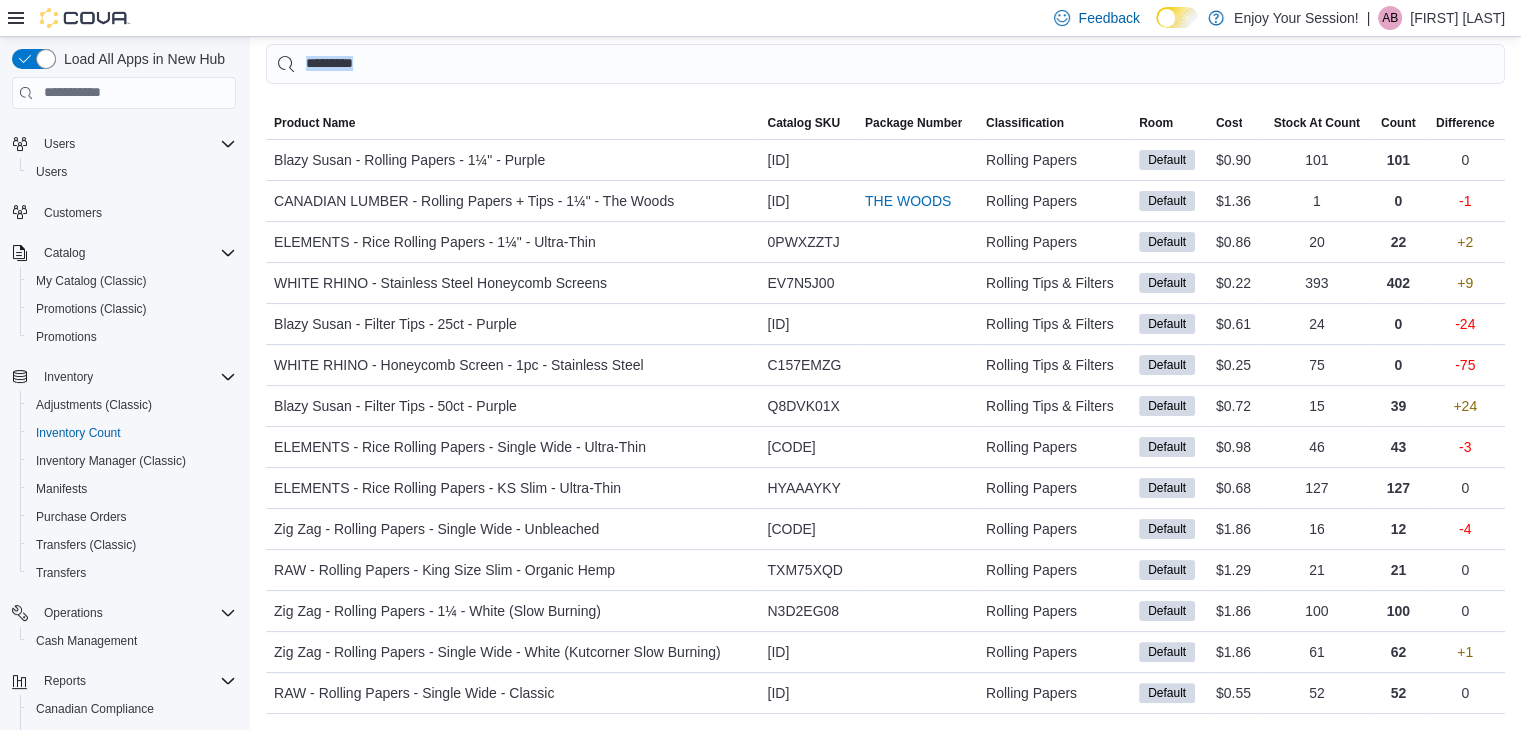 drag, startPoint x: 260, startPoint y: 228, endPoint x: 1535, endPoint y: 776, distance: 1387.7784 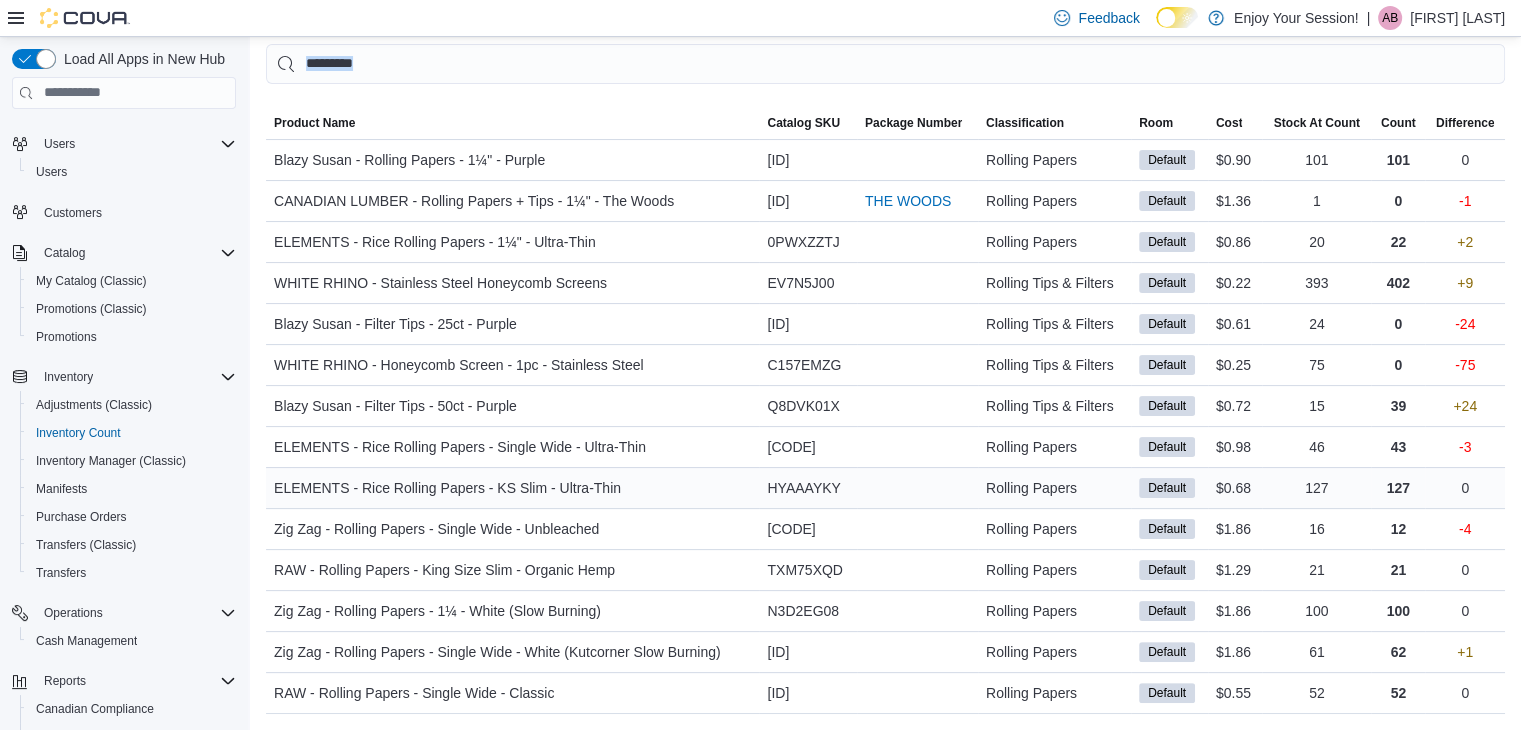 scroll, scrollTop: 0, scrollLeft: 0, axis: both 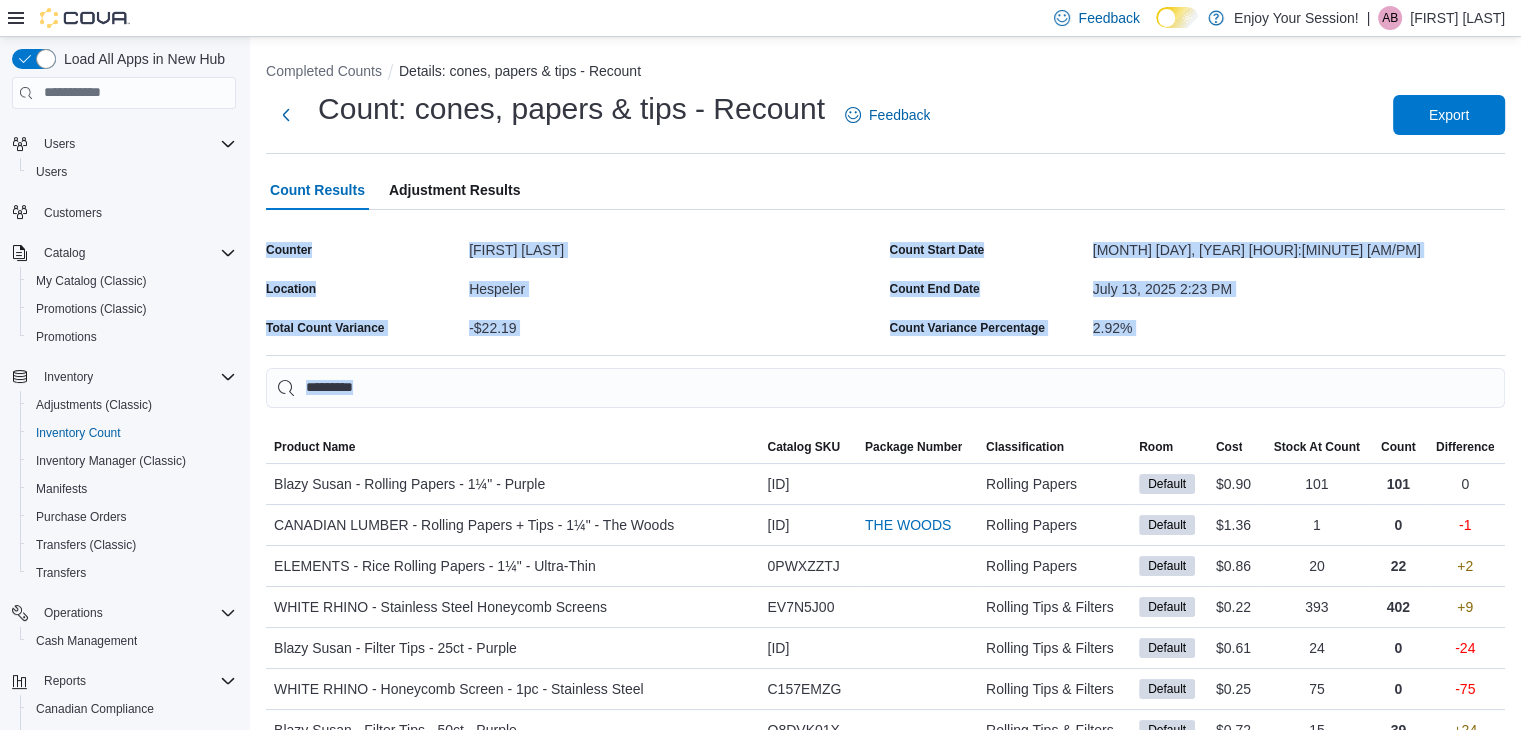 click on "Adjustment Results" at bounding box center [454, 190] 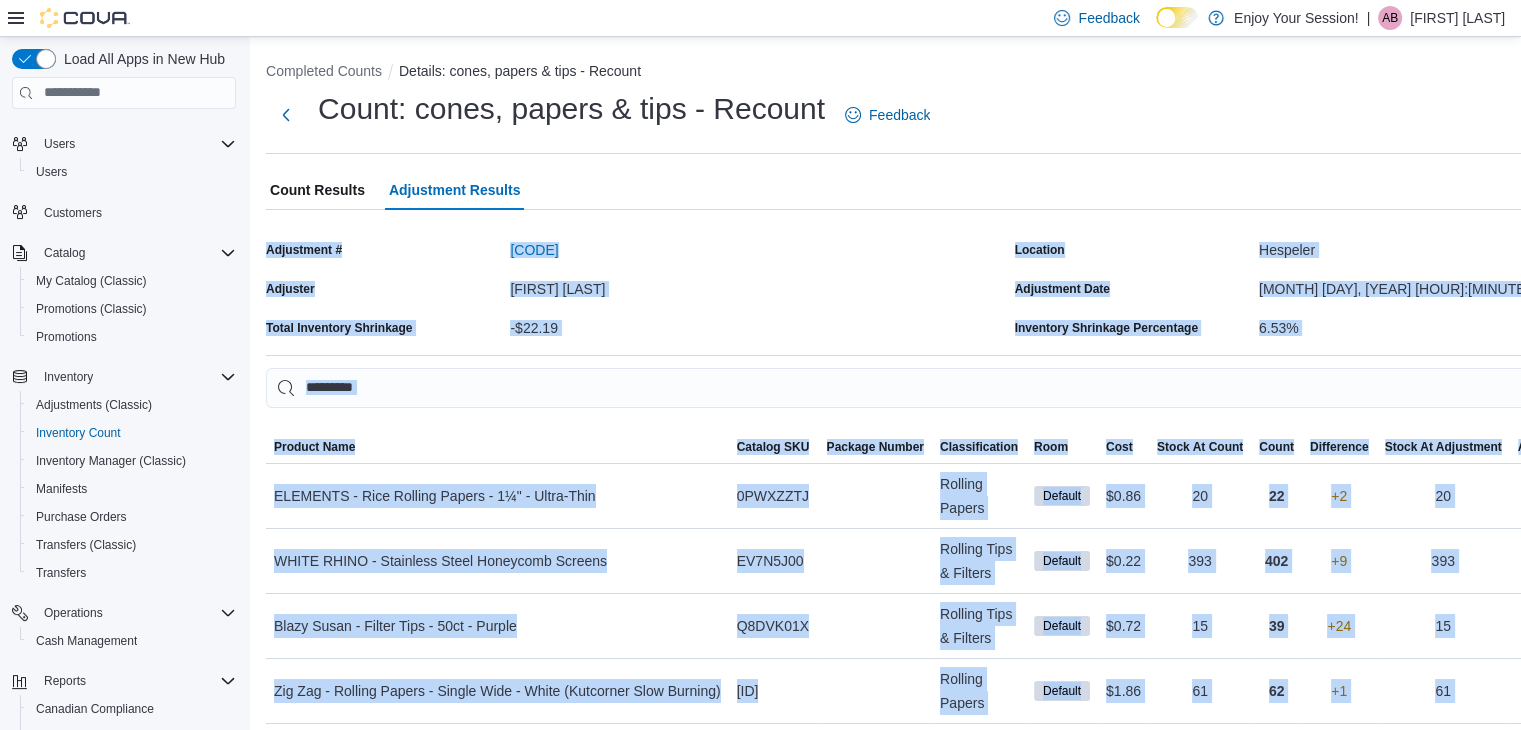 scroll, scrollTop: 348, scrollLeft: 0, axis: vertical 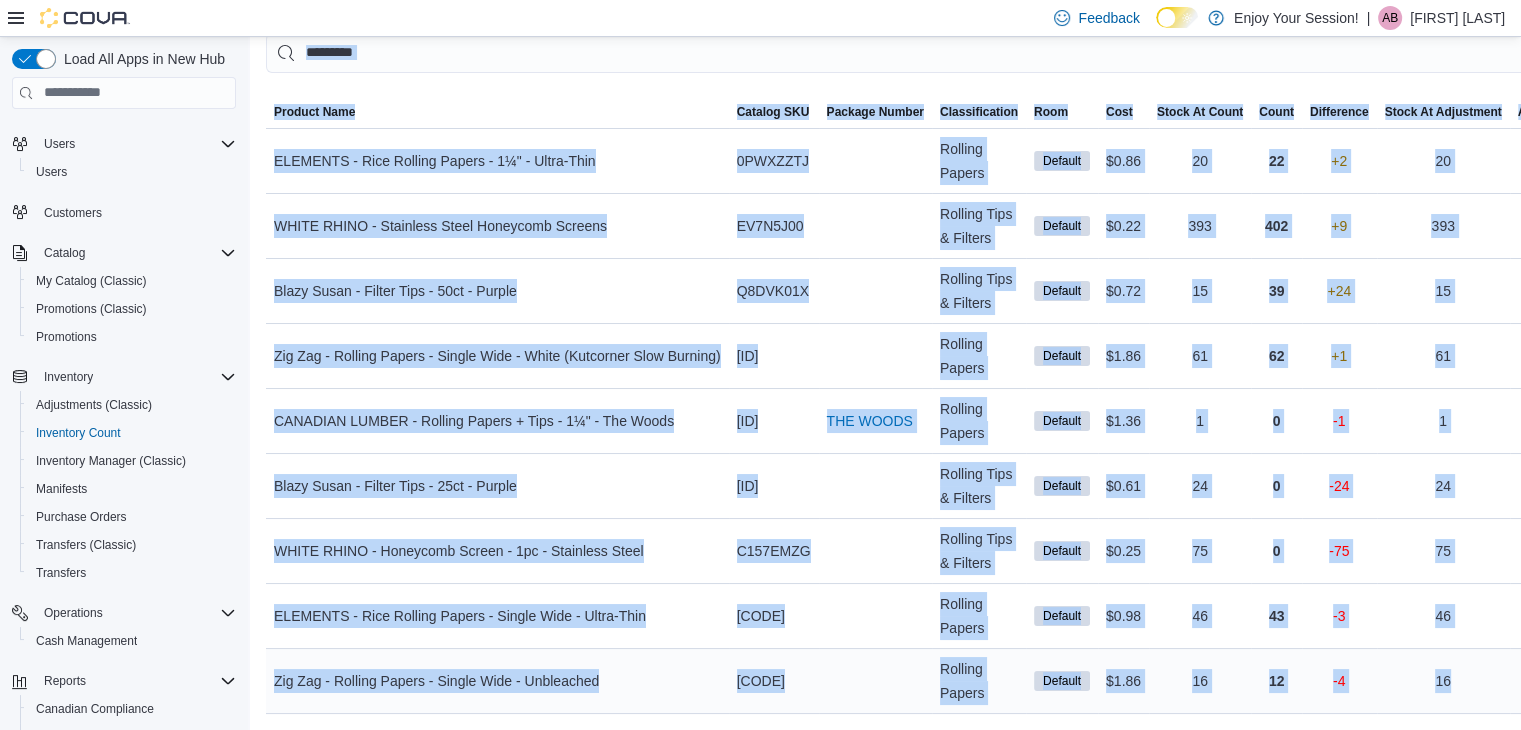 drag, startPoint x: 262, startPoint y: 213, endPoint x: 1493, endPoint y: 671, distance: 1313.4402 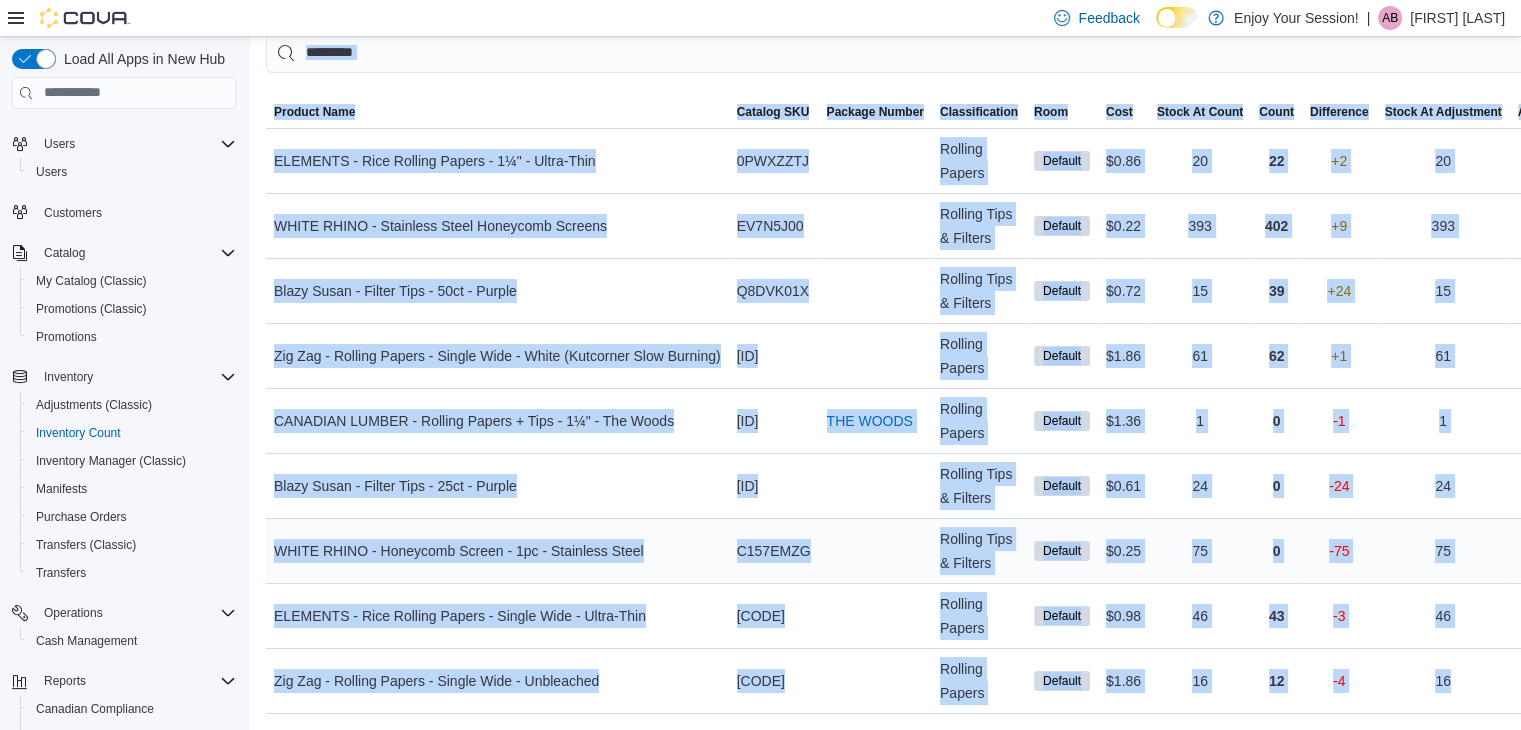 click on "-75" at bounding box center [1339, 551] 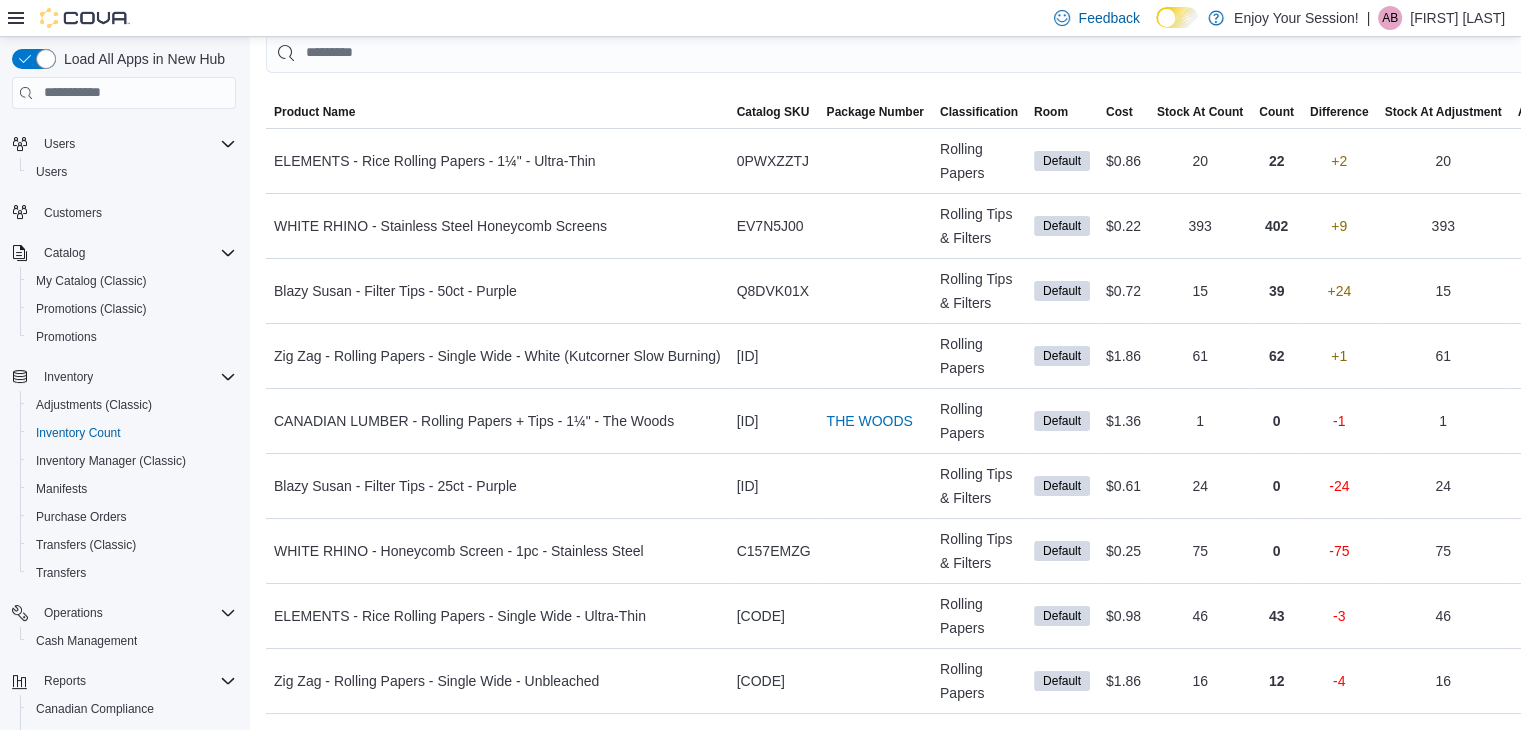 scroll, scrollTop: 0, scrollLeft: 0, axis: both 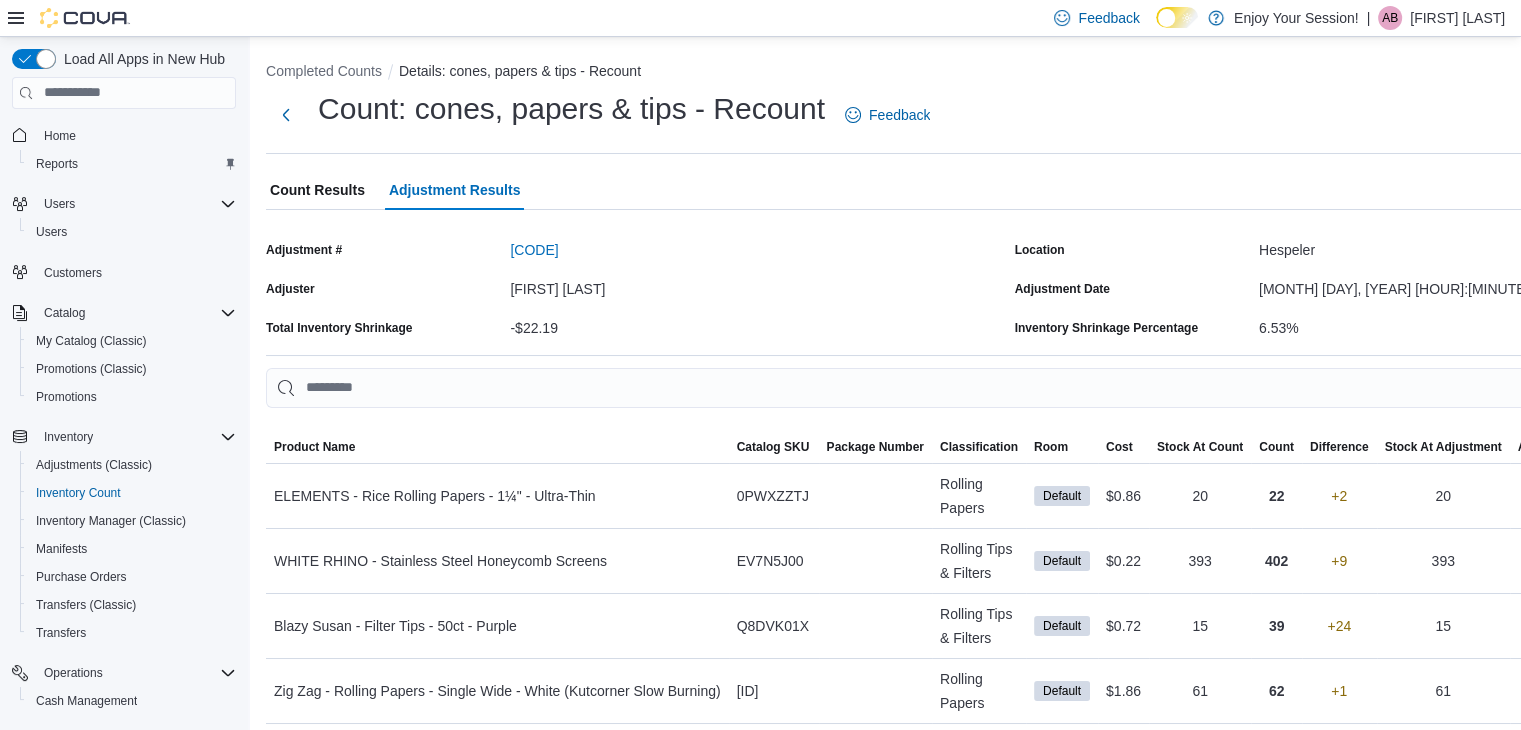 click at bounding box center [85, 18] 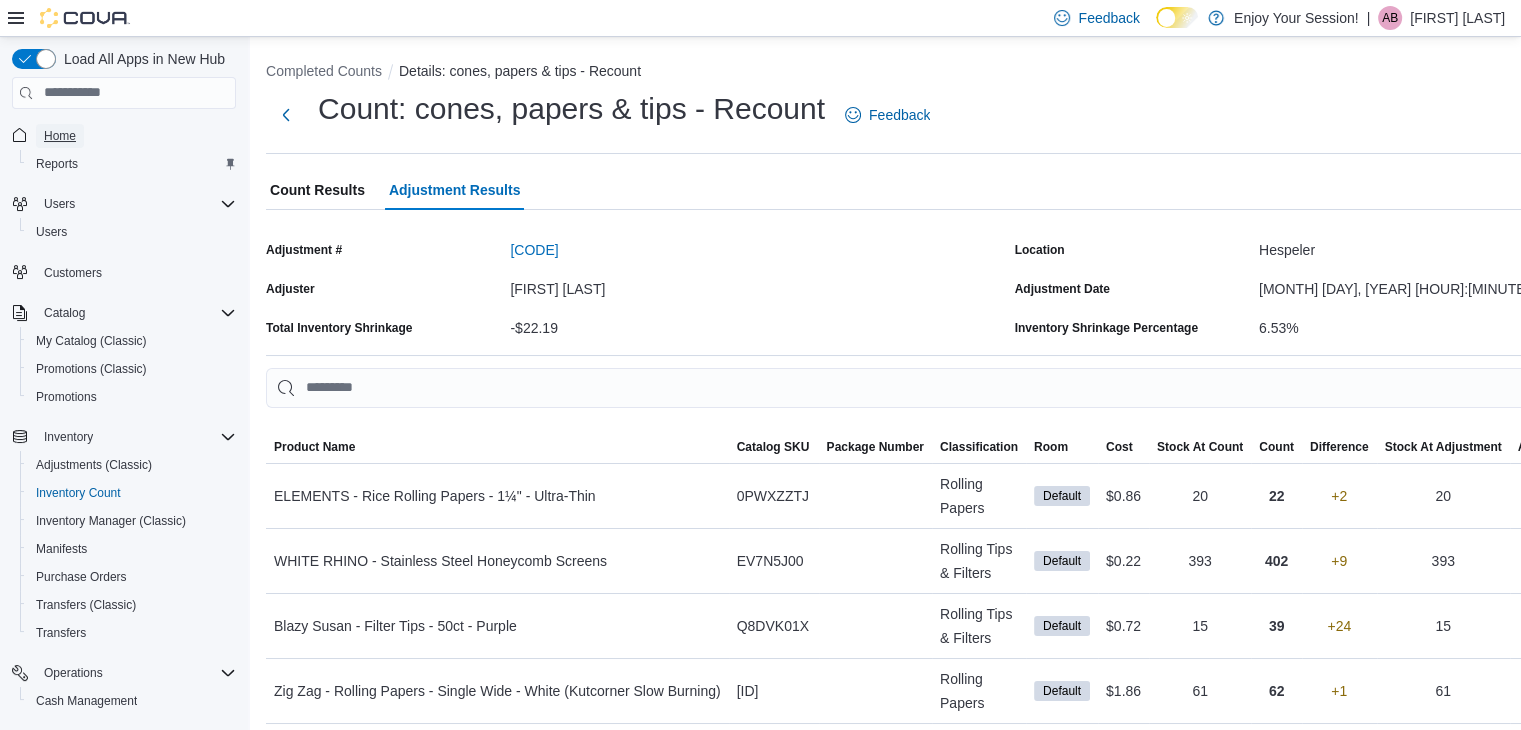 click on "Home" at bounding box center [60, 136] 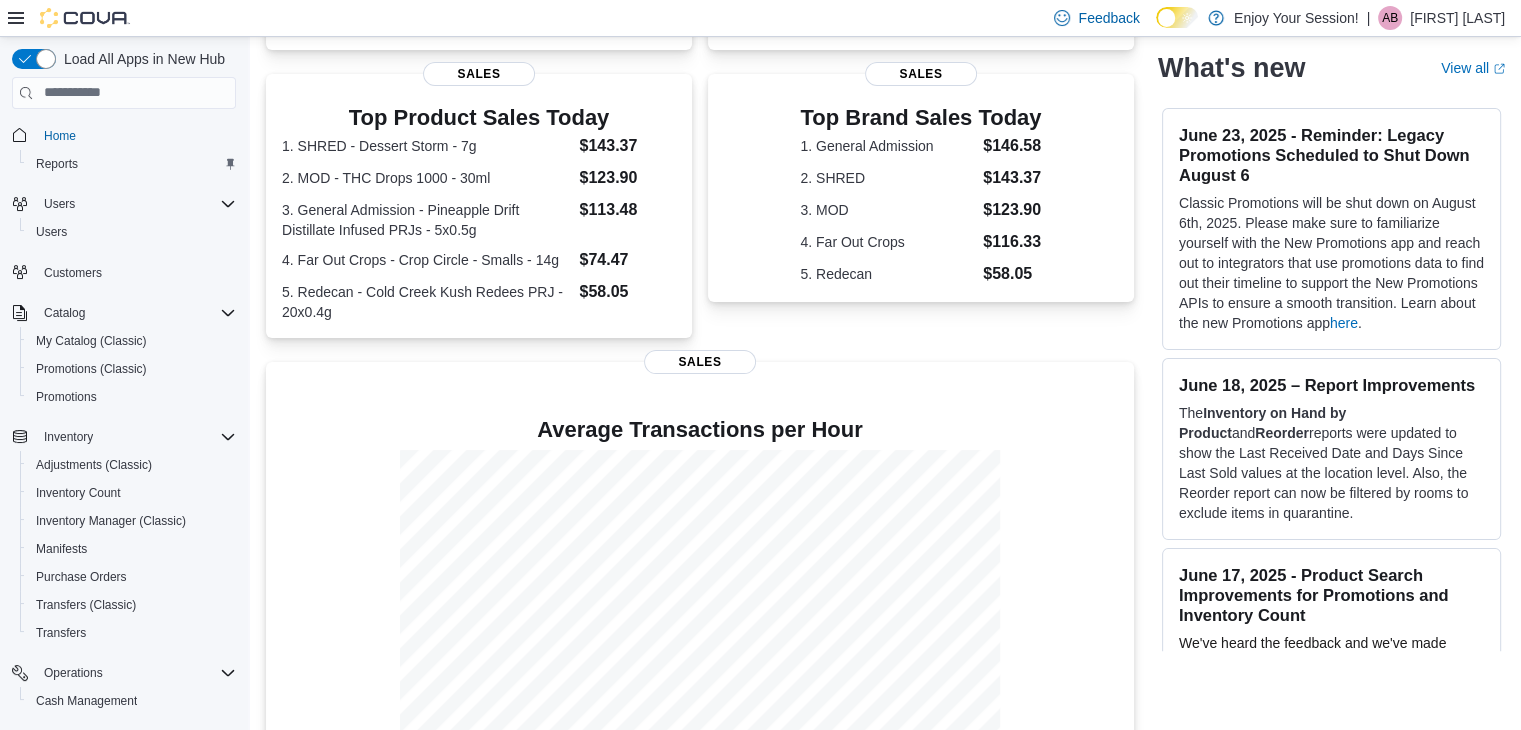 scroll, scrollTop: 434, scrollLeft: 0, axis: vertical 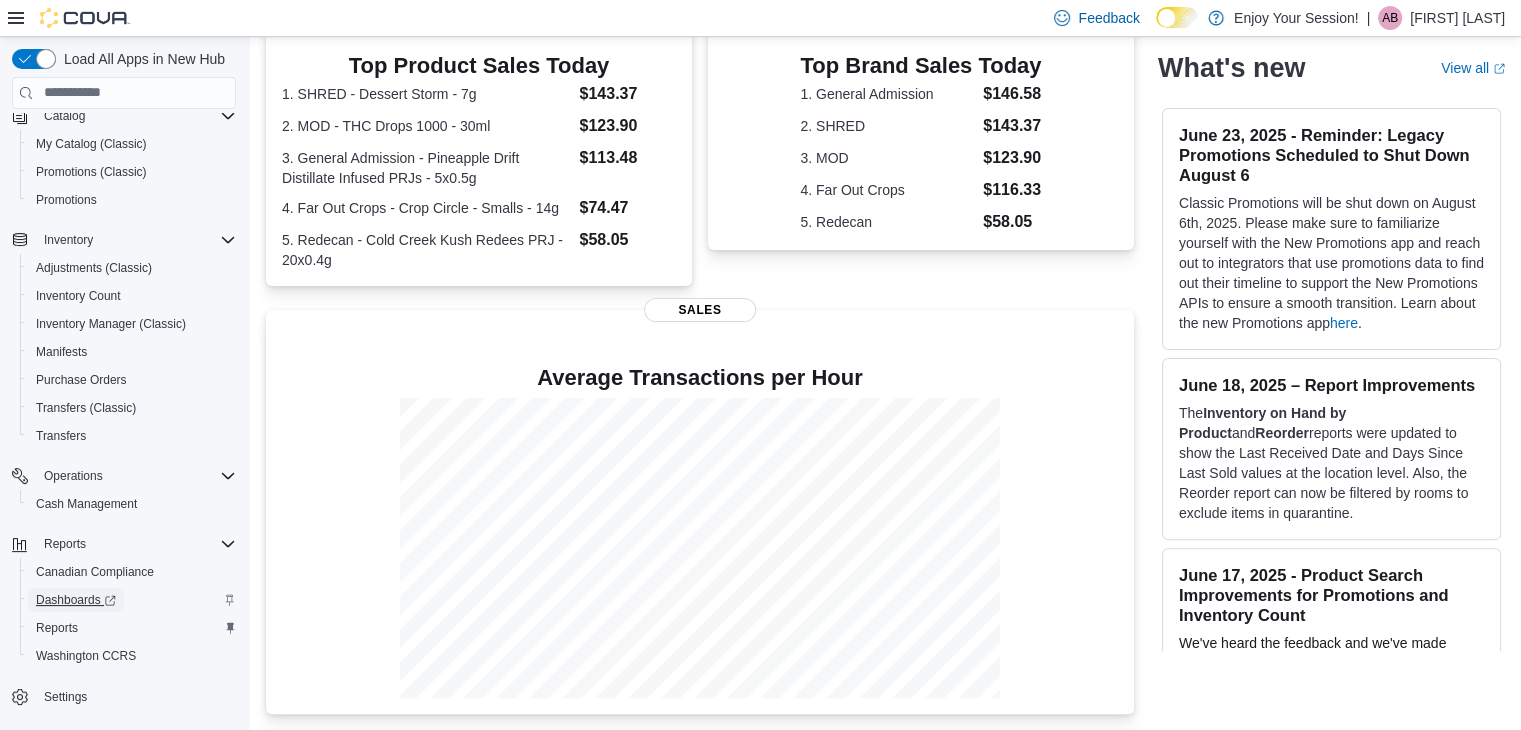 click on "Dashboards" at bounding box center [76, 600] 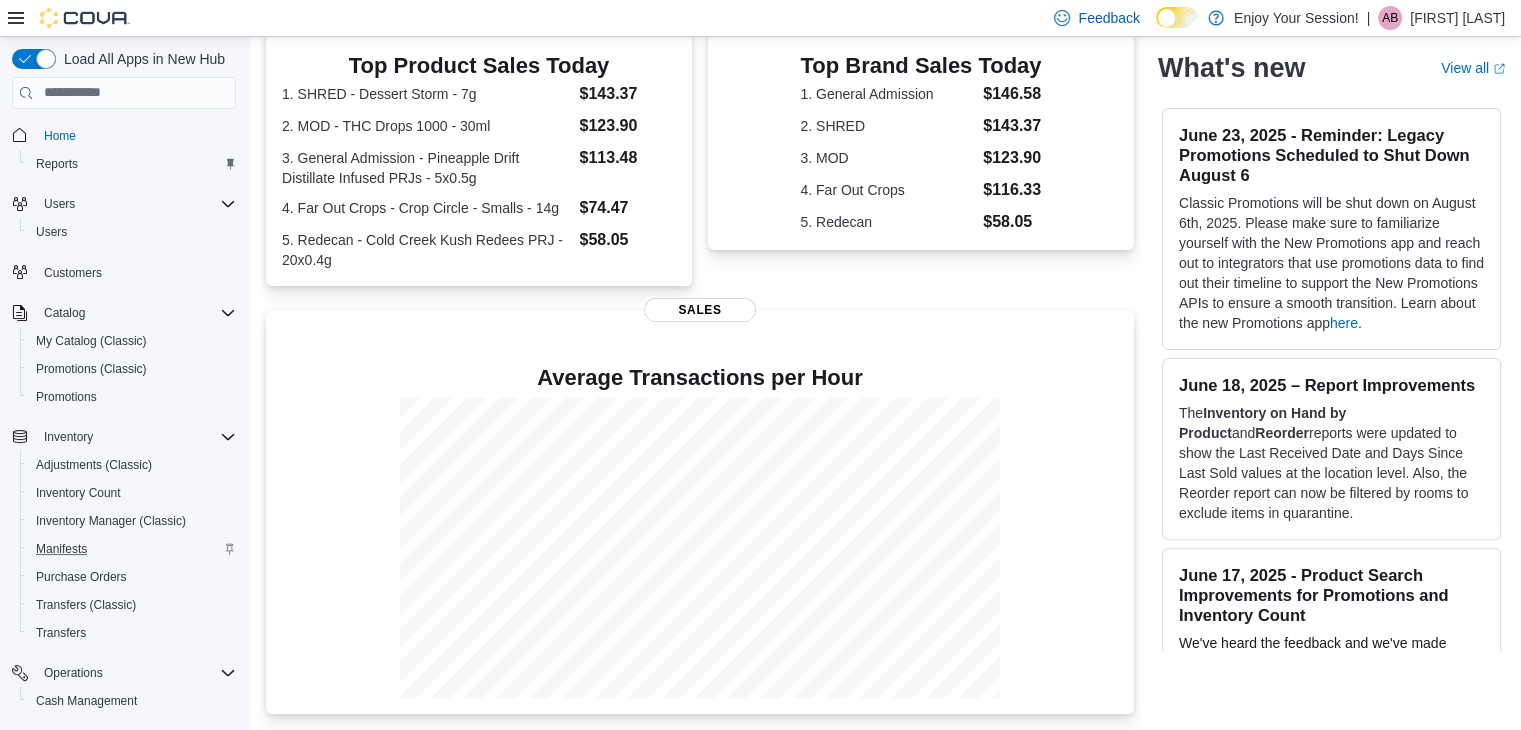 scroll, scrollTop: 197, scrollLeft: 0, axis: vertical 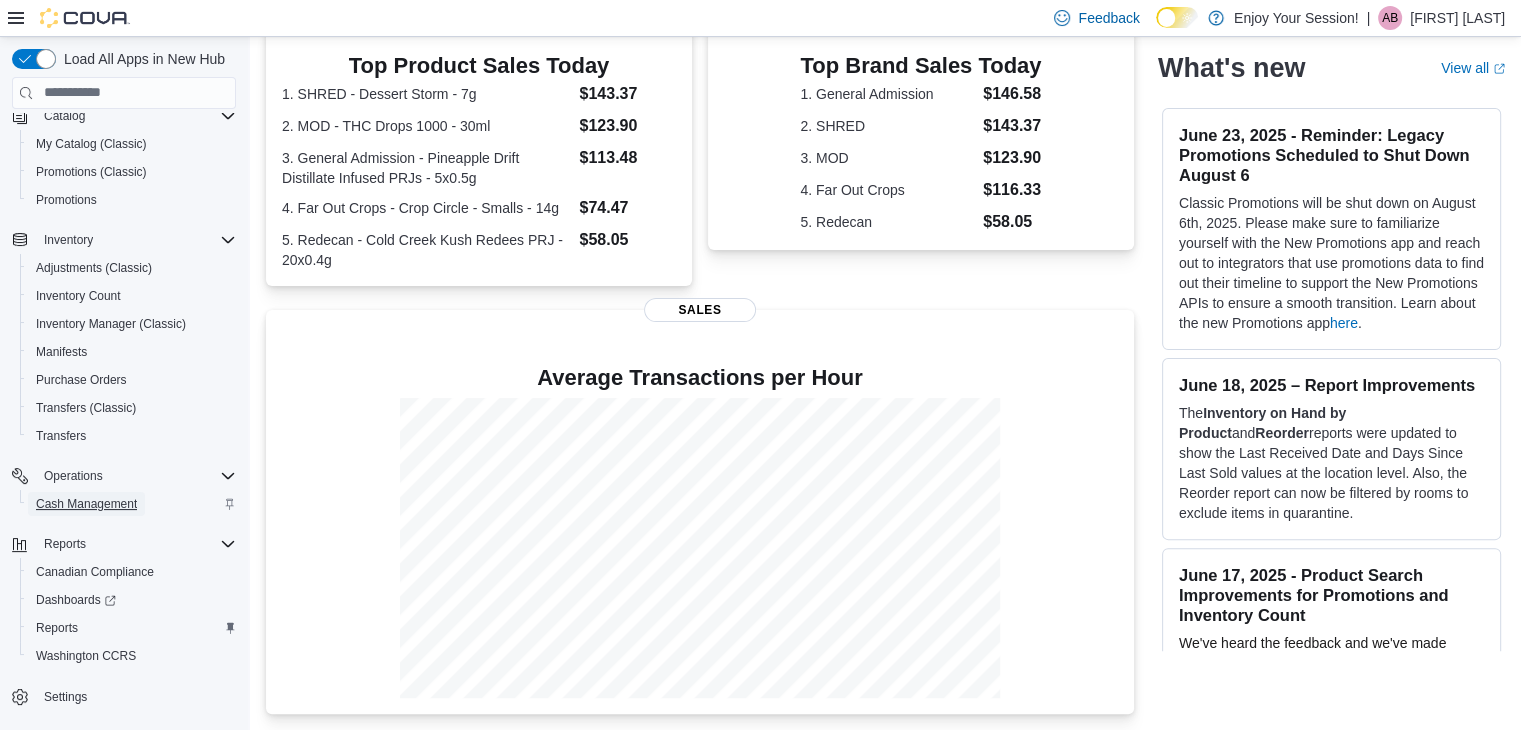 click on "Cash Management" at bounding box center (86, 504) 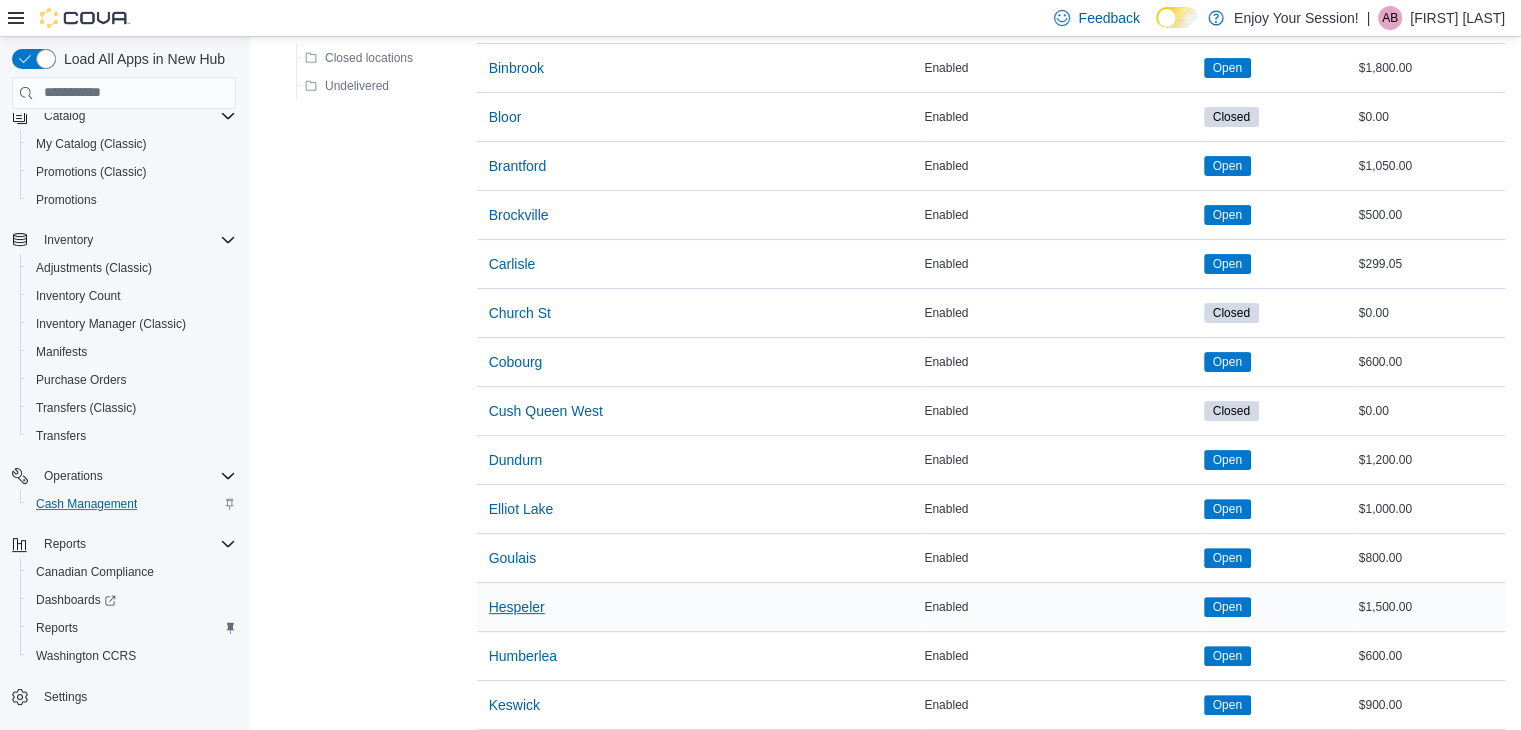 scroll, scrollTop: 500, scrollLeft: 0, axis: vertical 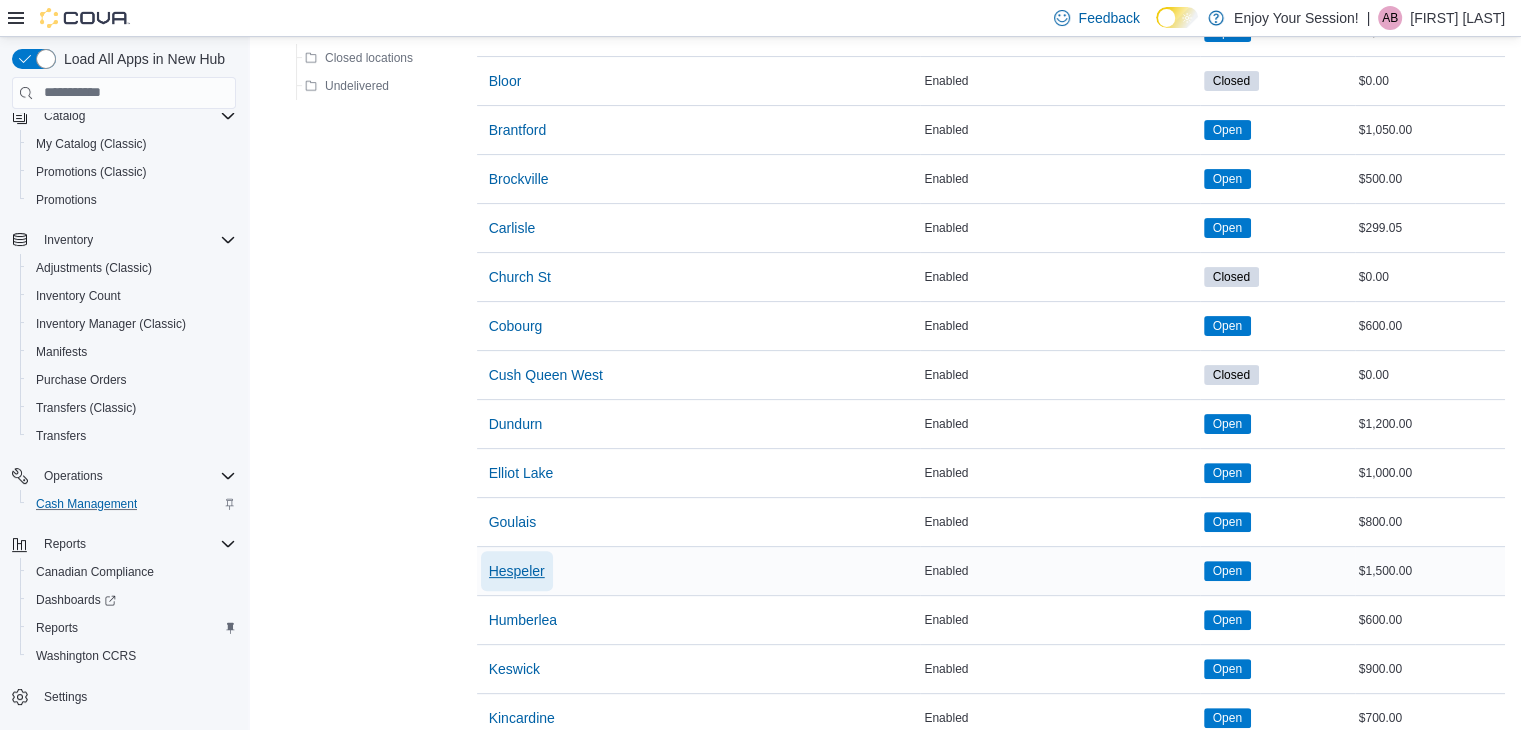 click on "Hespeler" at bounding box center (517, 571) 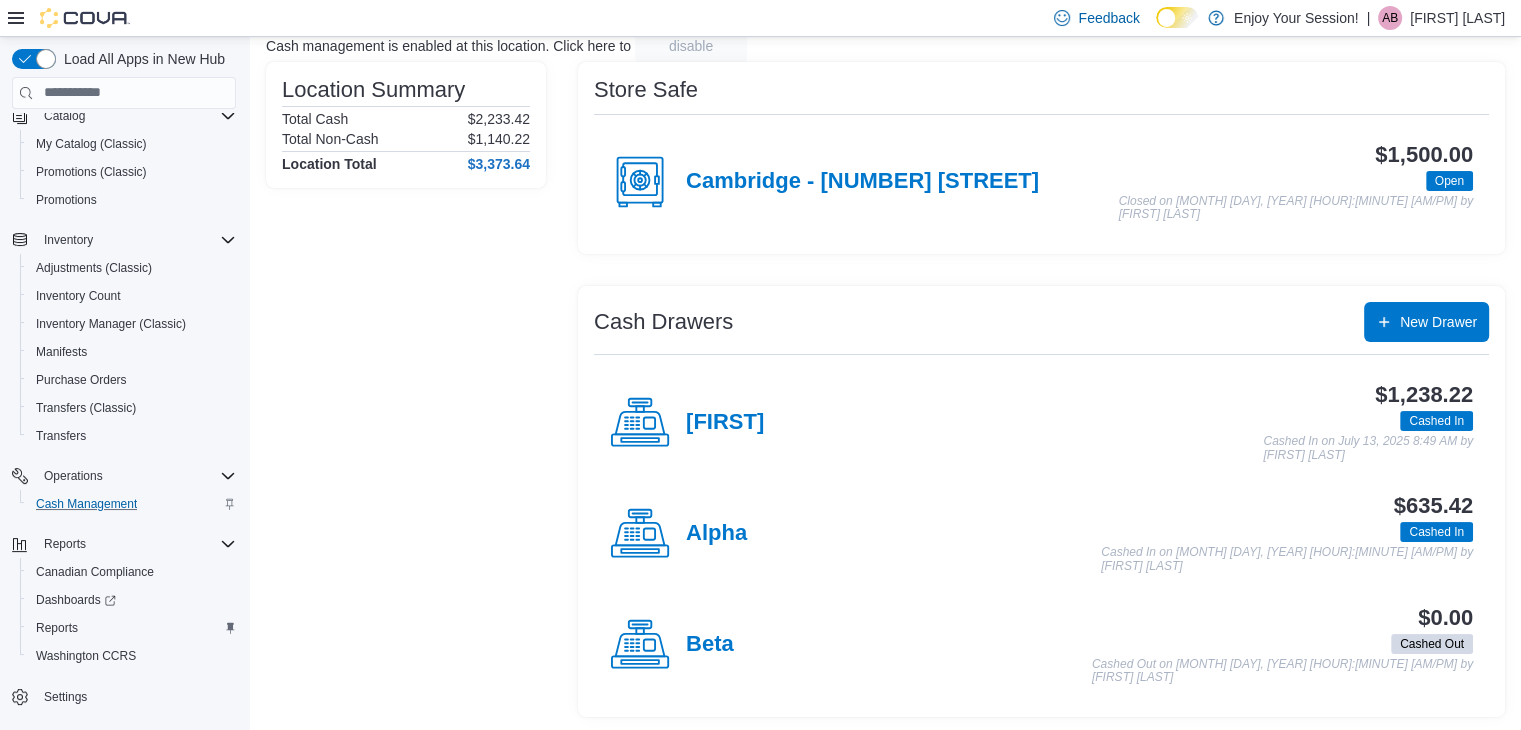 scroll, scrollTop: 141, scrollLeft: 0, axis: vertical 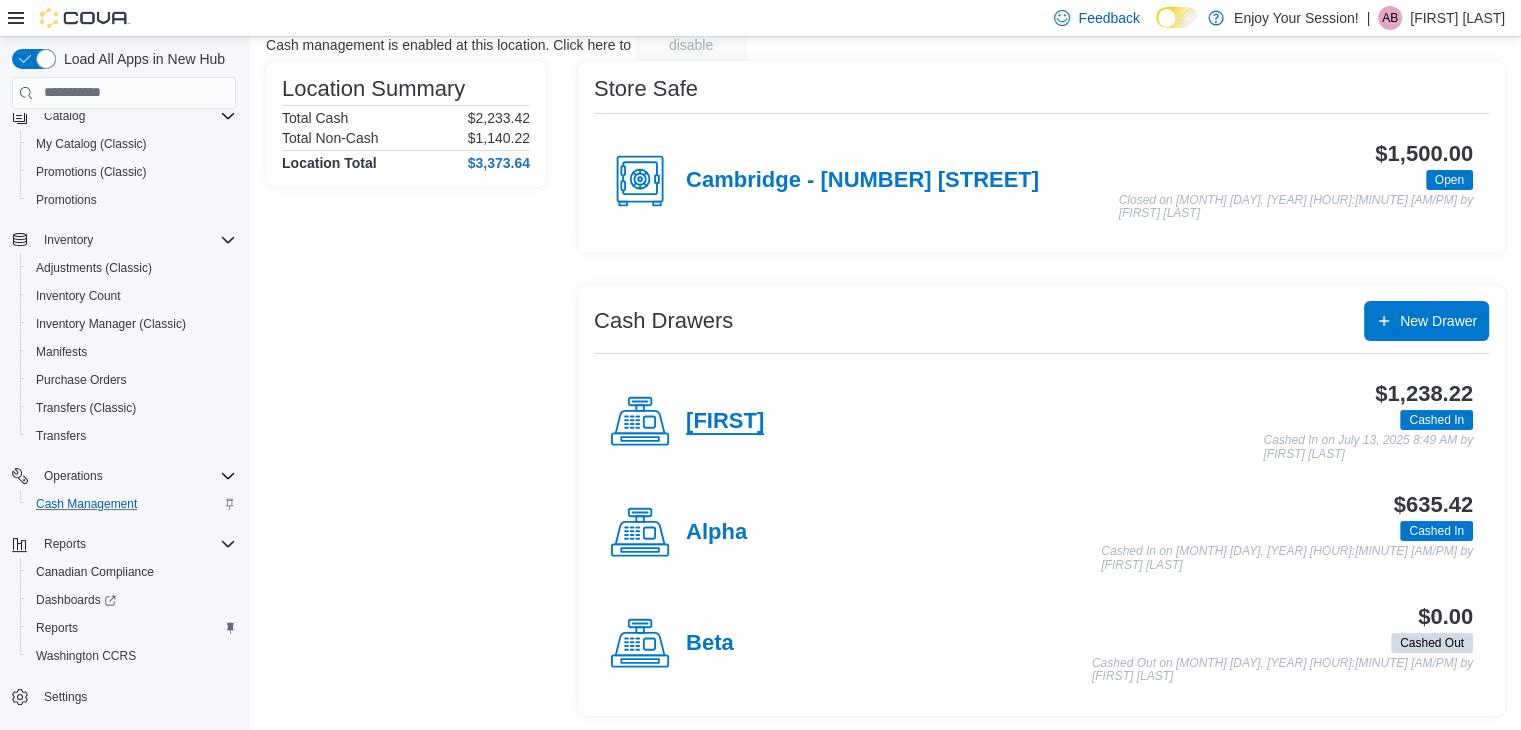 click on "[FIRST]" at bounding box center [725, 422] 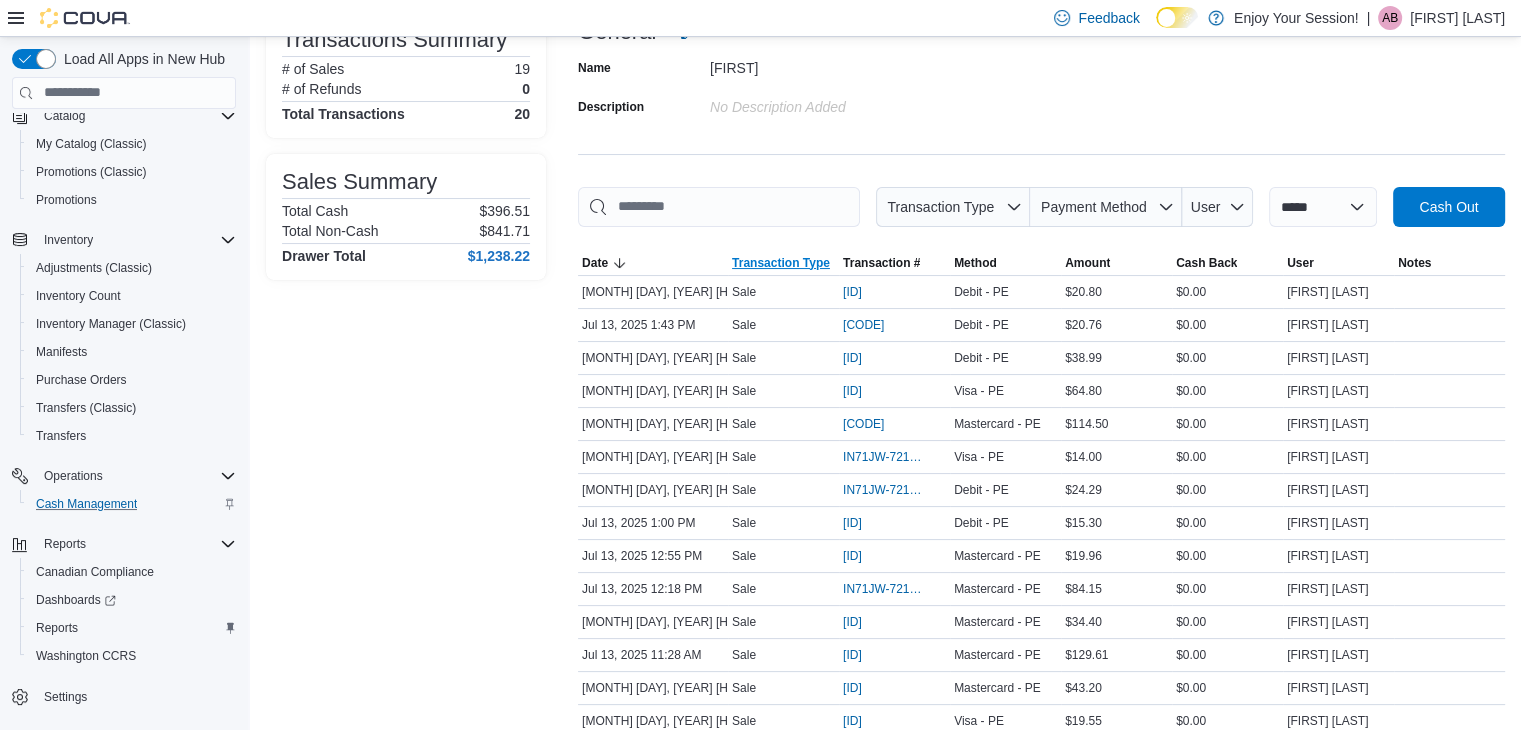 scroll, scrollTop: 0, scrollLeft: 0, axis: both 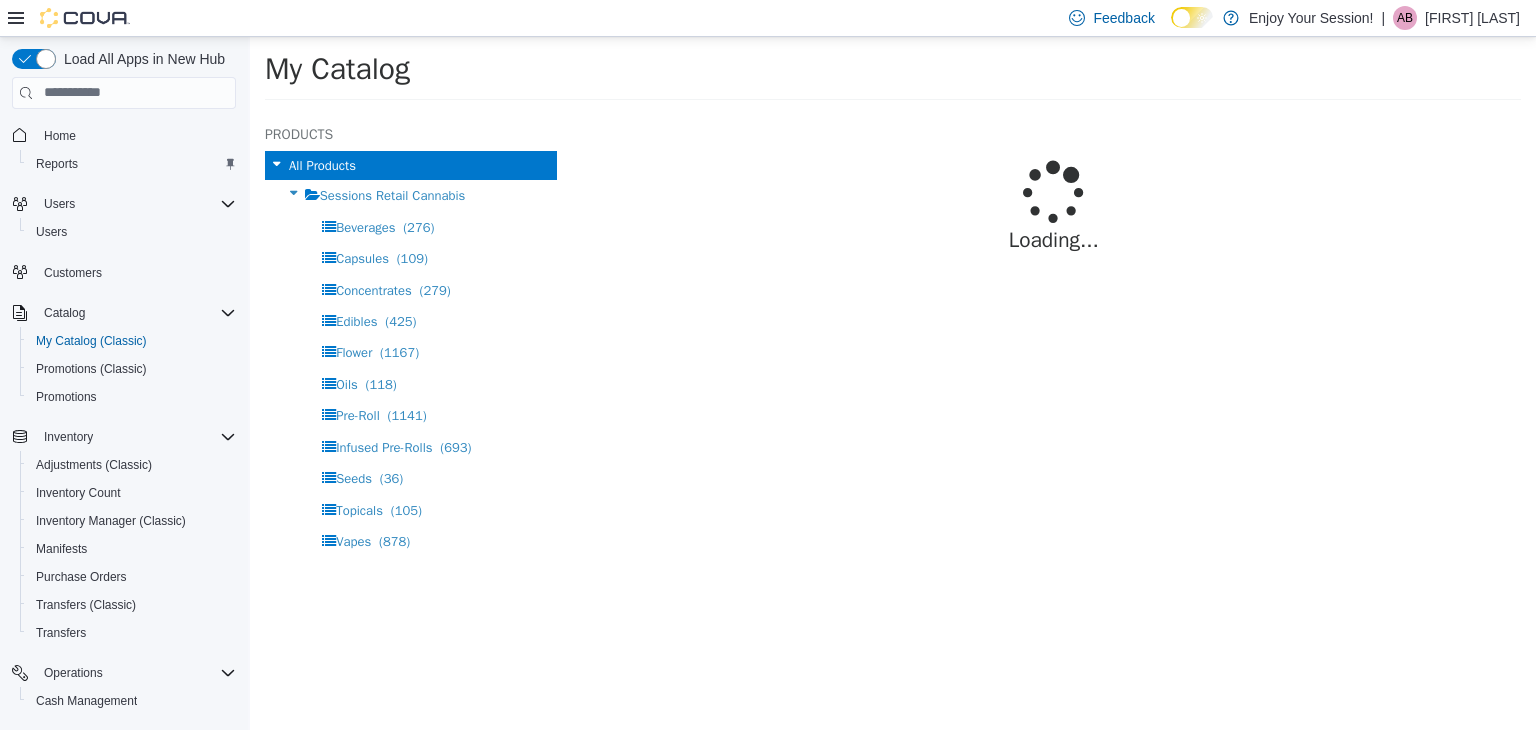 select on "**********" 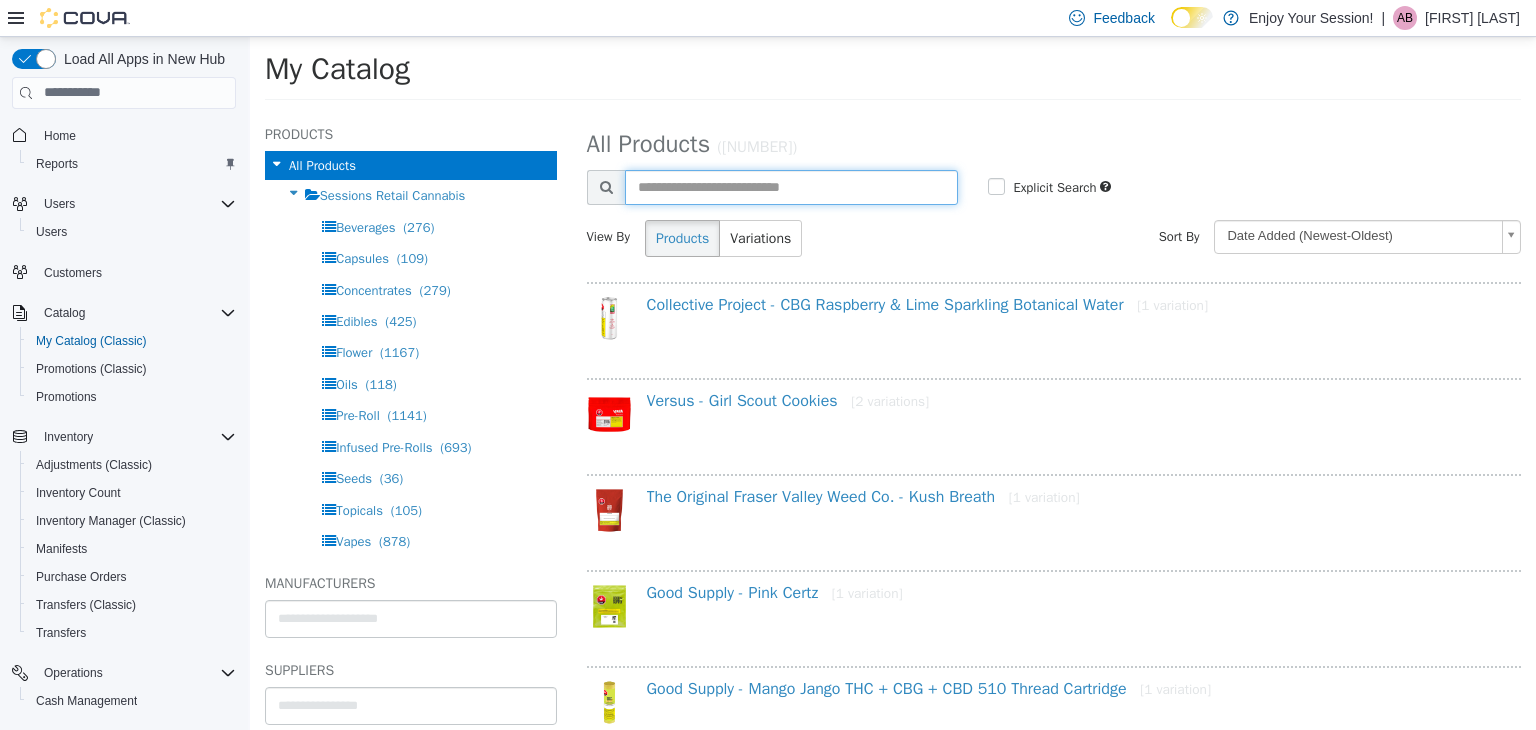 click at bounding box center [792, 186] 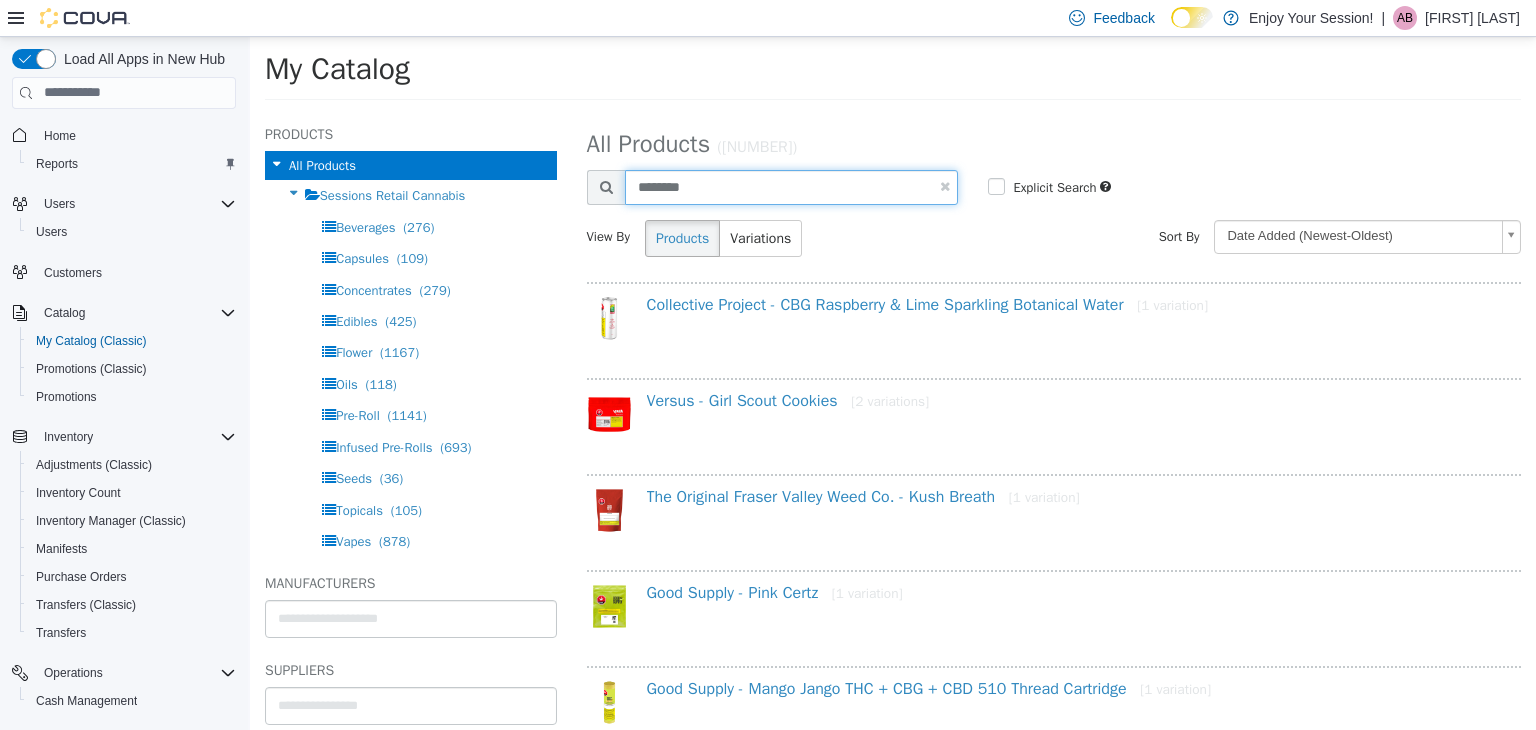 type on "********" 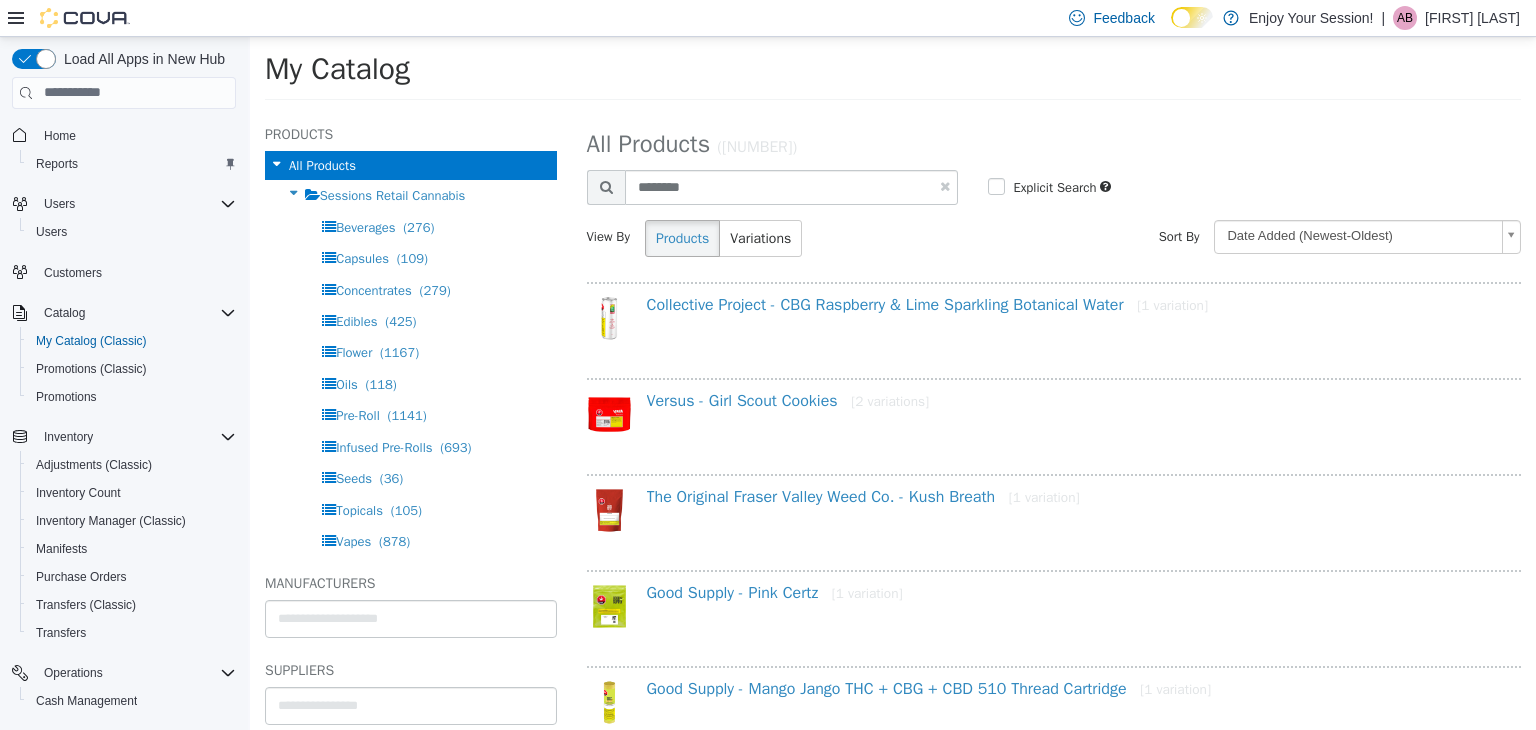select on "**********" 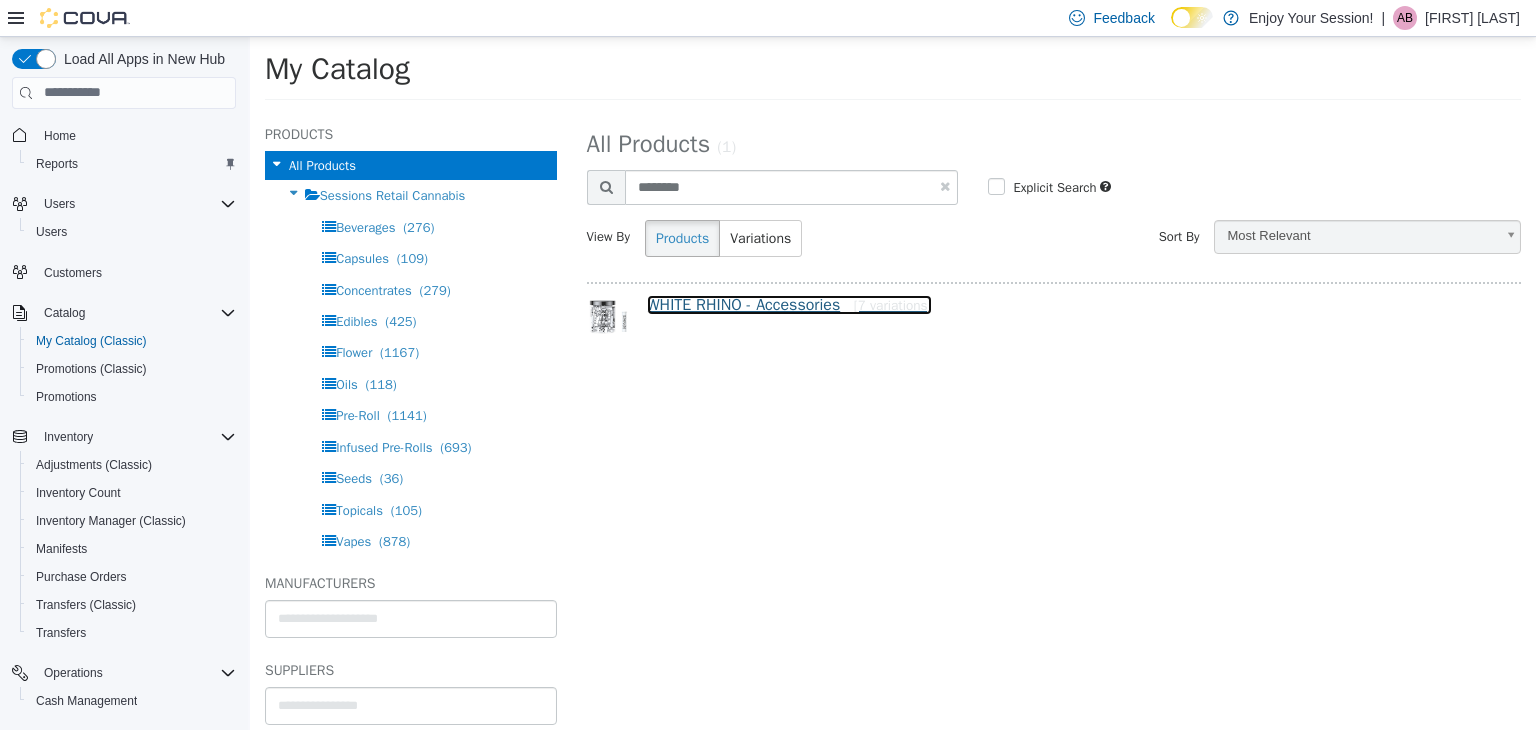 click on "WHITE RHINO - Accessories
[7 variations]" at bounding box center [789, 304] 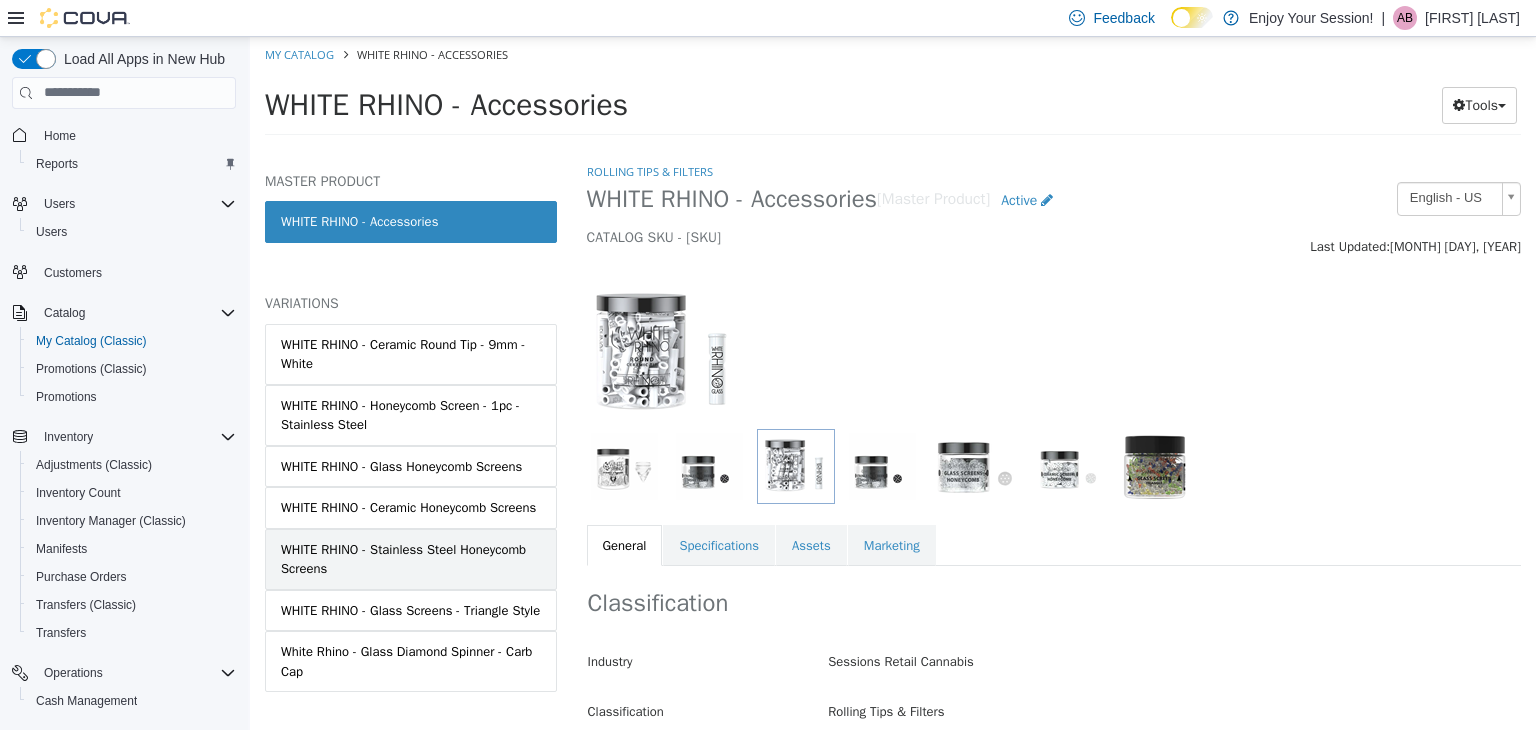 click on "WHITE RHINO - Stainless Steel Honeycomb Screens" at bounding box center [411, 558] 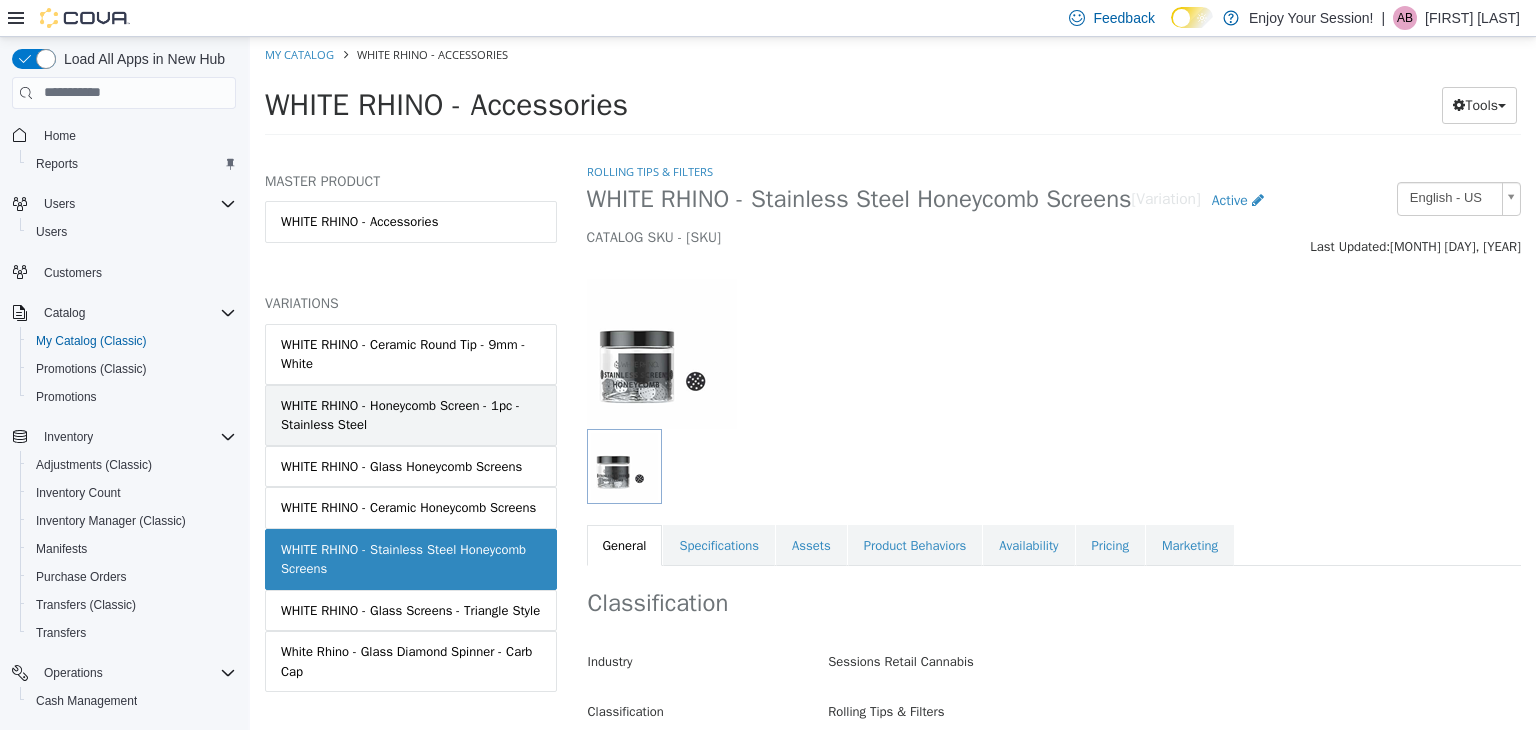 click on "WHITE RHINO - Honeycomb Screen - 1pc - Stainless Steel" at bounding box center (411, 414) 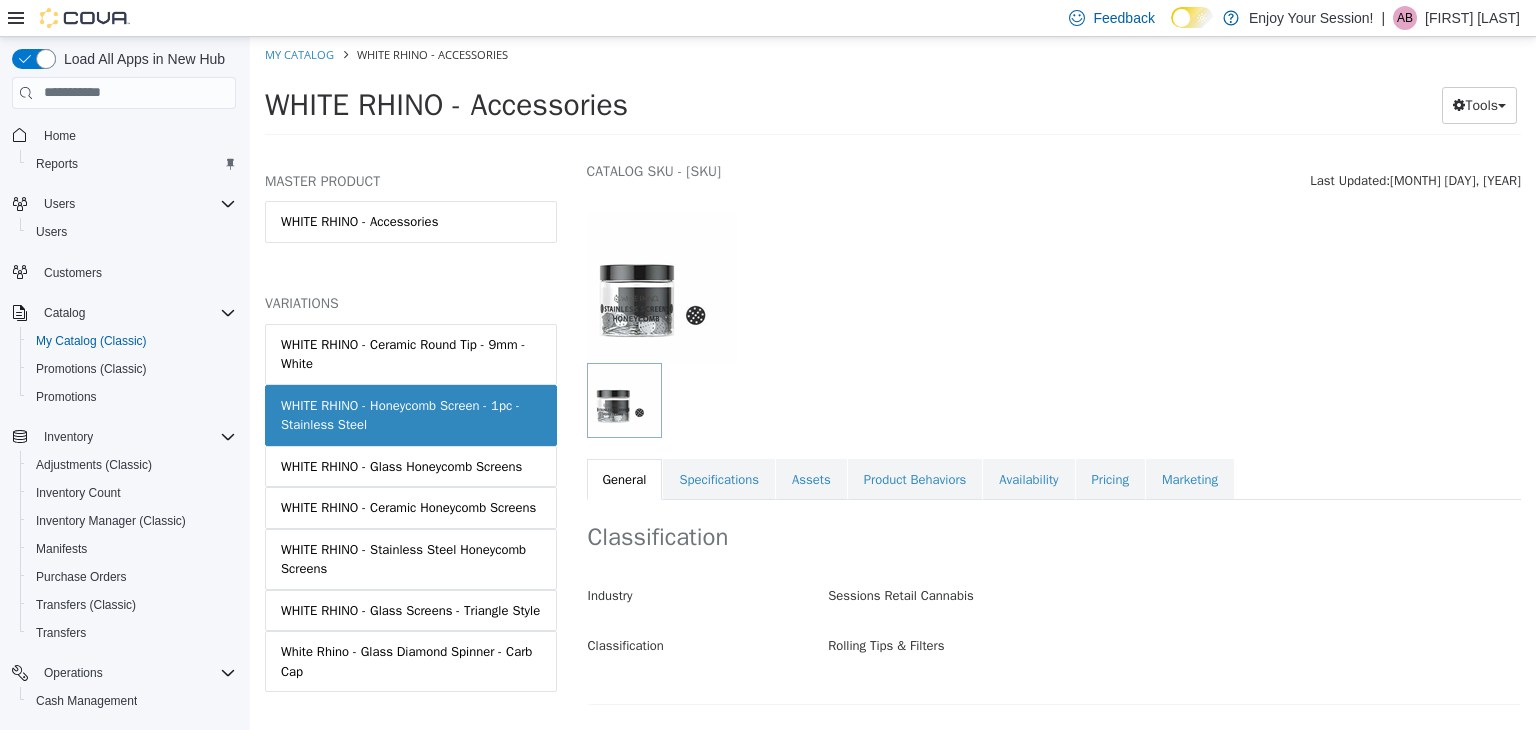 scroll, scrollTop: 200, scrollLeft: 0, axis: vertical 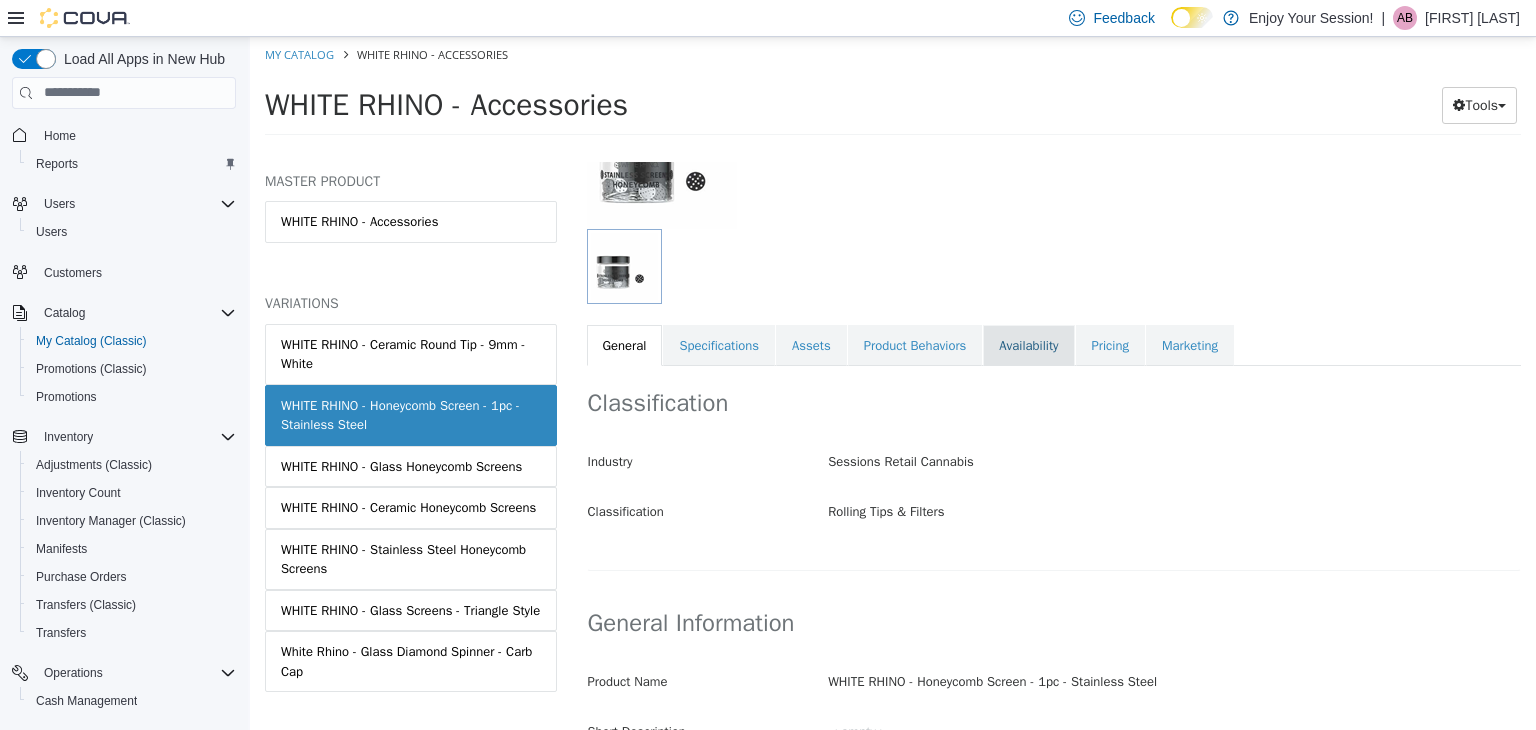 click on "Availability" at bounding box center [1028, 345] 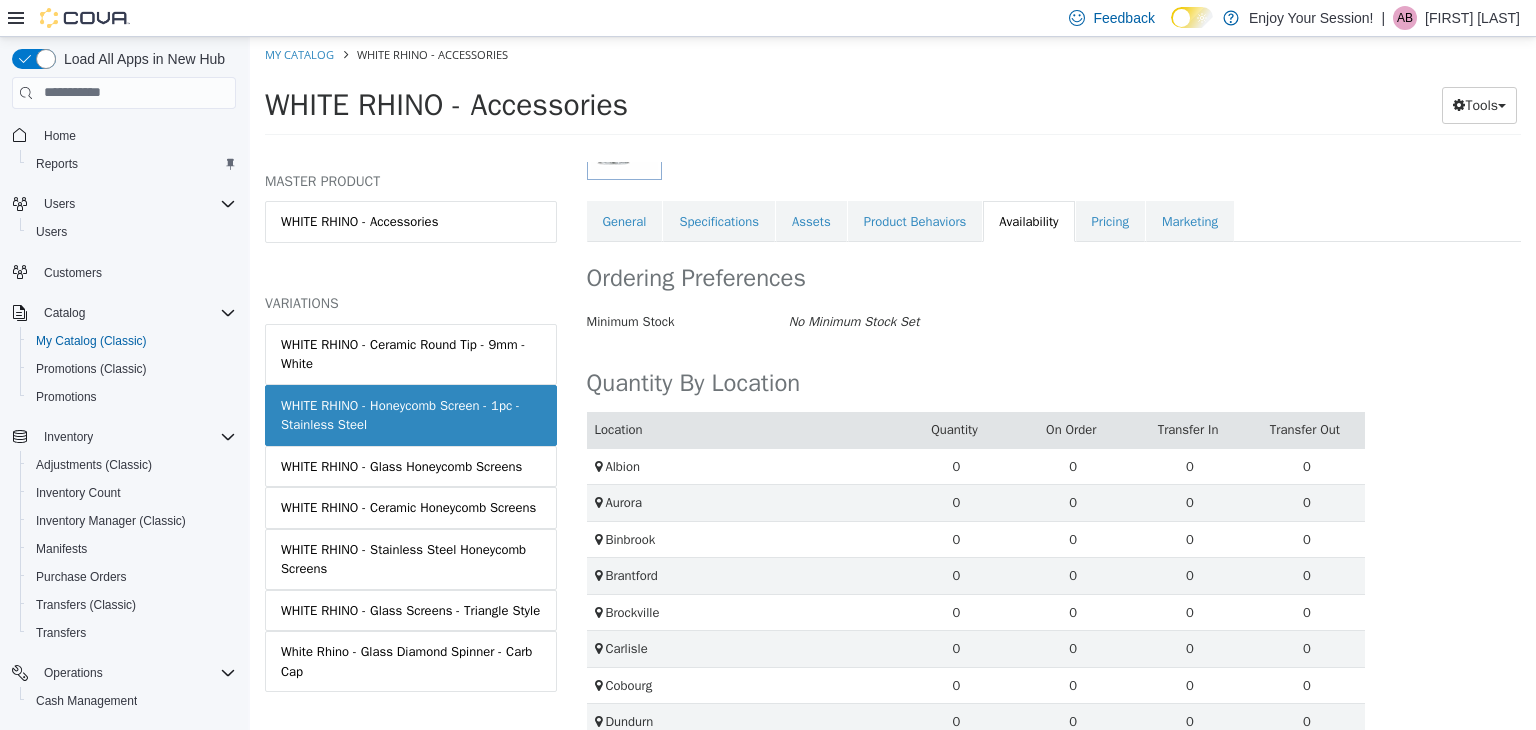 scroll, scrollTop: 0, scrollLeft: 0, axis: both 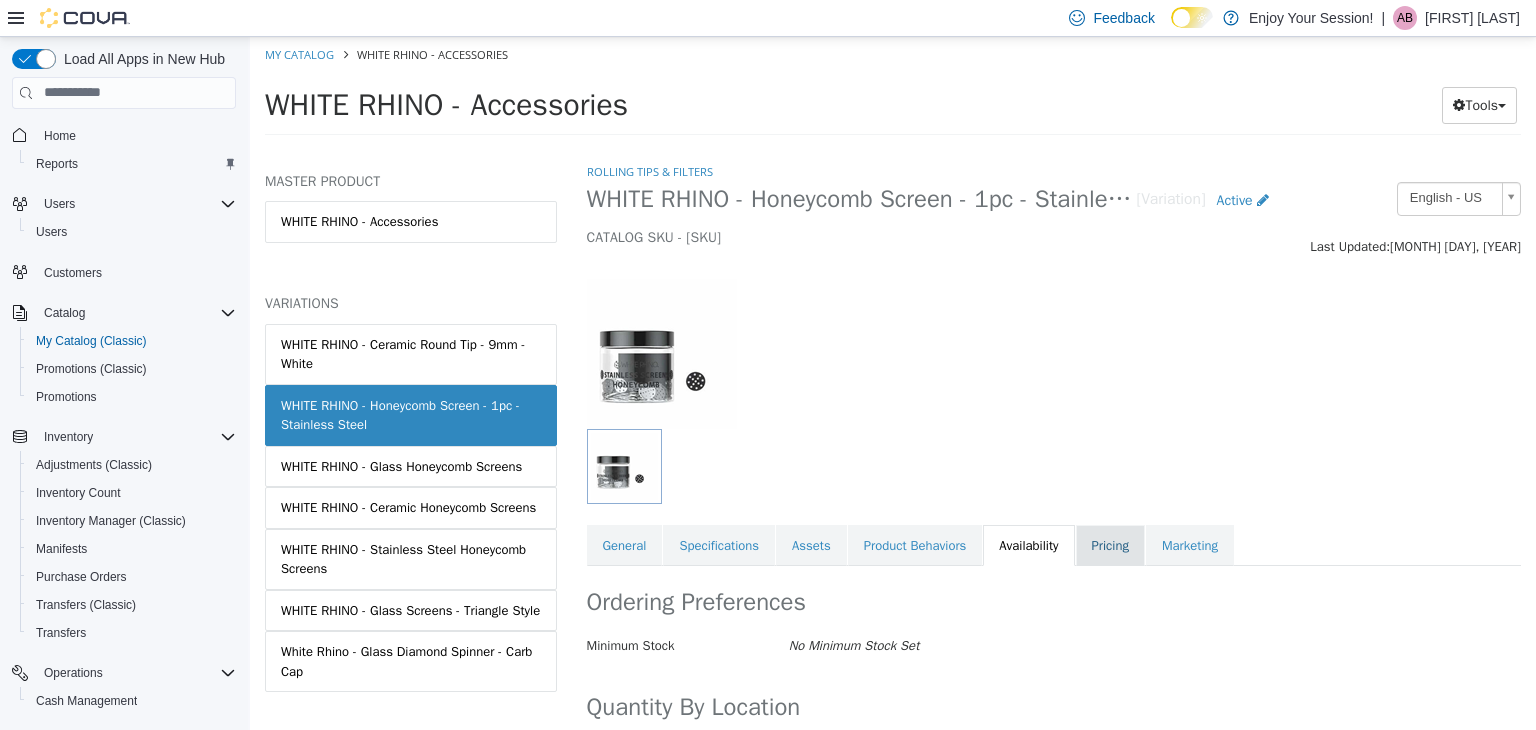 click on "Pricing" at bounding box center (1110, 545) 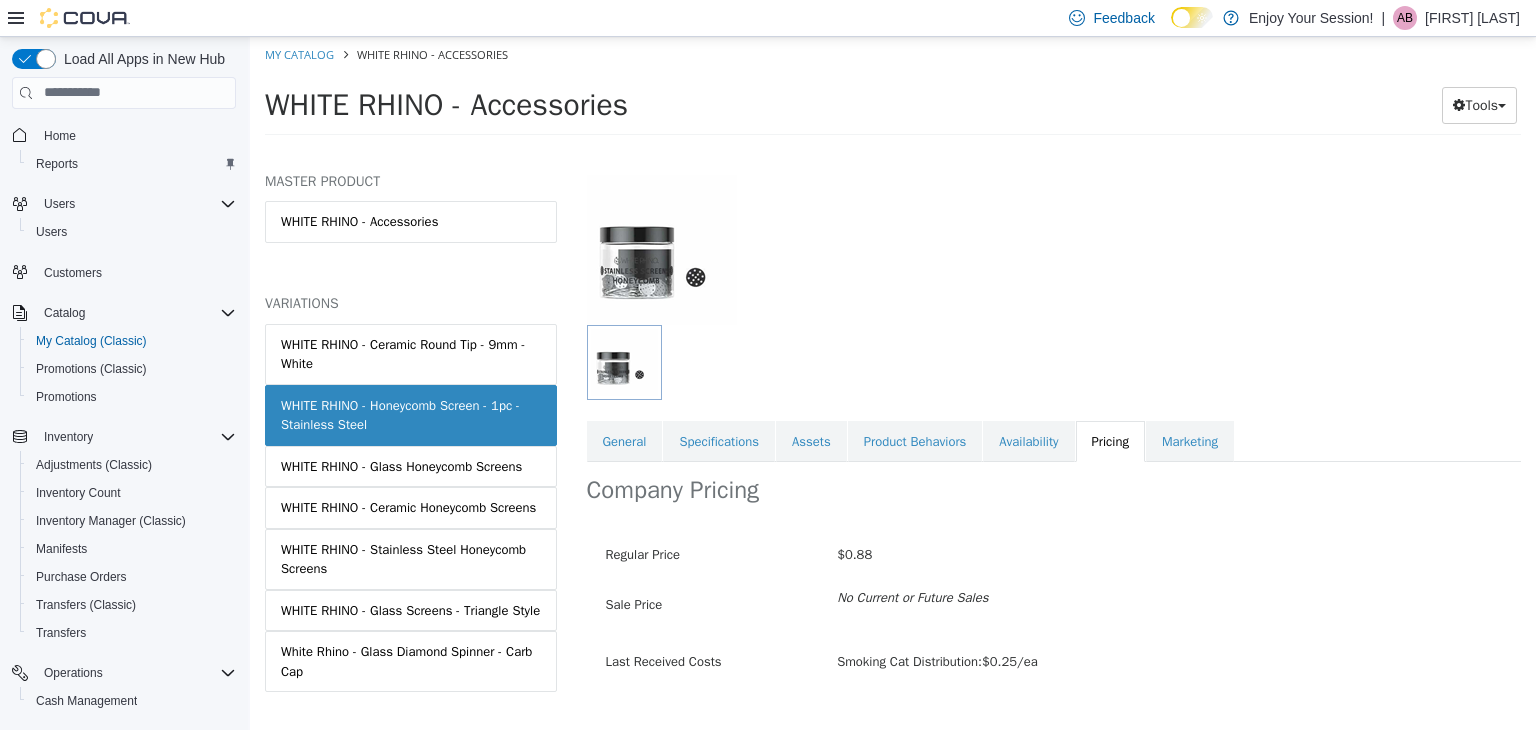 scroll, scrollTop: 141, scrollLeft: 0, axis: vertical 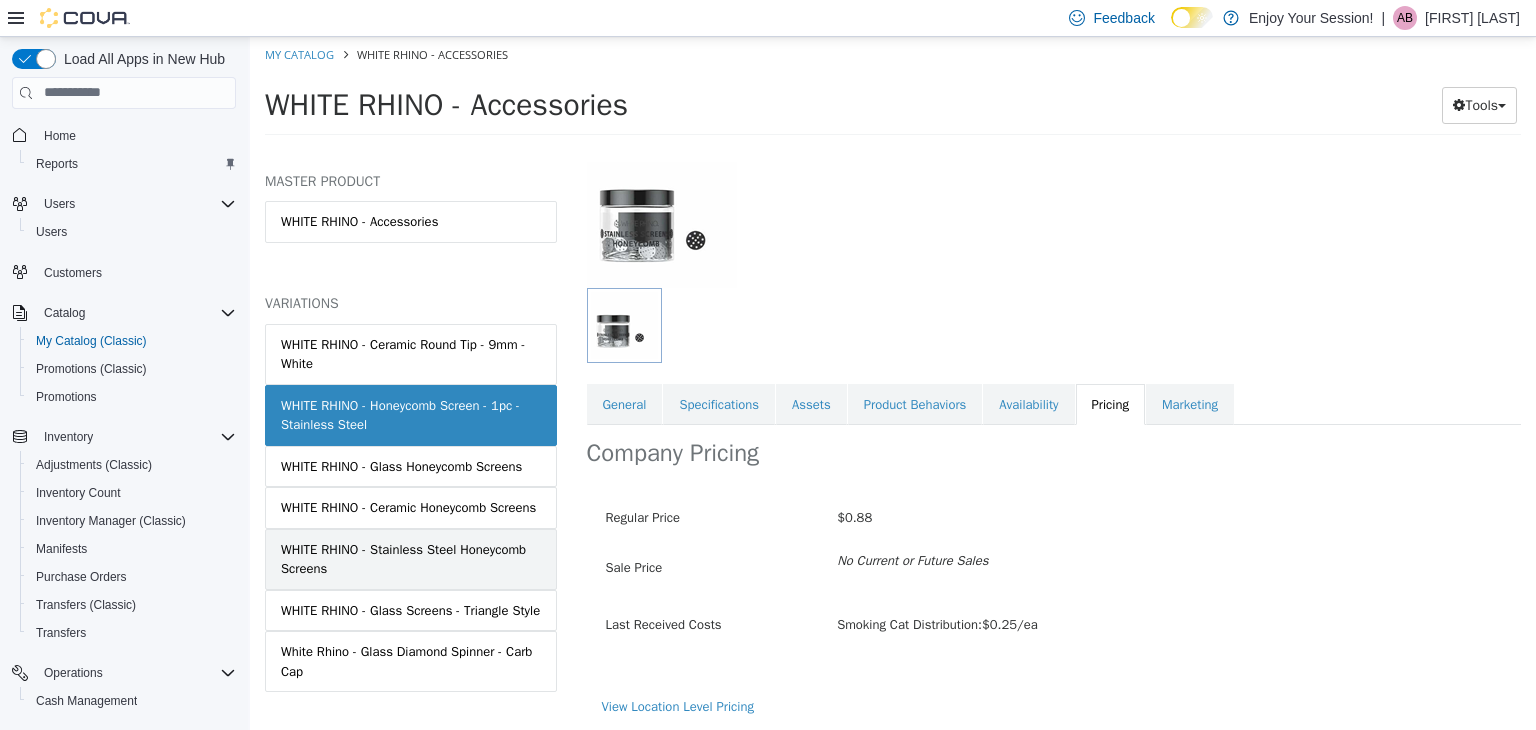 click on "WHITE RHINO - Stainless Steel Honeycomb Screens" at bounding box center (411, 558) 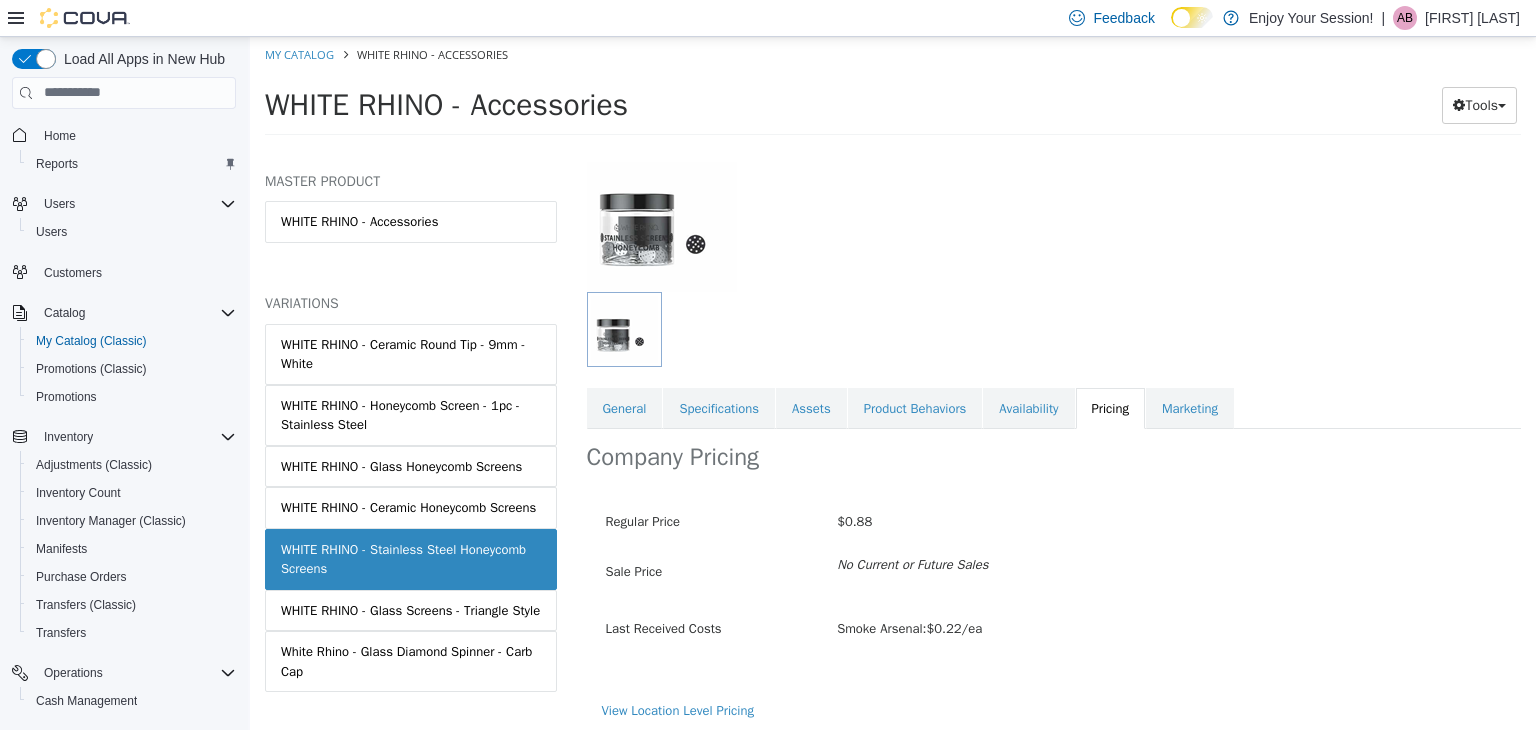 scroll, scrollTop: 141, scrollLeft: 0, axis: vertical 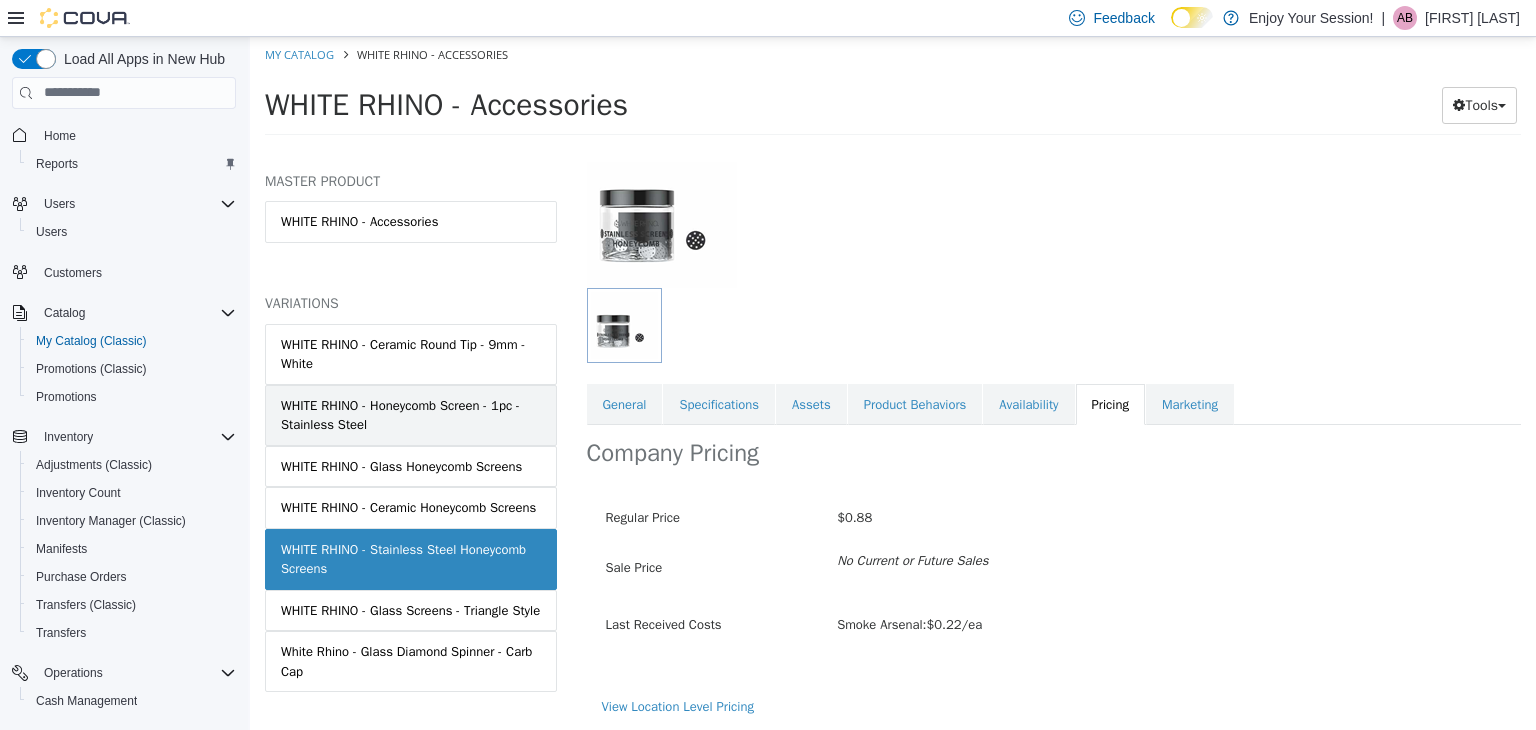 click on "WHITE RHINO - Honeycomb Screen - 1pc - Stainless Steel" at bounding box center (411, 414) 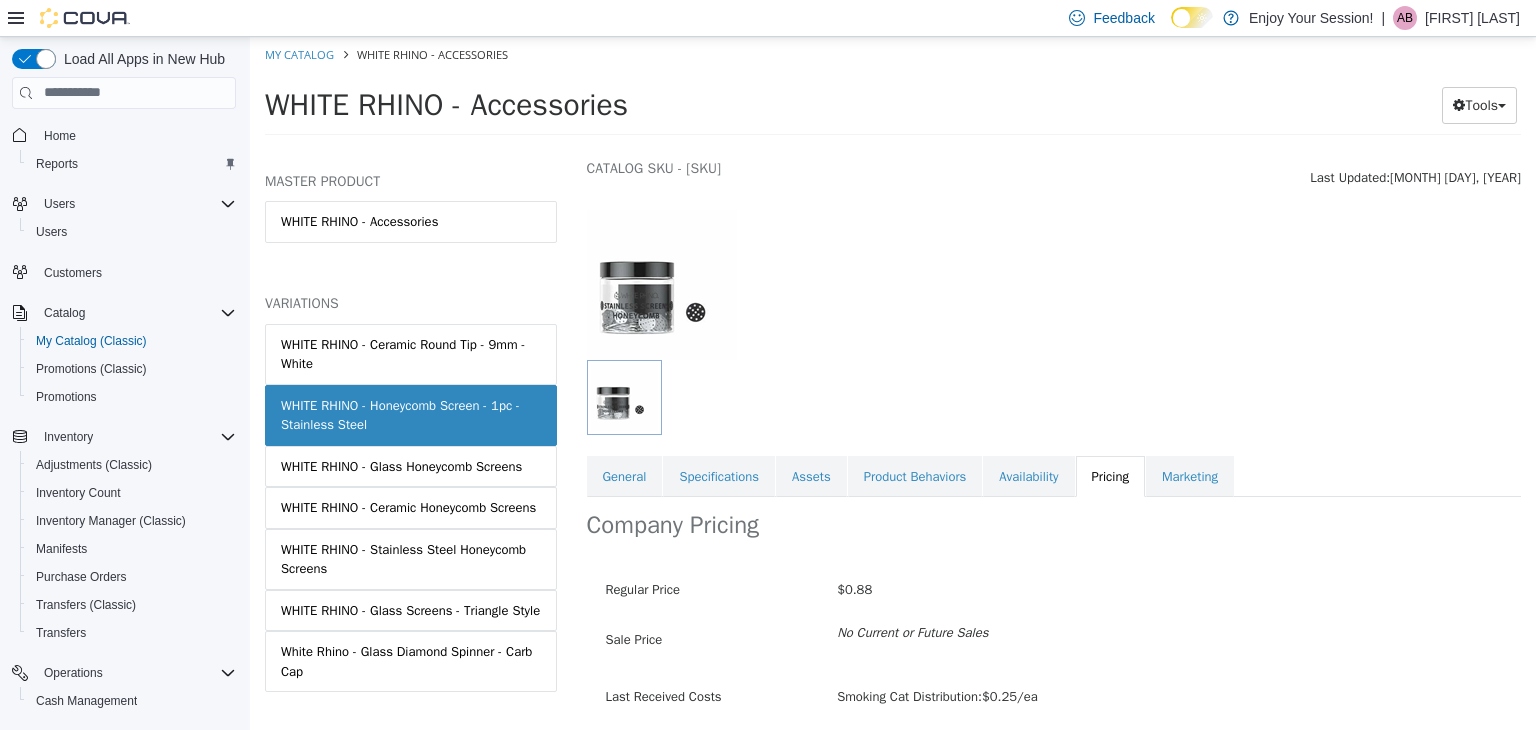 scroll, scrollTop: 141, scrollLeft: 0, axis: vertical 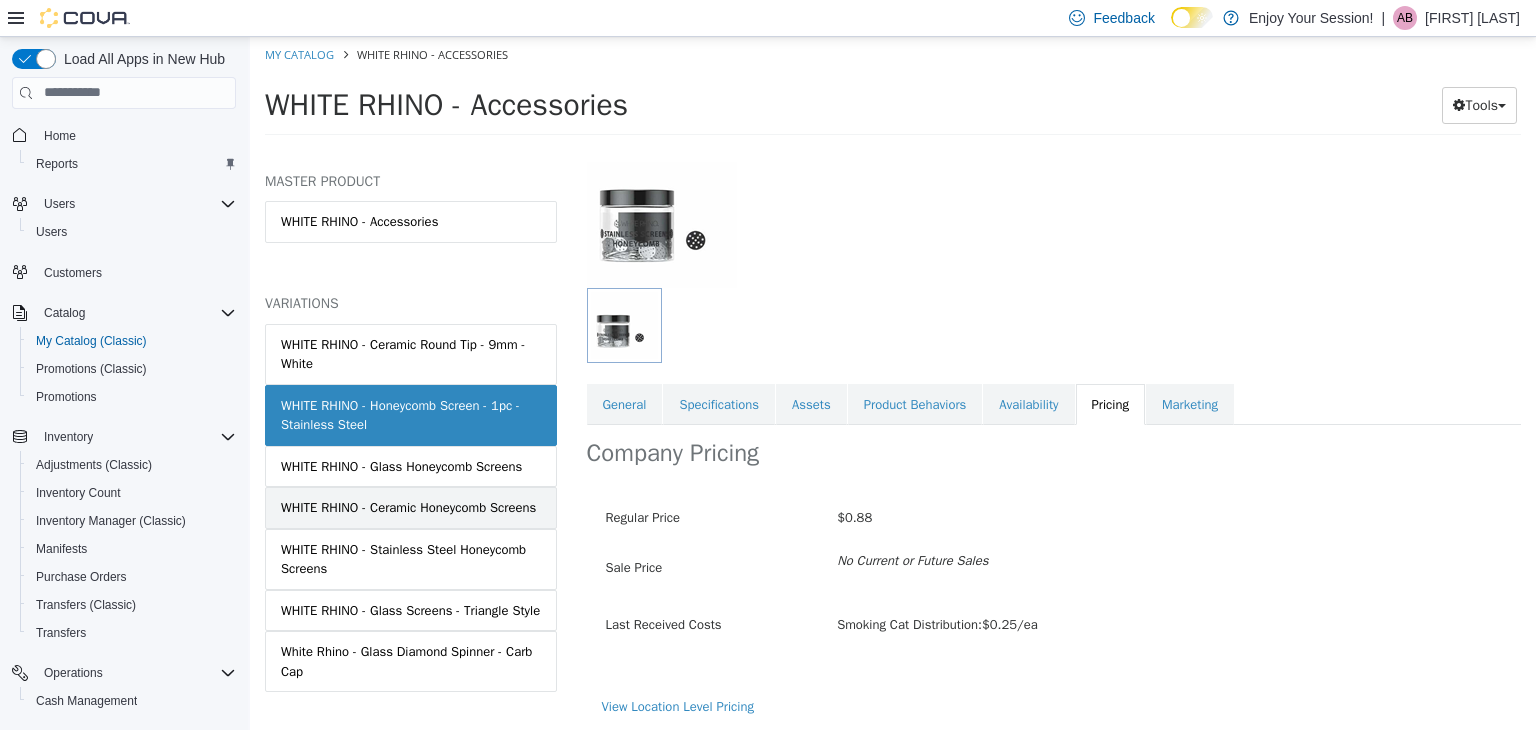 click on "WHITE RHINO - Ceramic Honeycomb Screens" at bounding box center (408, 507) 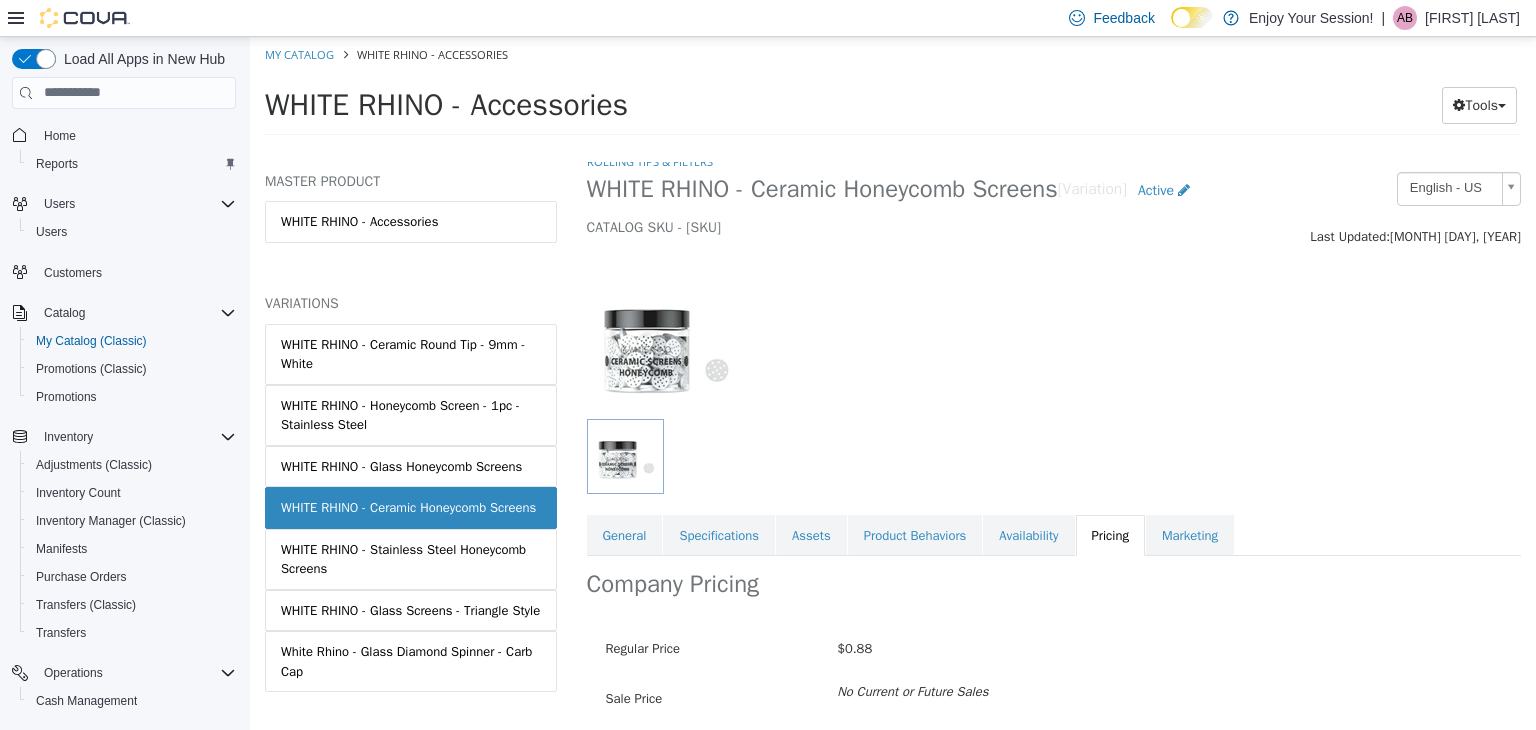 scroll, scrollTop: 0, scrollLeft: 0, axis: both 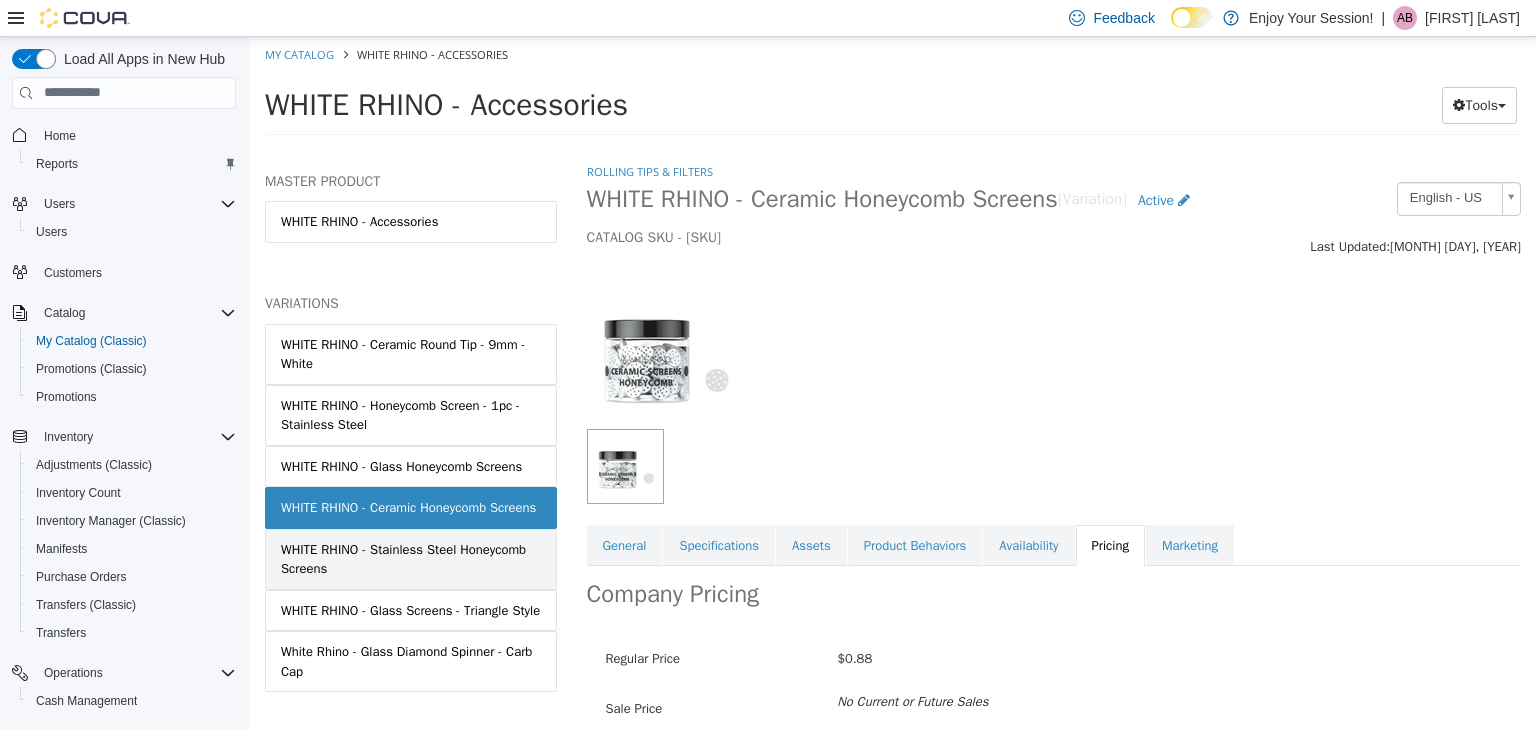 click on "WHITE RHINO - Stainless Steel Honeycomb Screens" at bounding box center (411, 558) 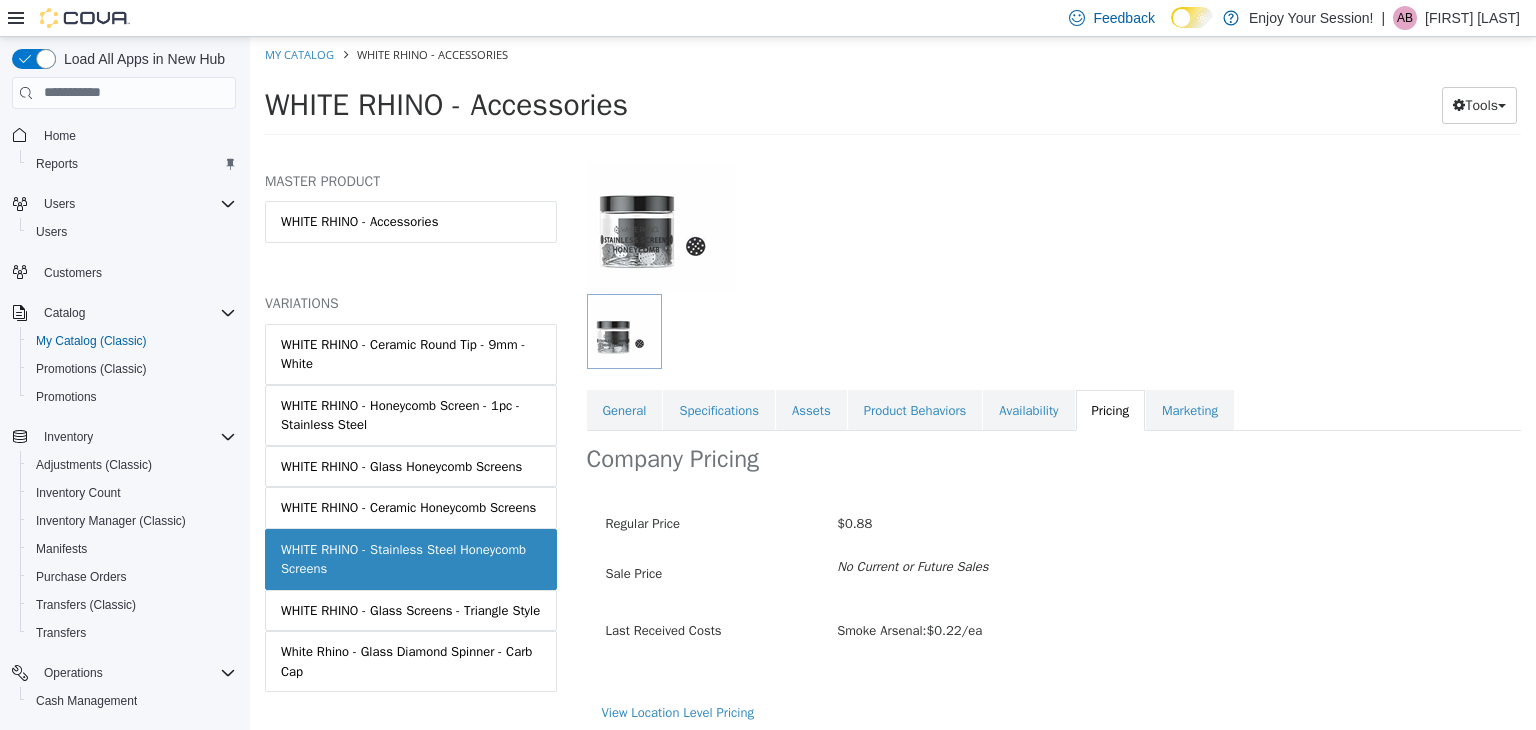 scroll, scrollTop: 141, scrollLeft: 0, axis: vertical 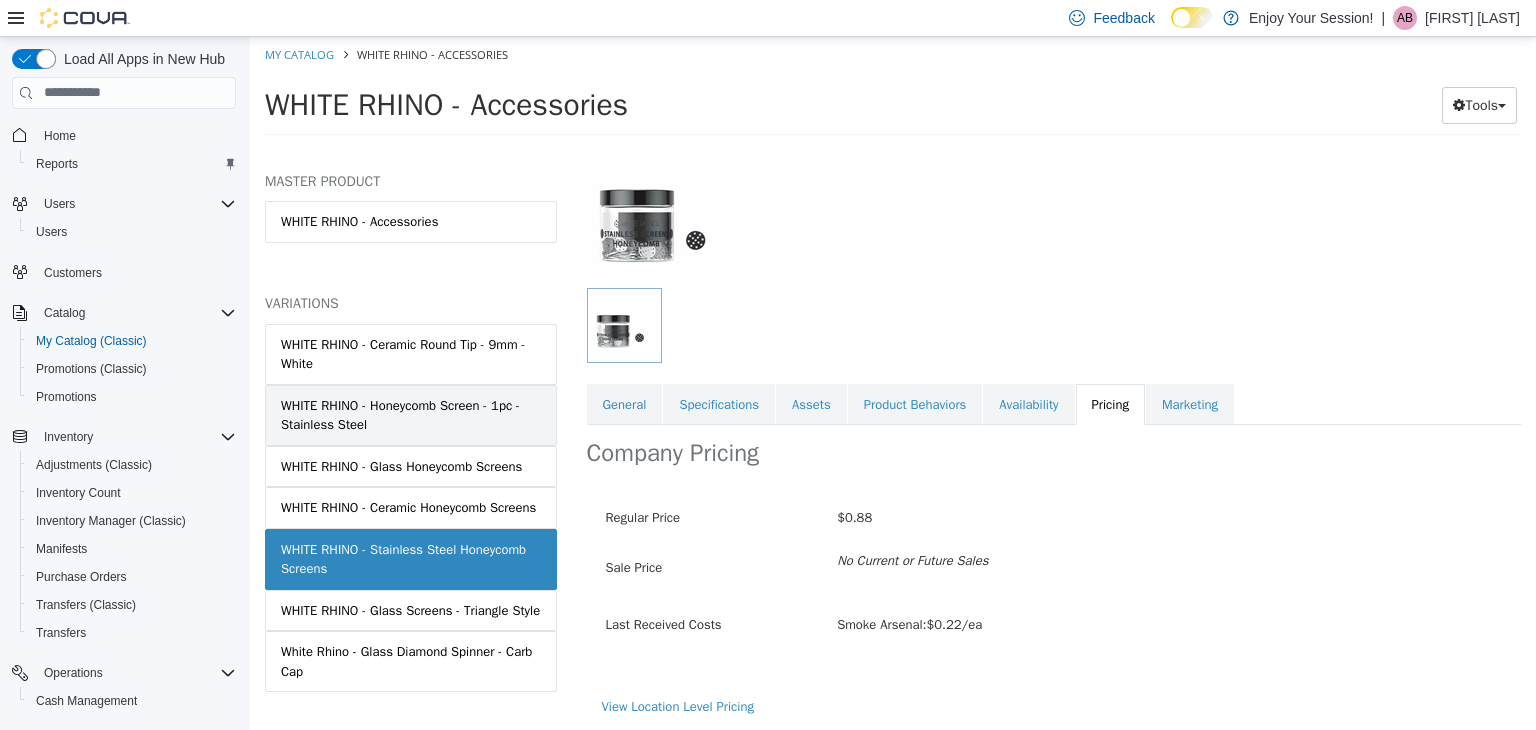 click on "WHITE RHINO - Honeycomb Screen - 1pc - Stainless Steel" at bounding box center (411, 414) 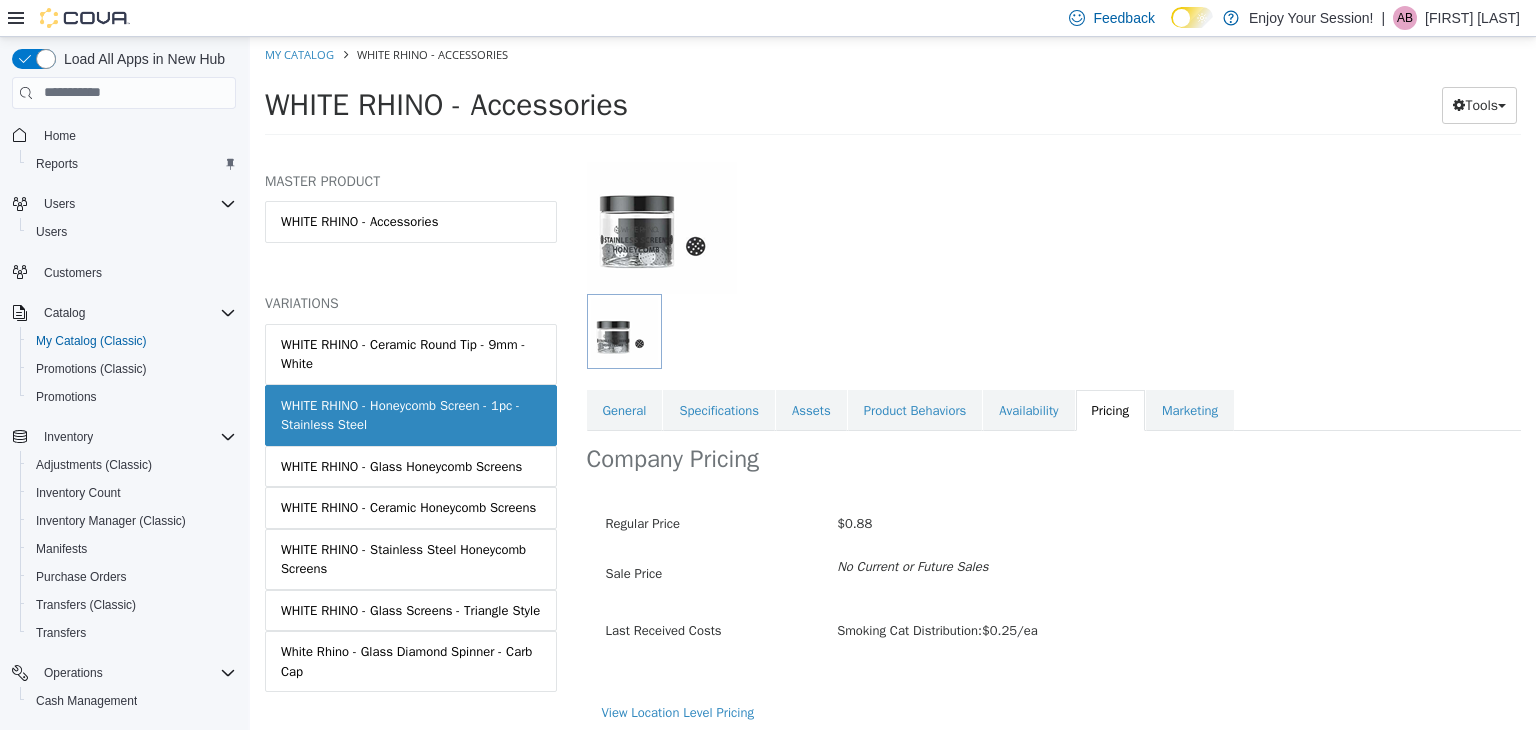 scroll, scrollTop: 141, scrollLeft: 0, axis: vertical 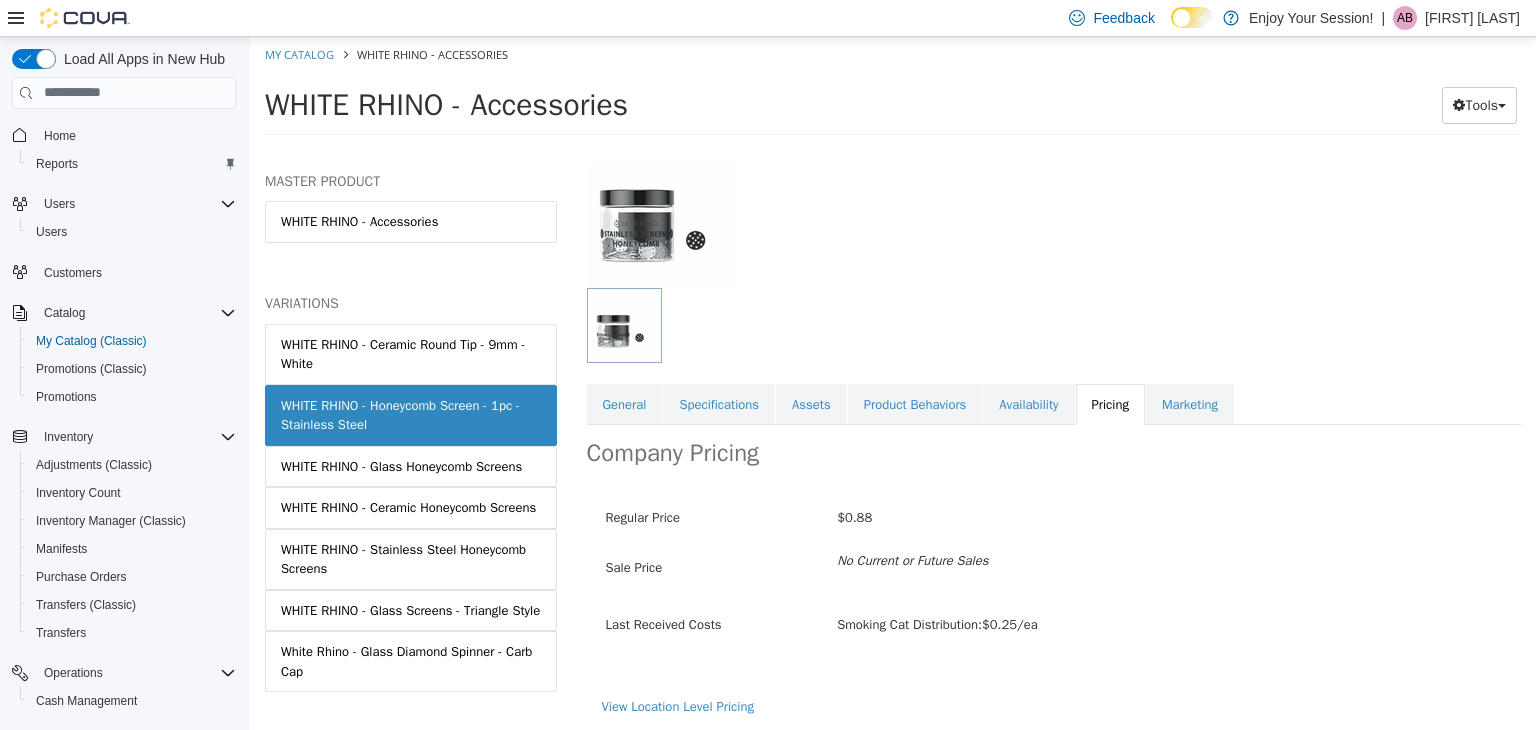 drag, startPoint x: 460, startPoint y: 574, endPoint x: 902, endPoint y: 254, distance: 545.67755 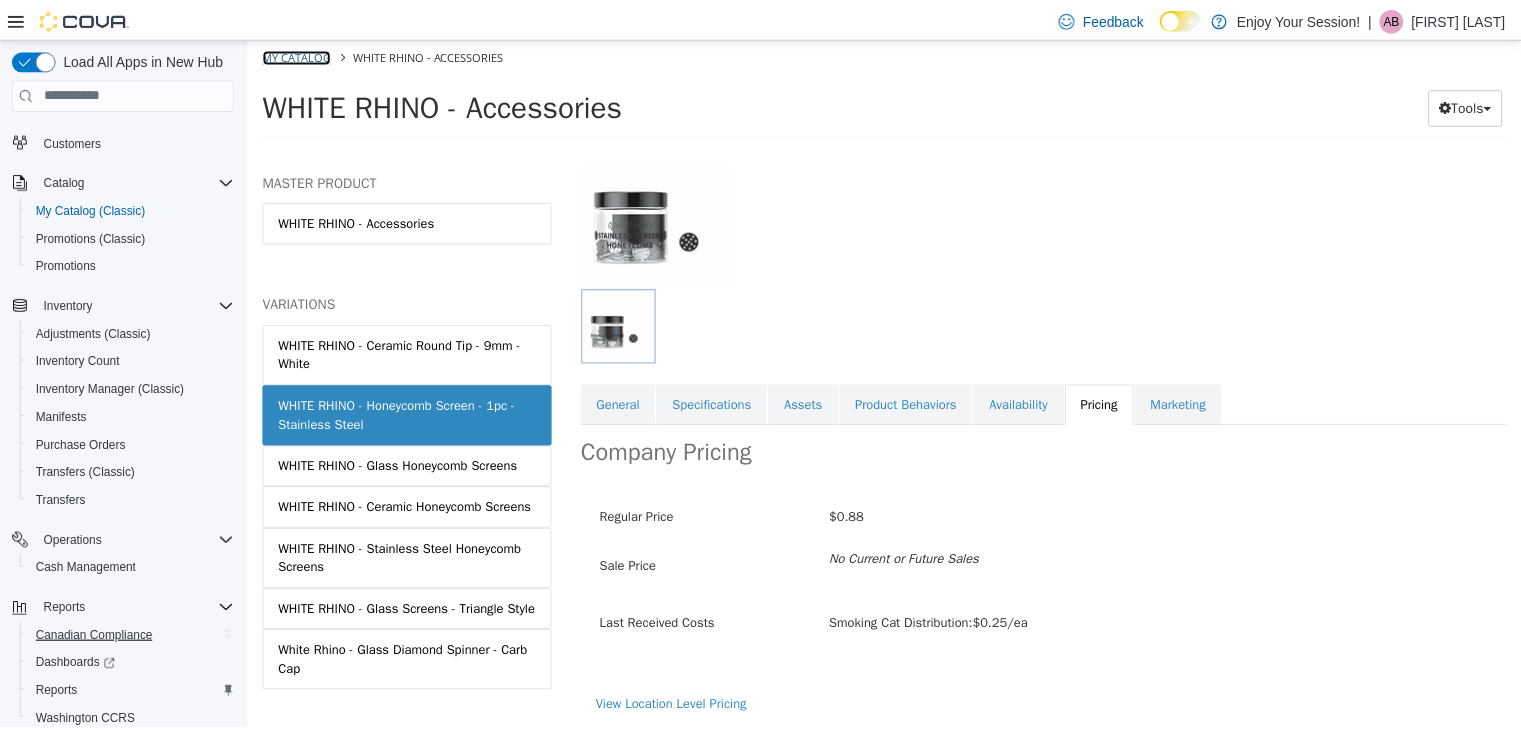 scroll, scrollTop: 97, scrollLeft: 0, axis: vertical 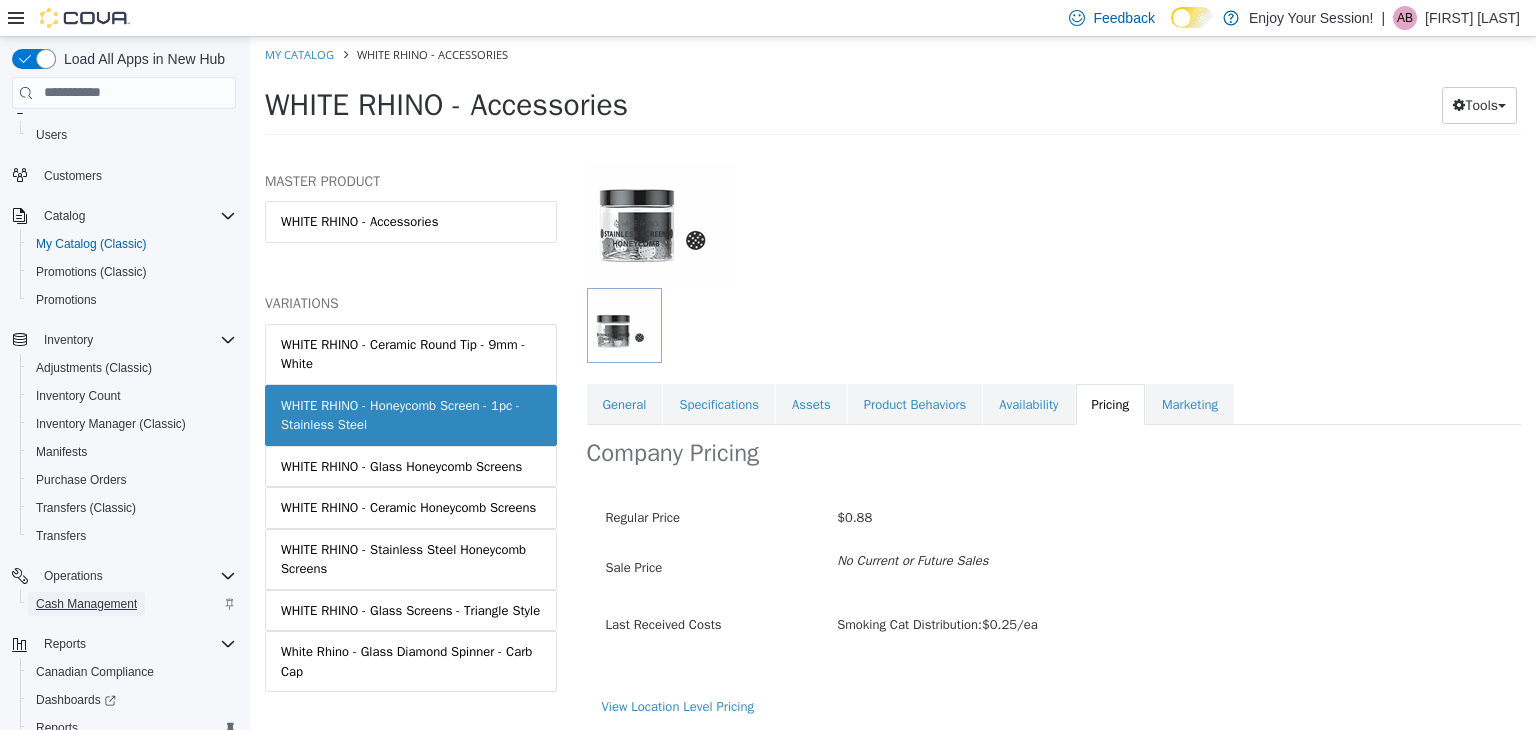 click on "Cash Management" at bounding box center [86, 604] 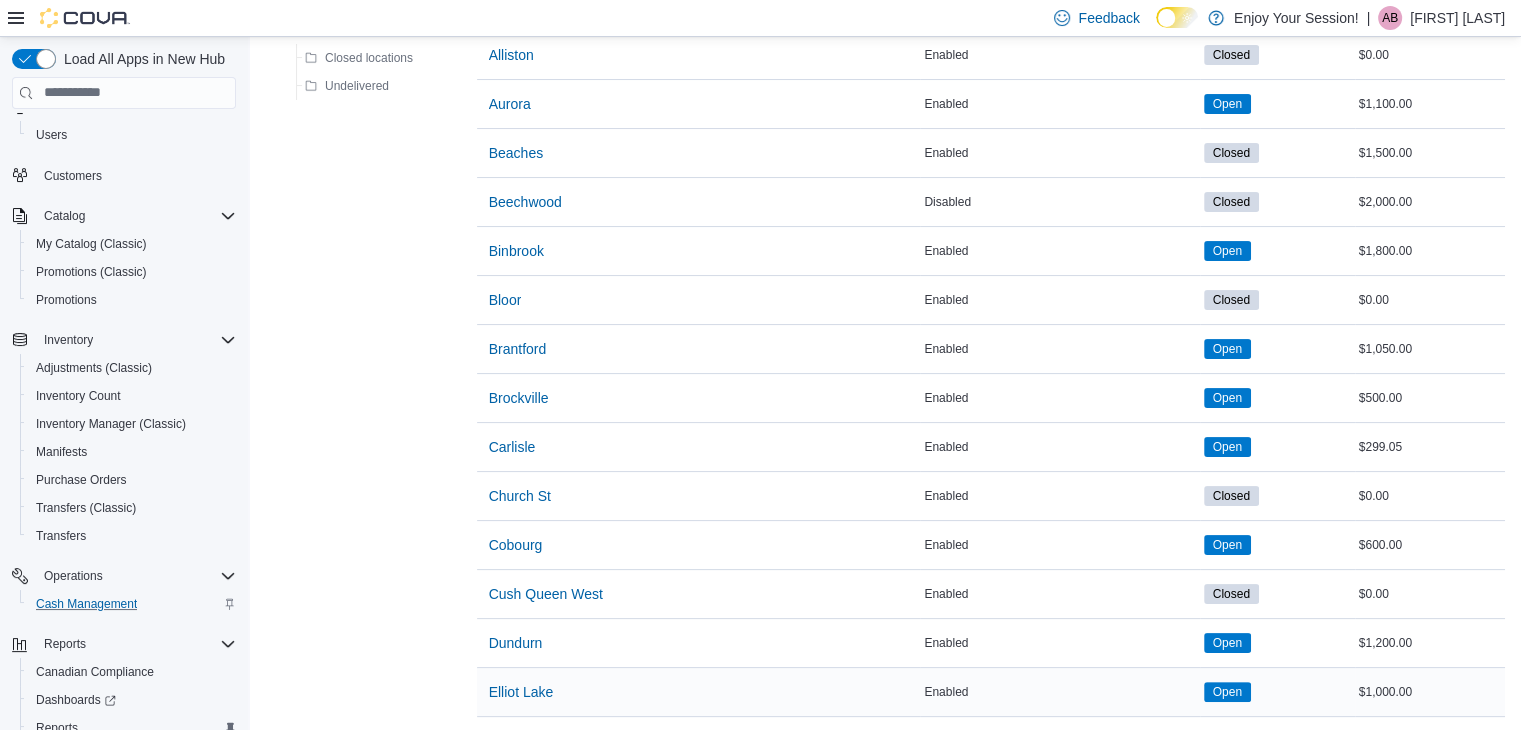 scroll, scrollTop: 400, scrollLeft: 0, axis: vertical 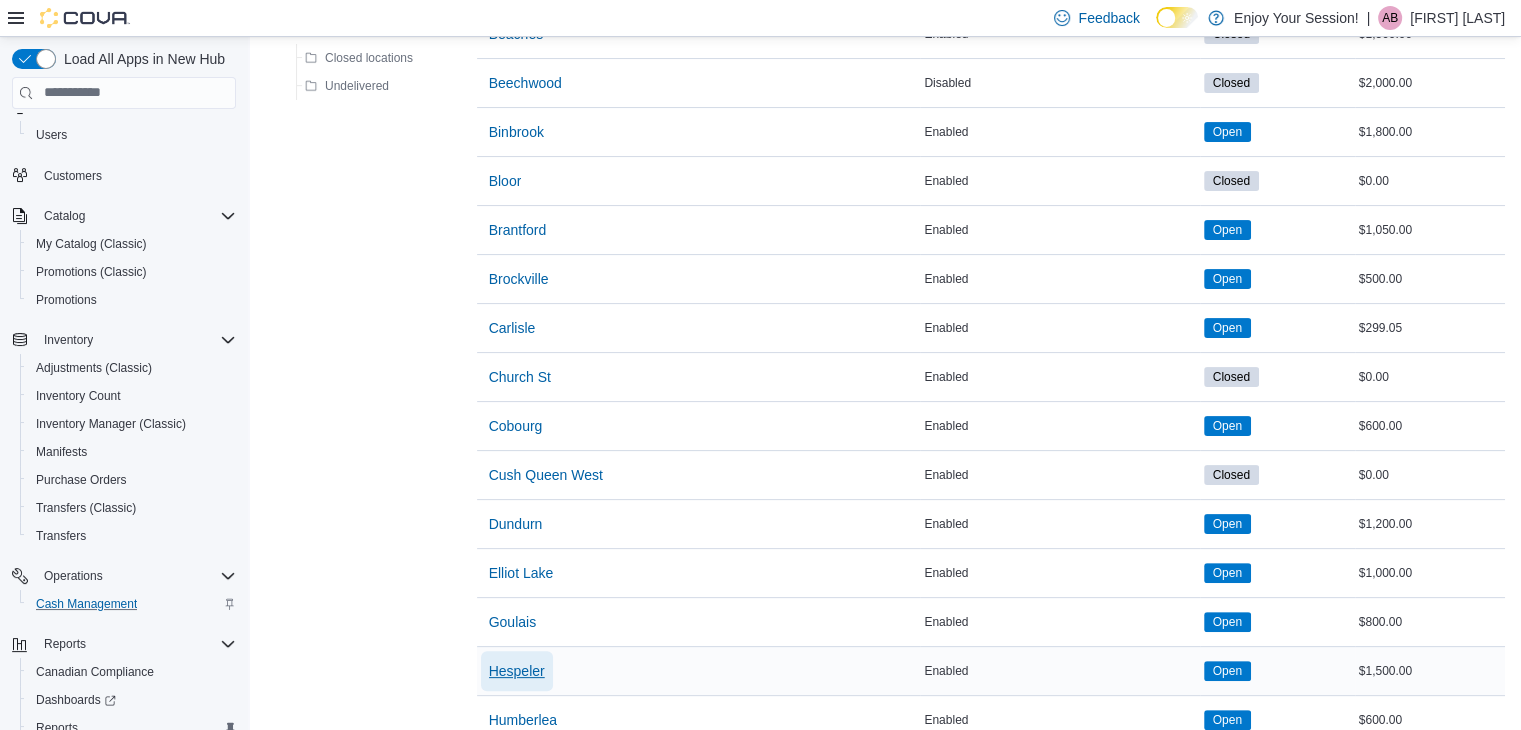 click on "Hespeler" at bounding box center (517, 671) 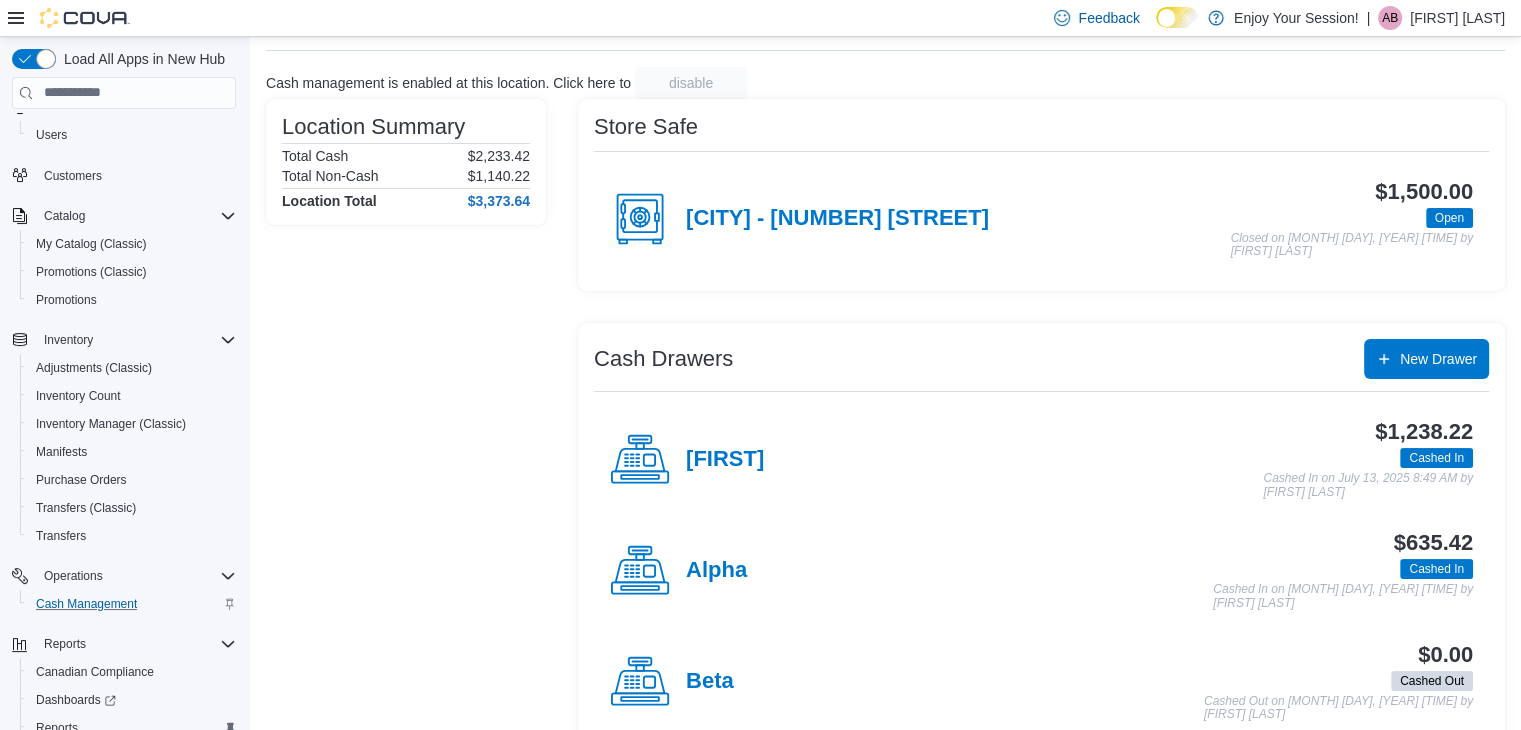 scroll, scrollTop: 141, scrollLeft: 0, axis: vertical 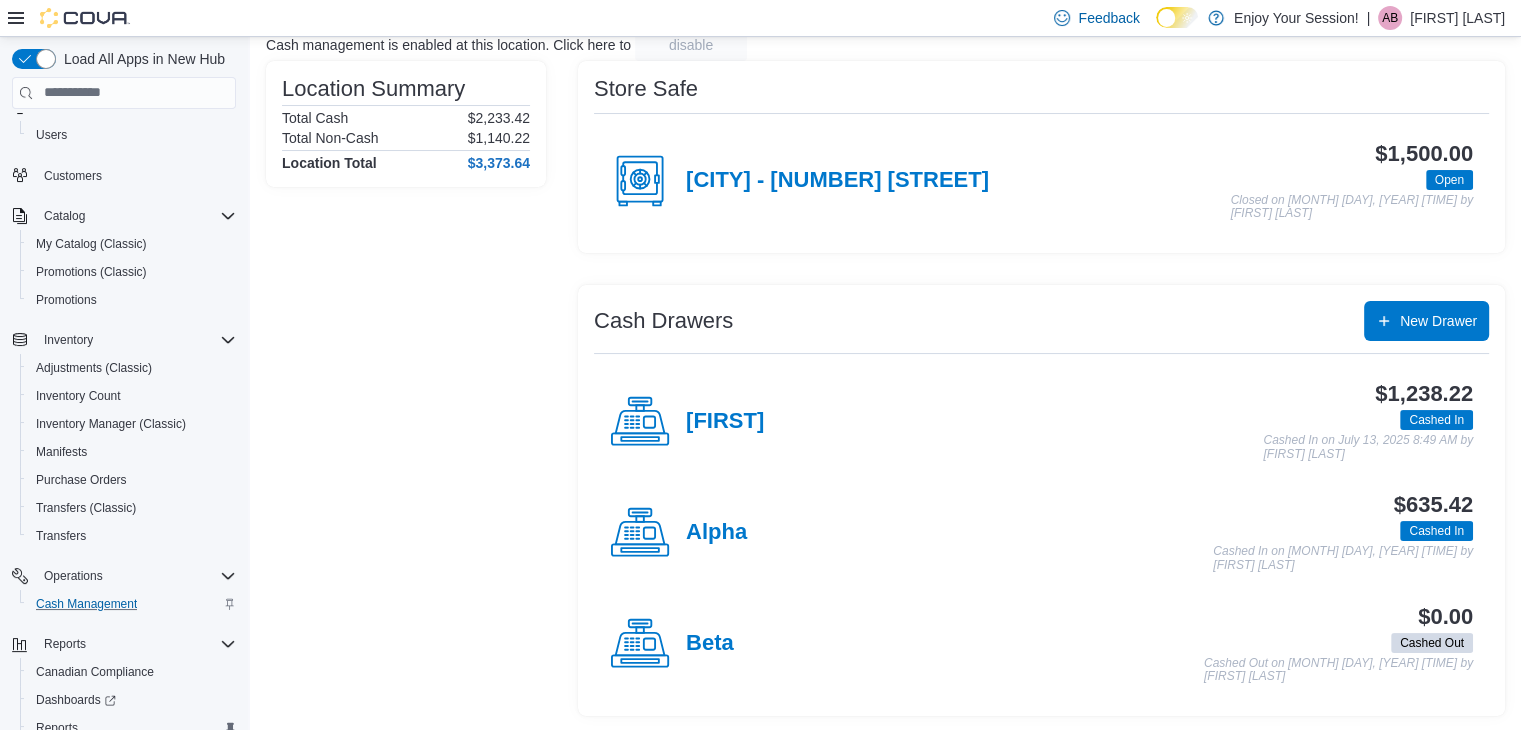 click on "Alpha" at bounding box center (716, 533) 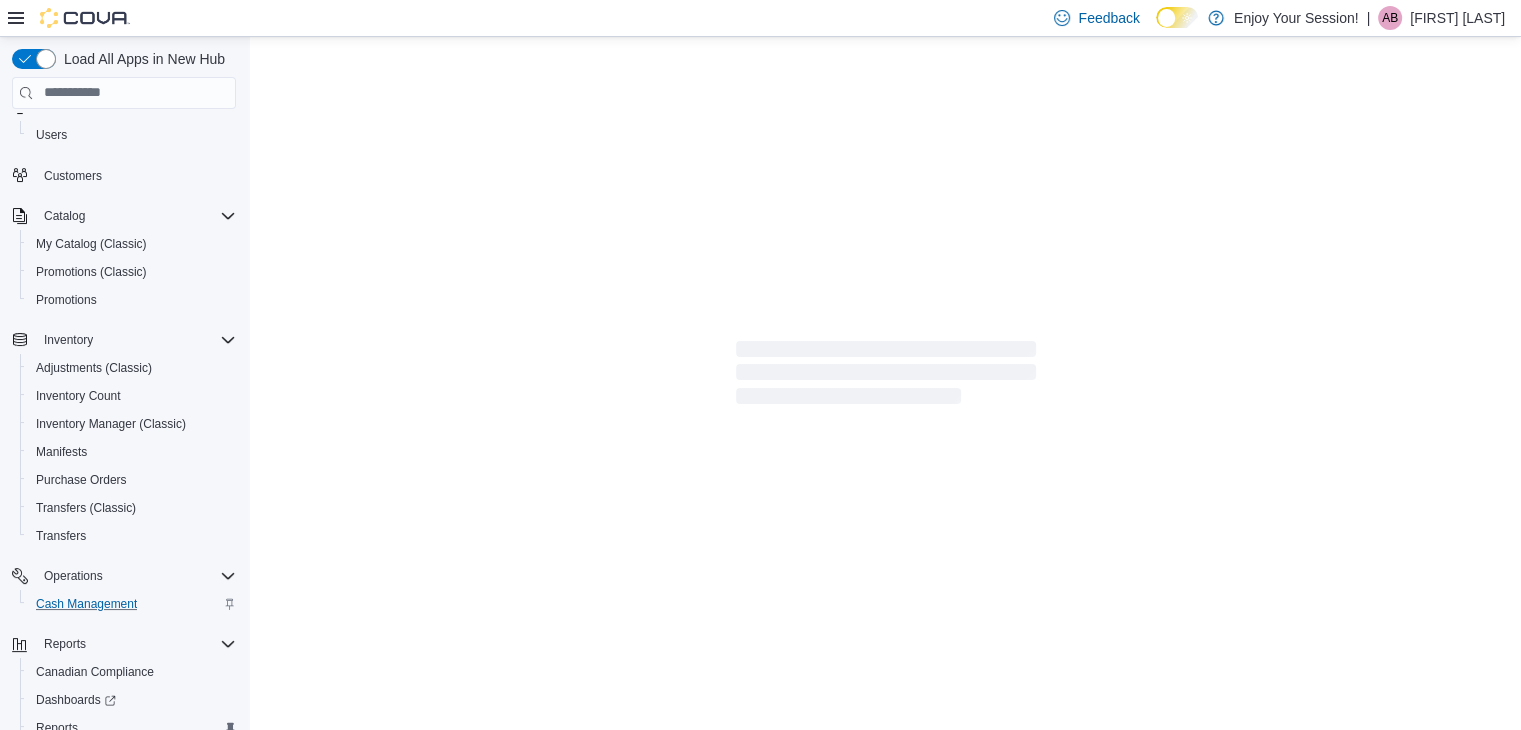 scroll, scrollTop: 0, scrollLeft: 0, axis: both 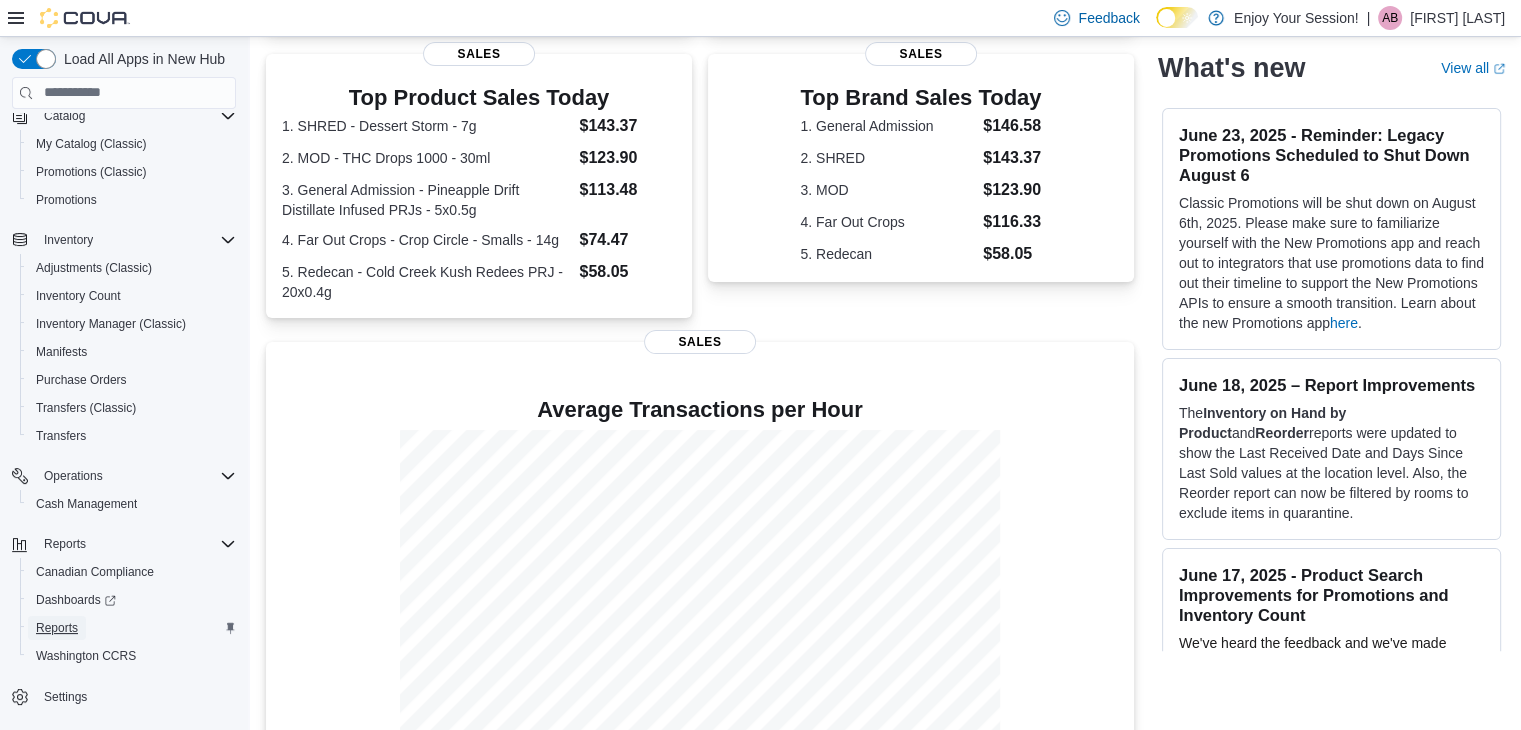 click on "Reports" at bounding box center [57, 628] 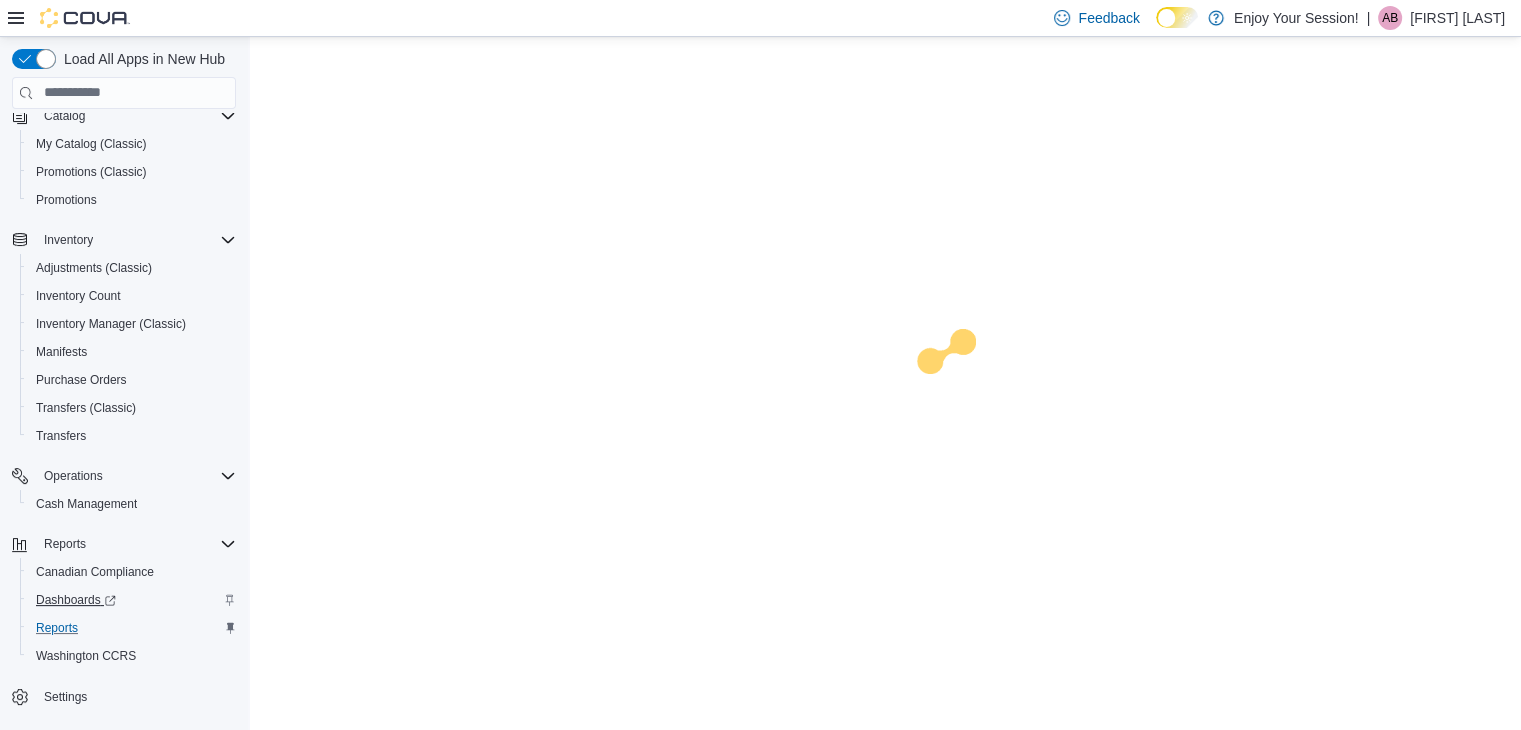scroll, scrollTop: 0, scrollLeft: 0, axis: both 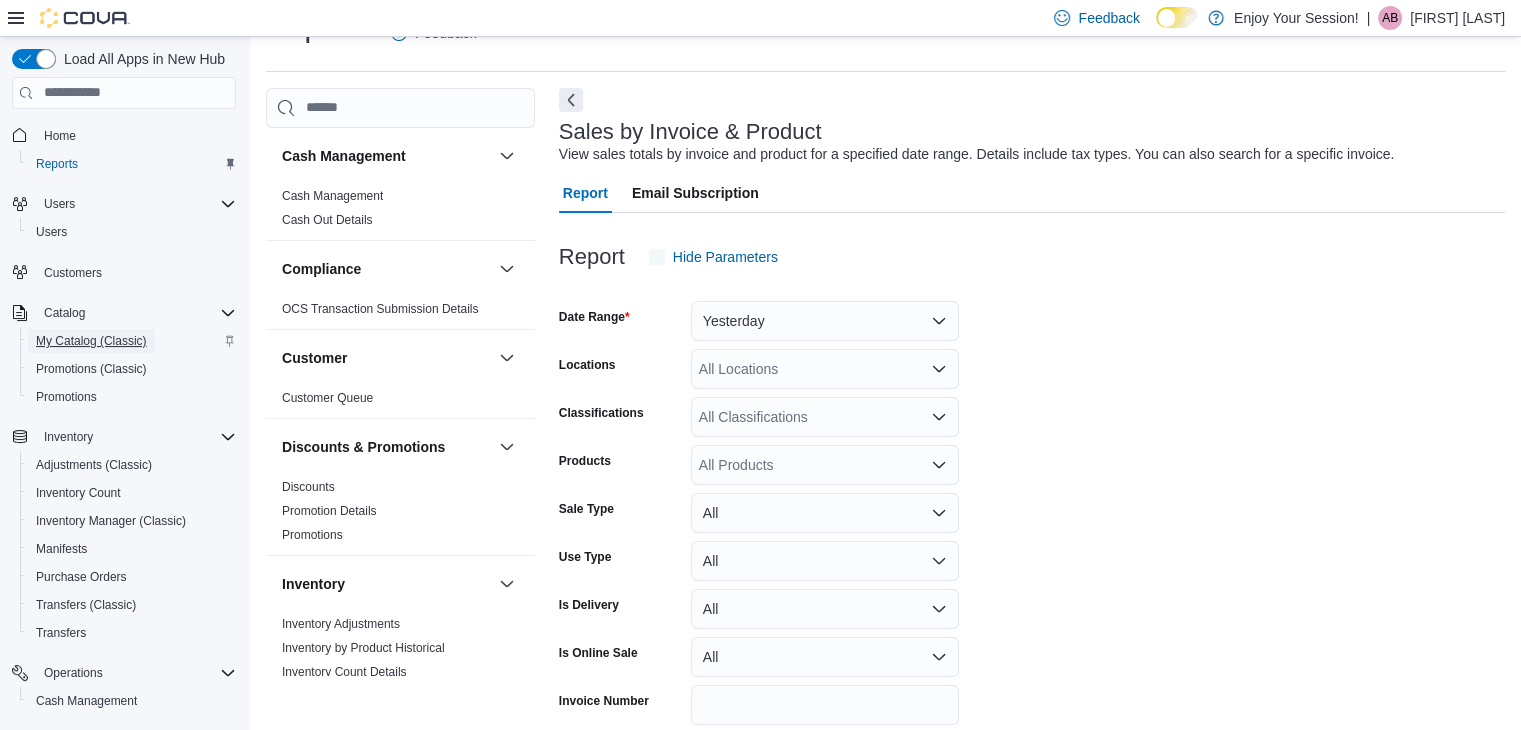 click on "My Catalog (Classic)" at bounding box center [91, 341] 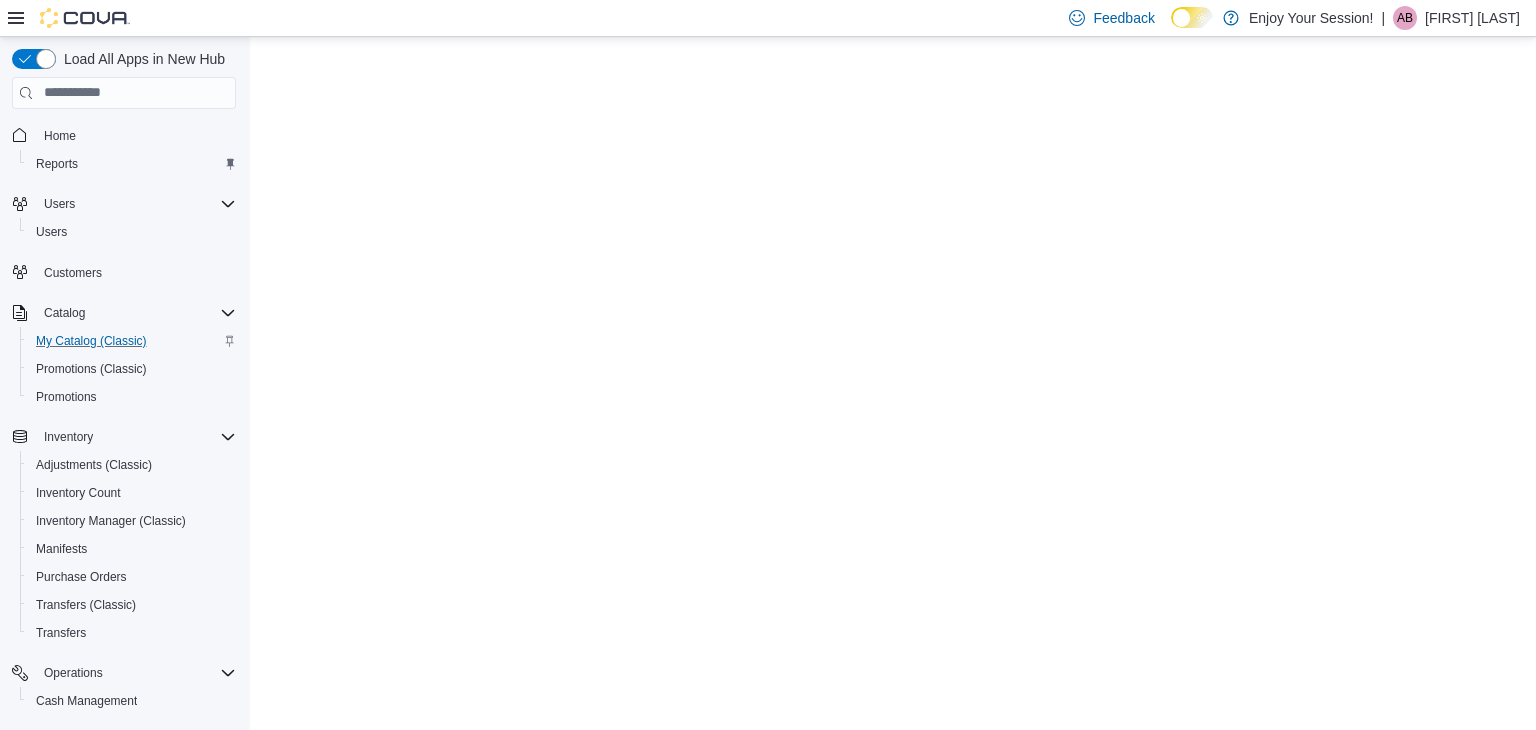 scroll, scrollTop: 0, scrollLeft: 0, axis: both 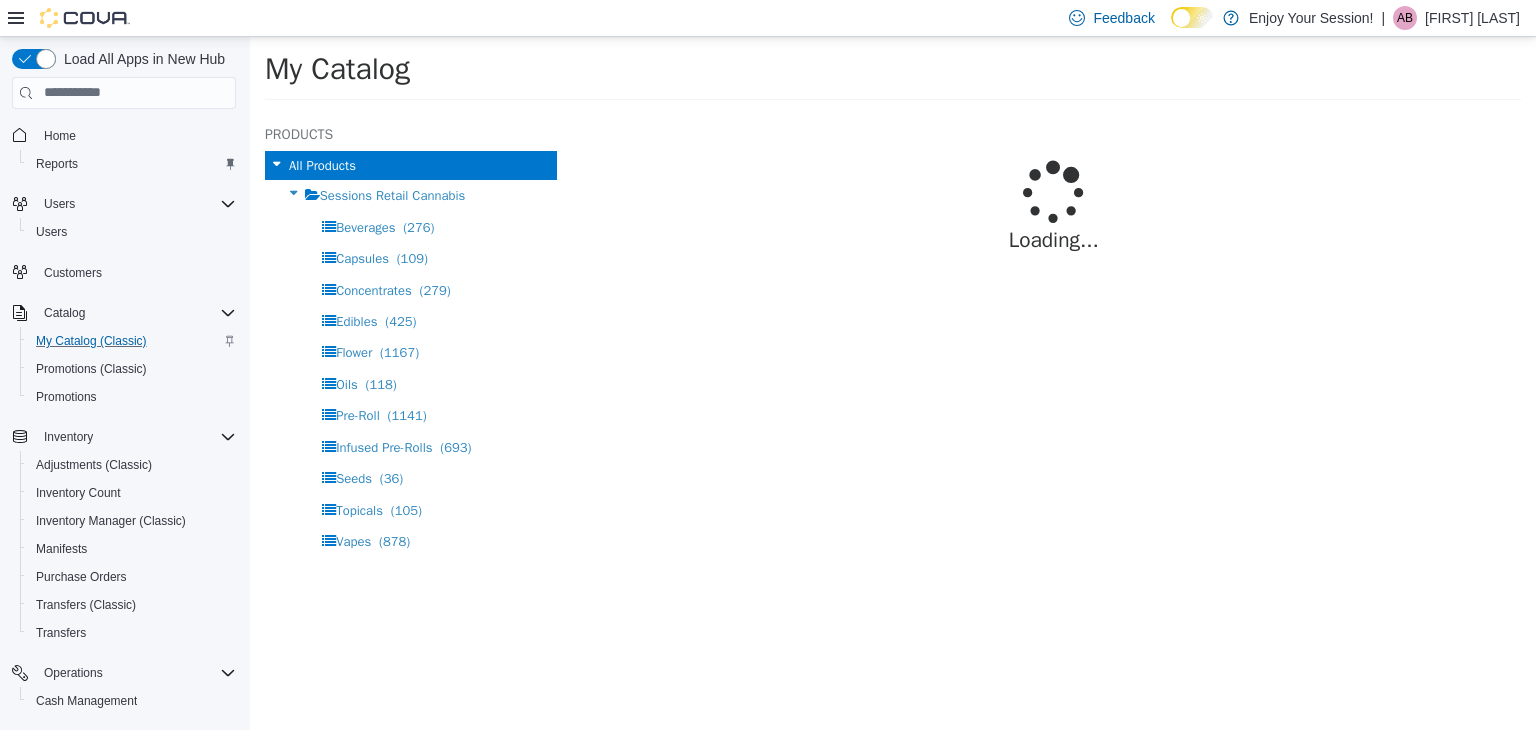 select on "**********" 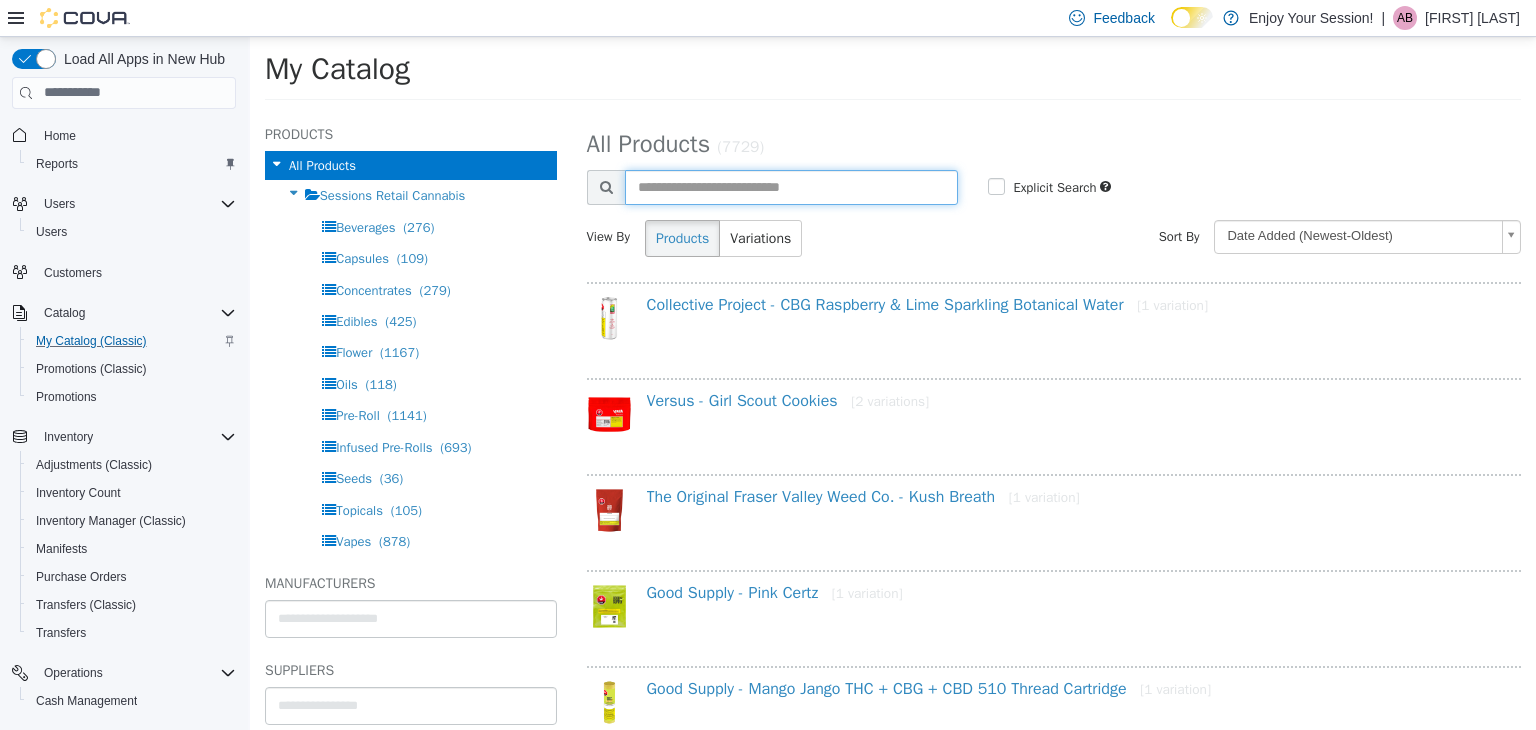 click at bounding box center [792, 186] 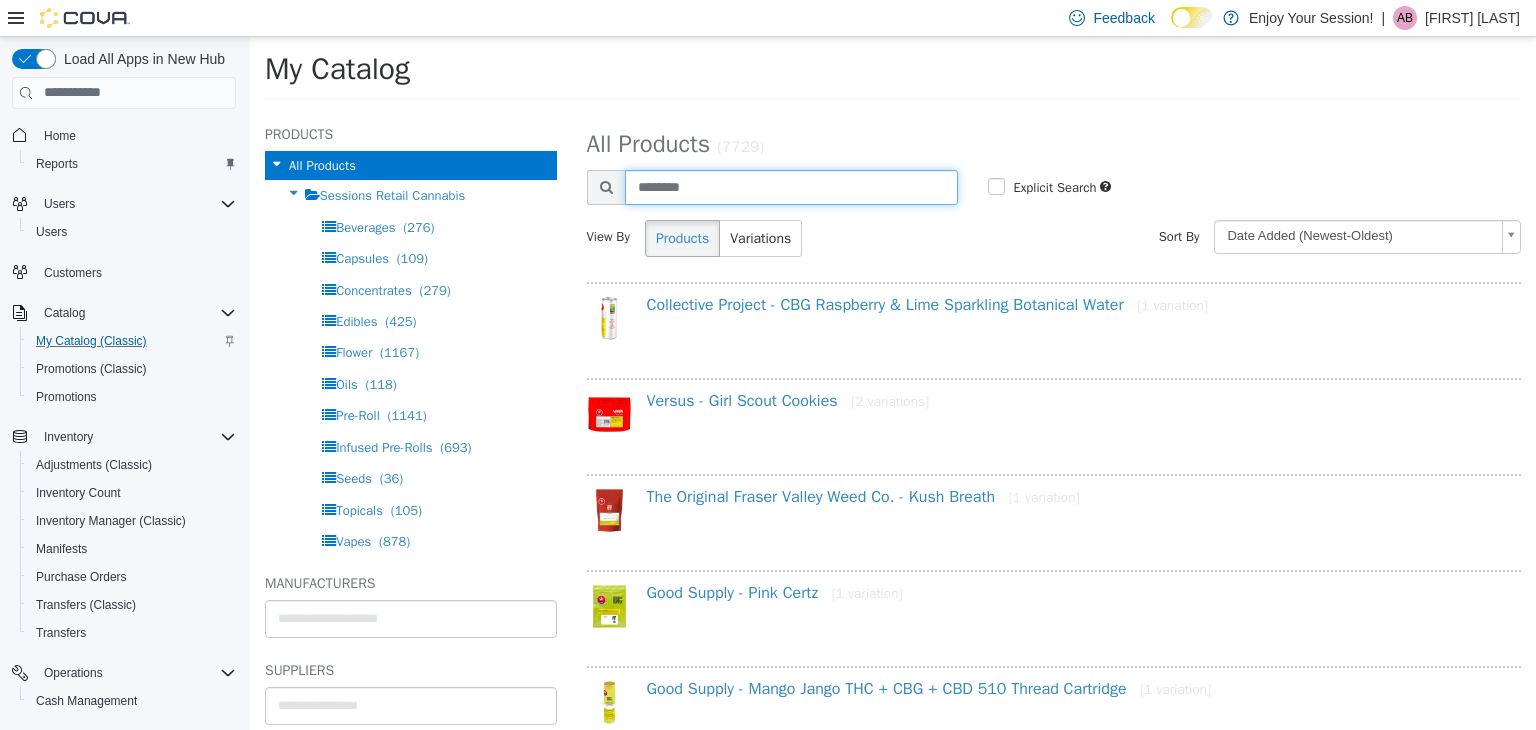 type on "********" 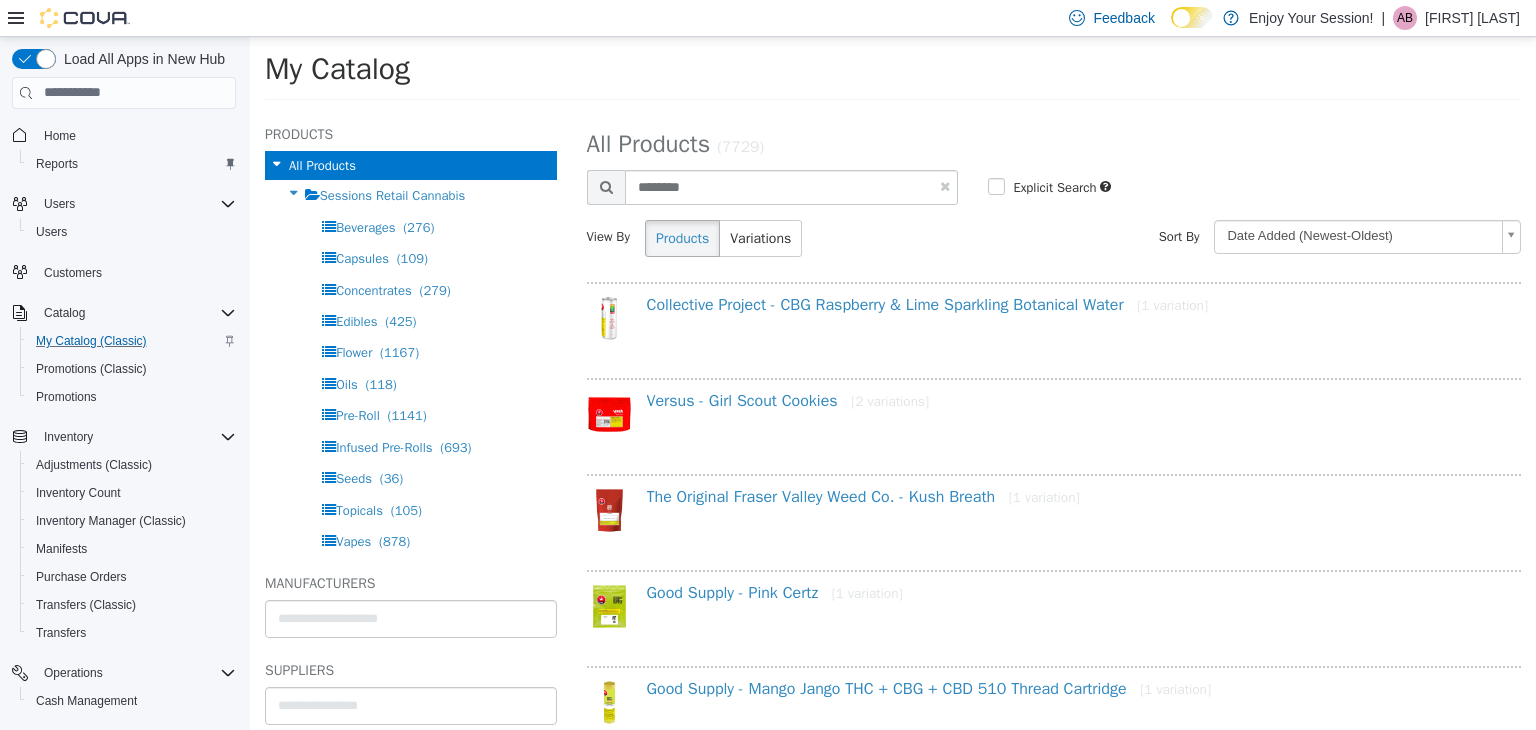 select on "**********" 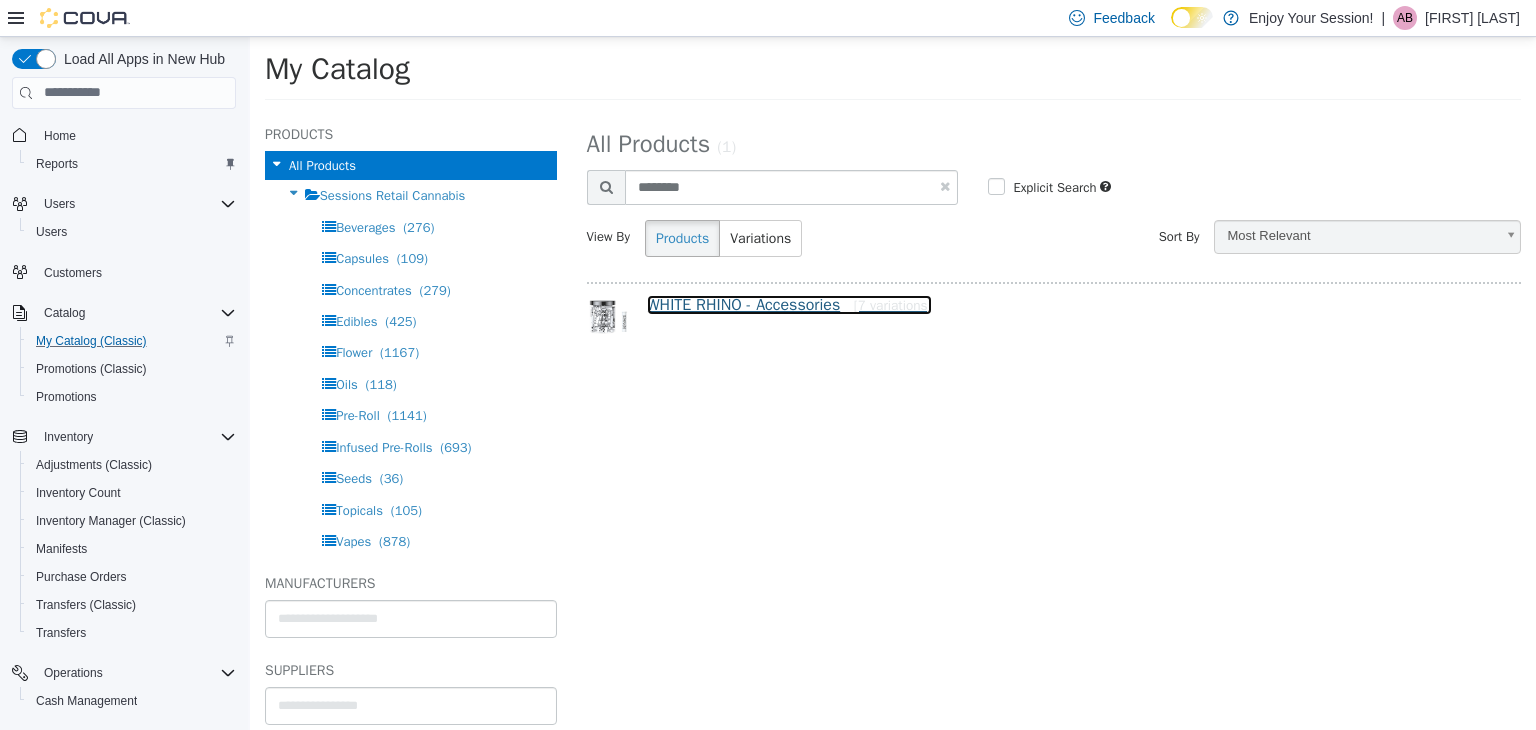 click on "WHITE RHINO - Accessories
[7 variations]" at bounding box center [789, 304] 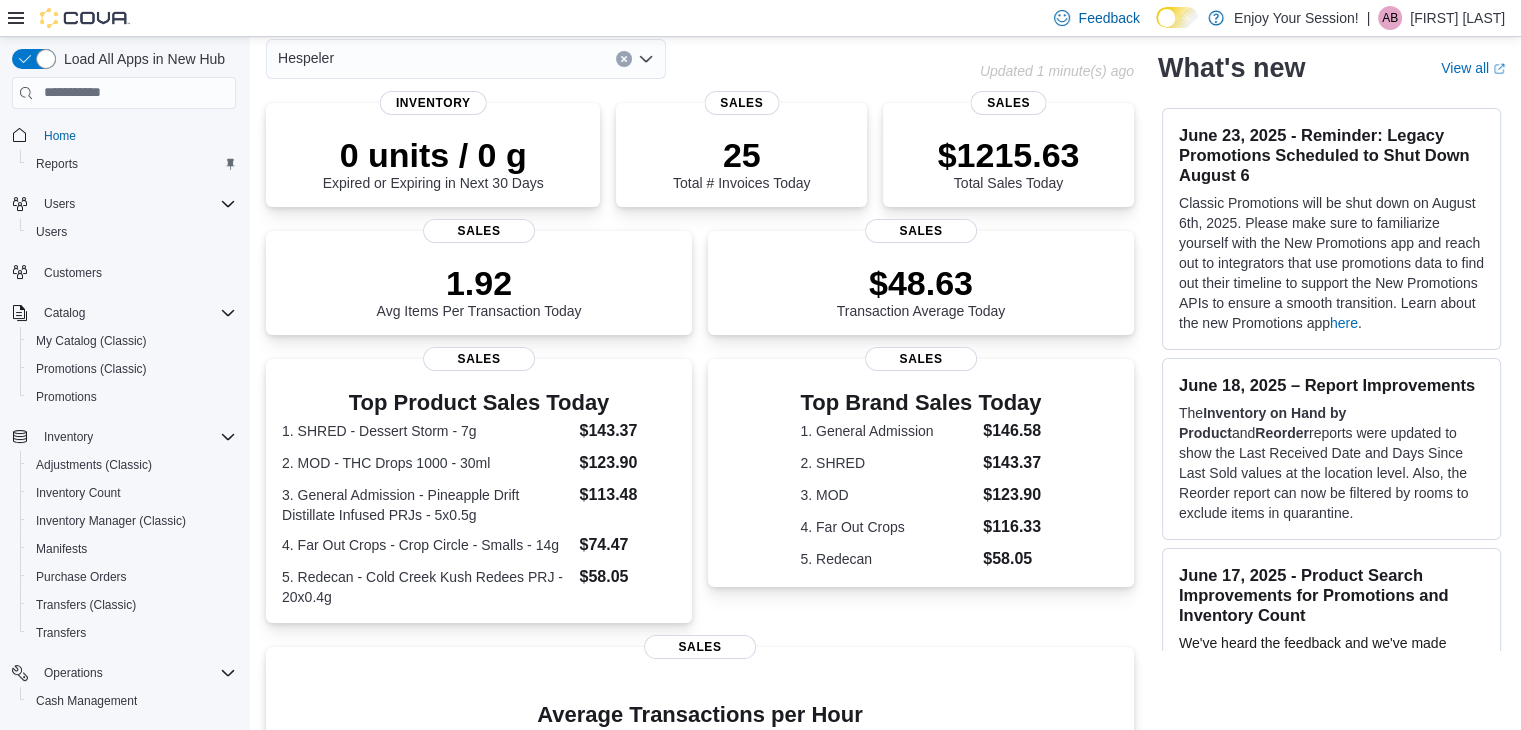 scroll, scrollTop: 100, scrollLeft: 0, axis: vertical 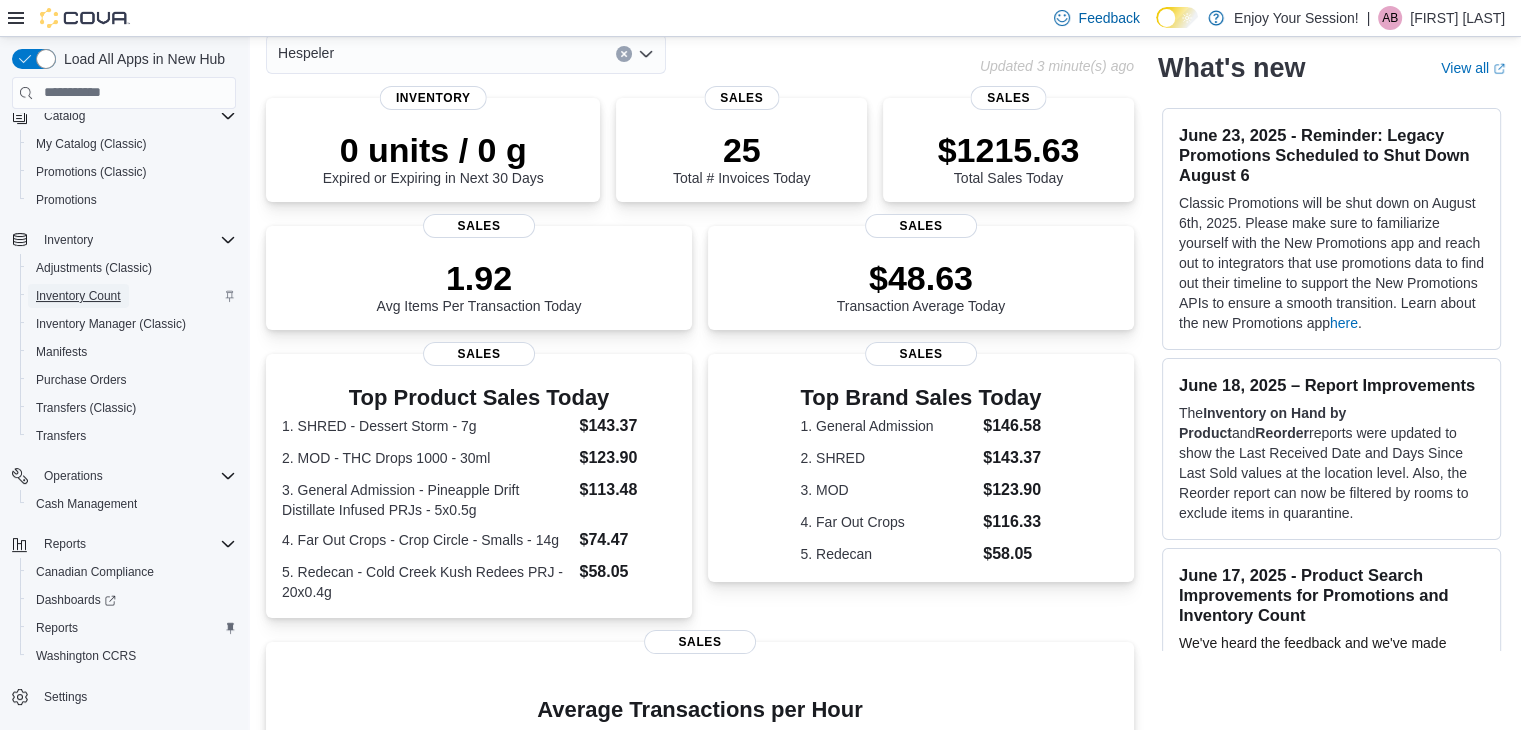 click on "Inventory Count" at bounding box center (78, 296) 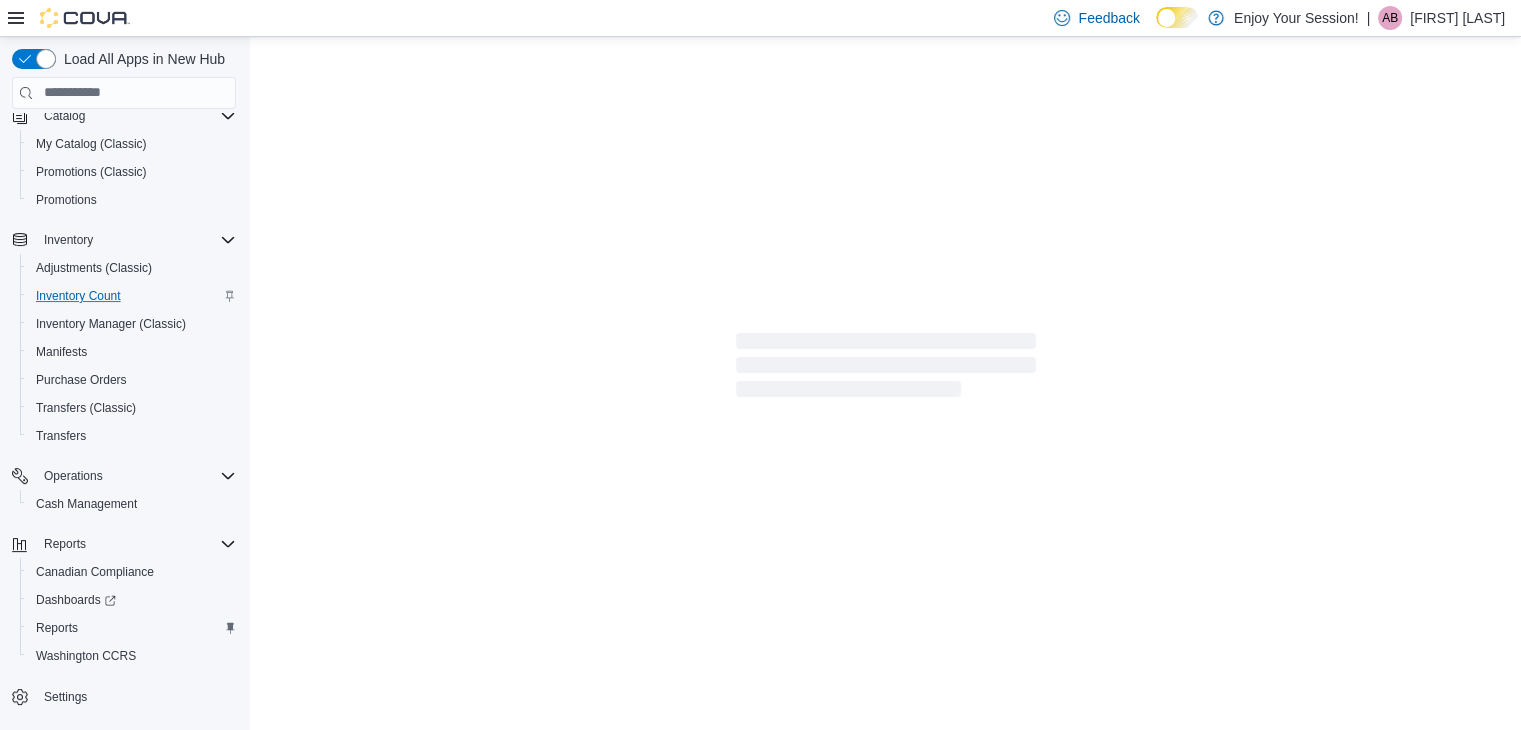 scroll, scrollTop: 0, scrollLeft: 0, axis: both 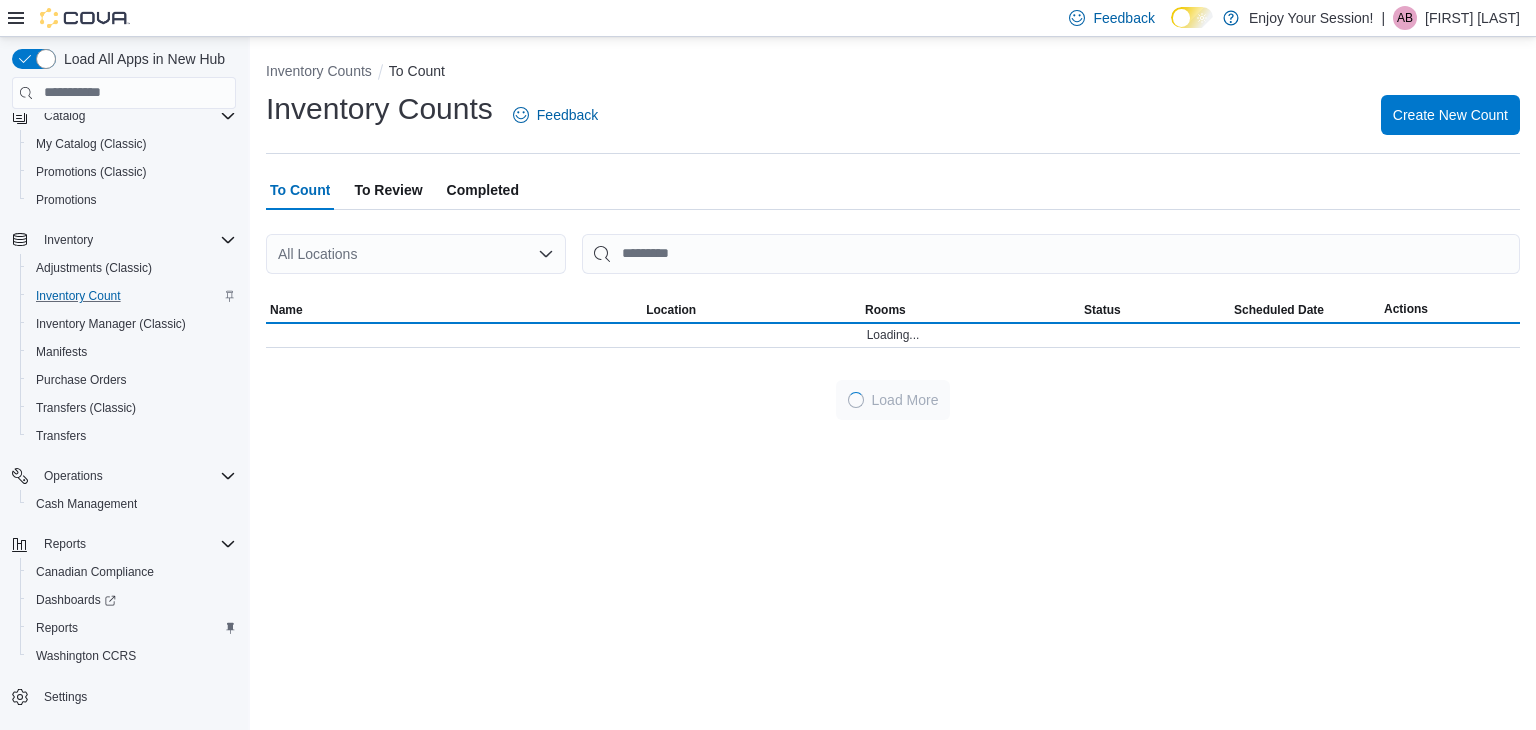 click on "To Count To Review Completed" at bounding box center (893, 190) 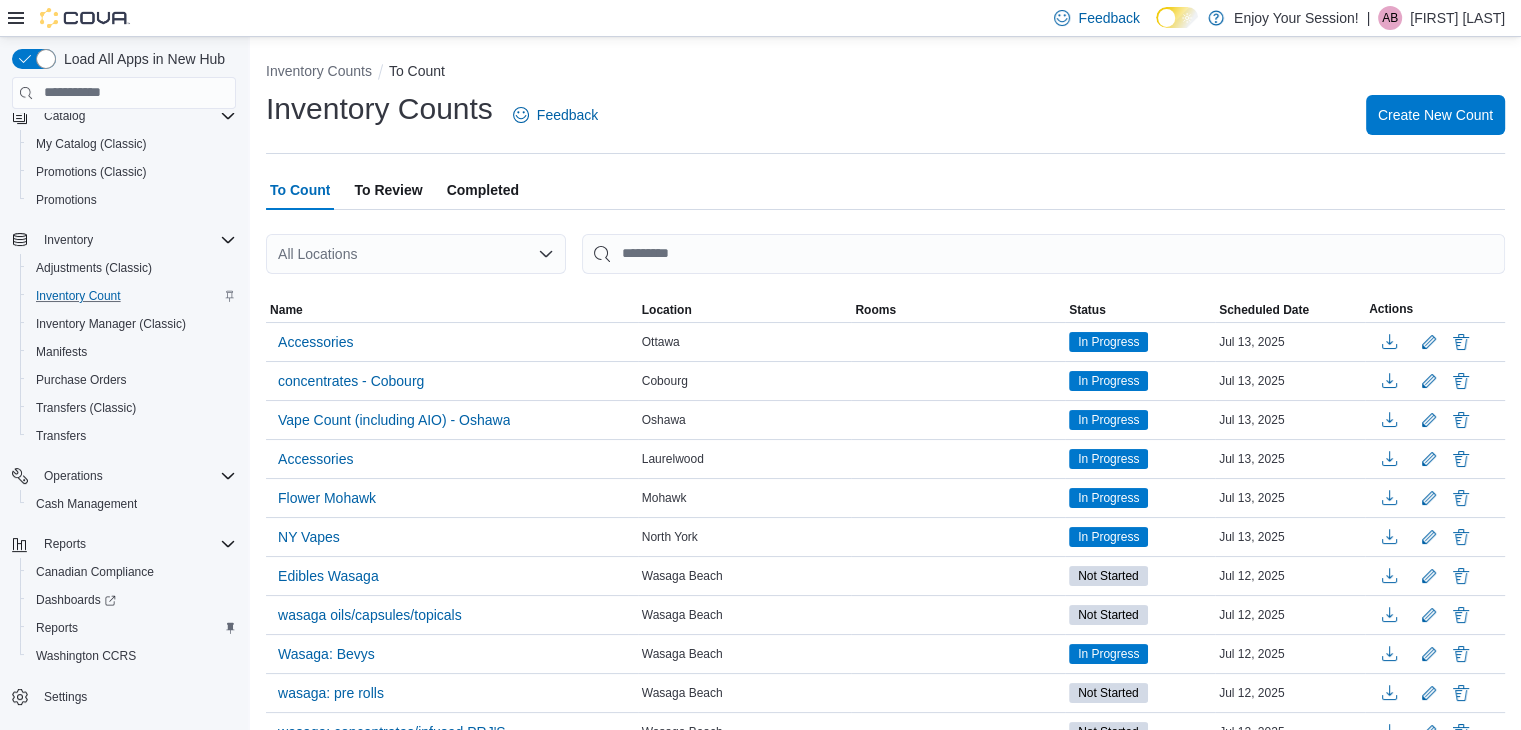 click on "To Review" at bounding box center (388, 190) 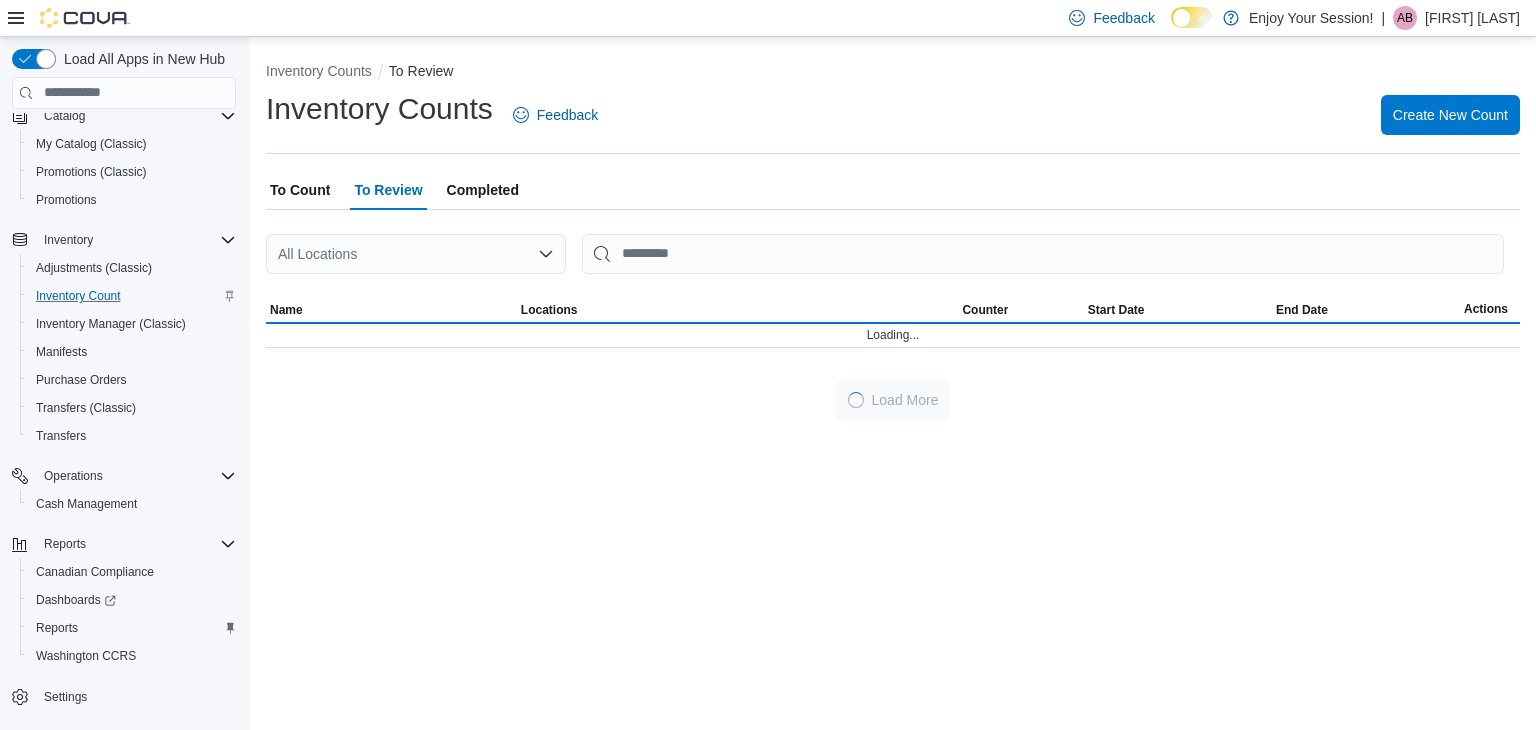 drag, startPoint x: 438, startPoint y: 288, endPoint x: 428, endPoint y: 253, distance: 36.40055 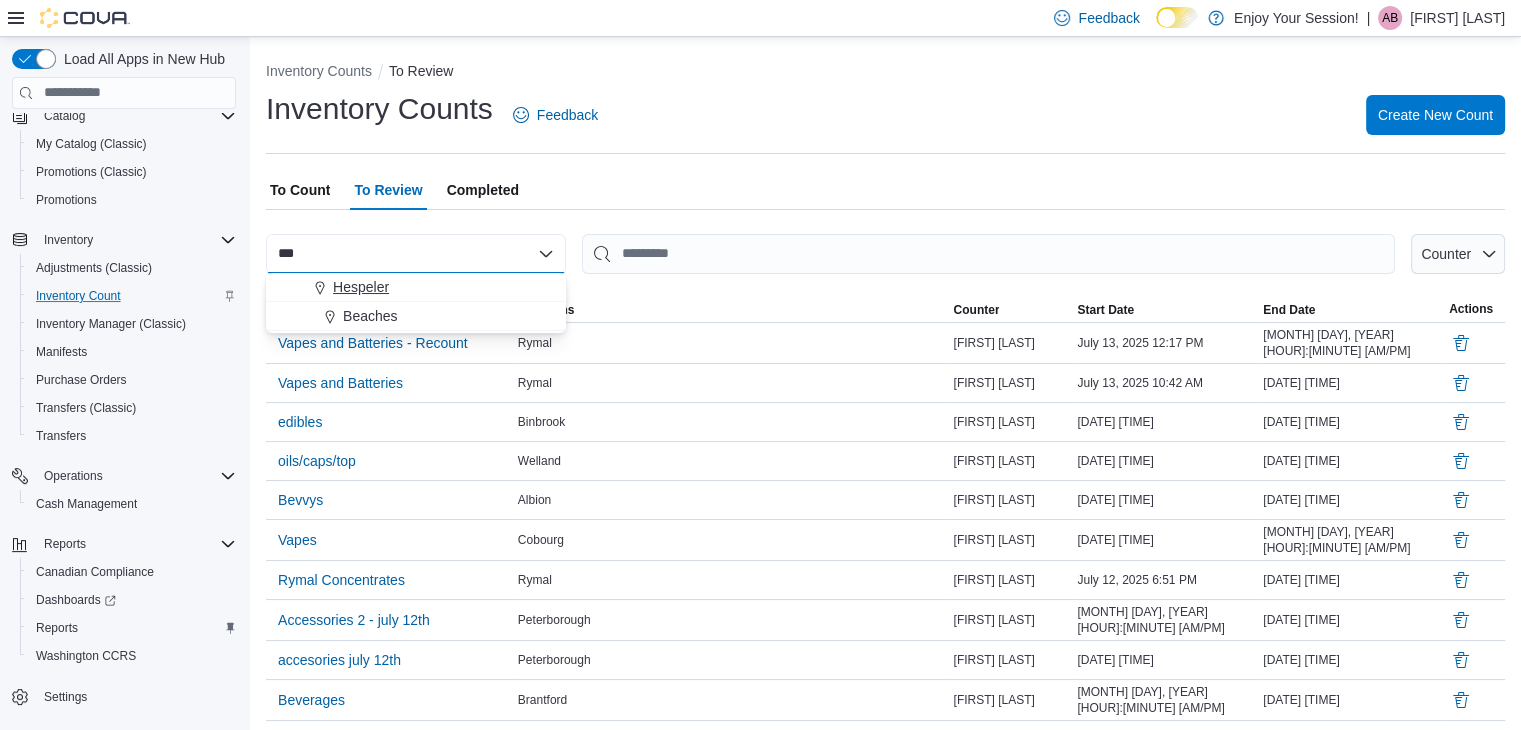 type on "***" 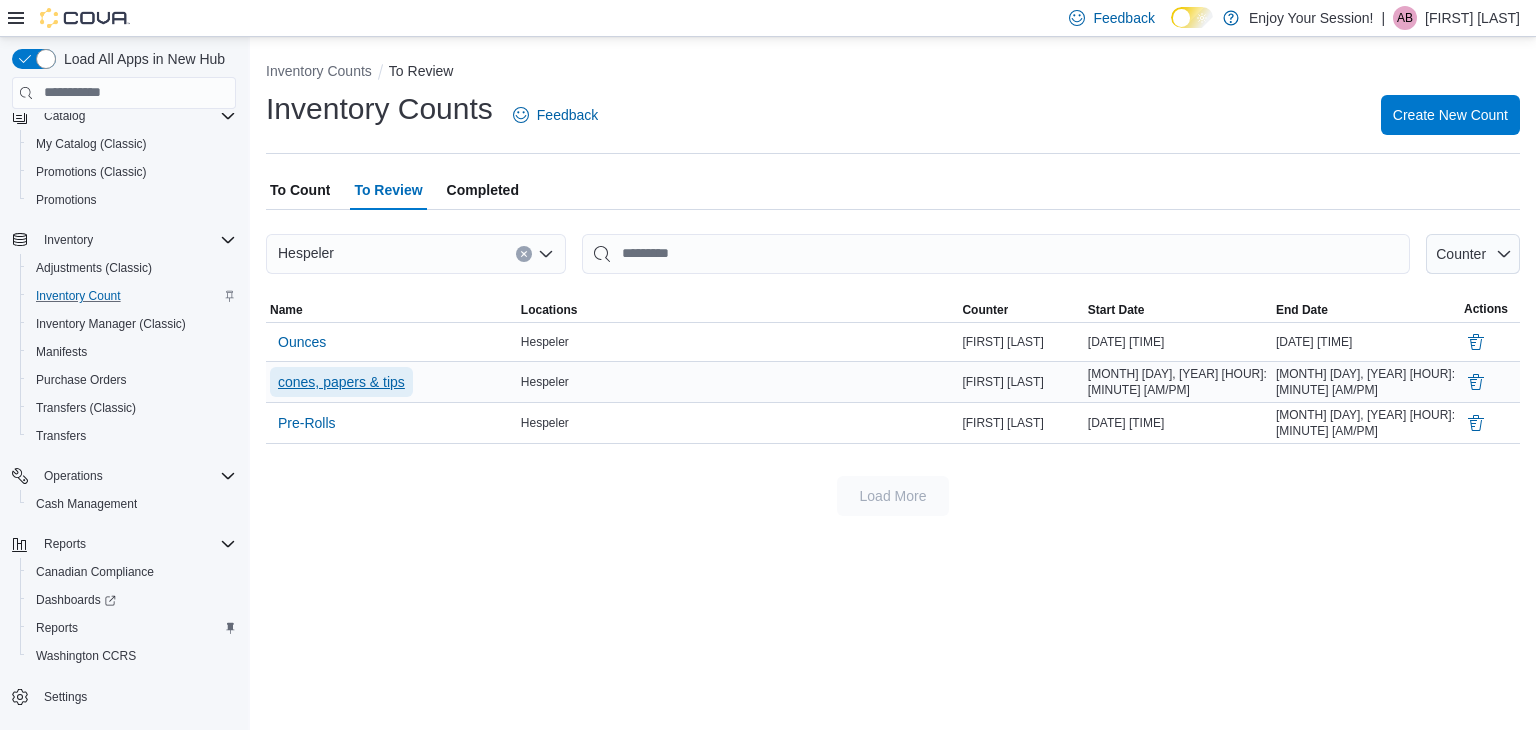 click on "cones, papers & tips" at bounding box center (341, 382) 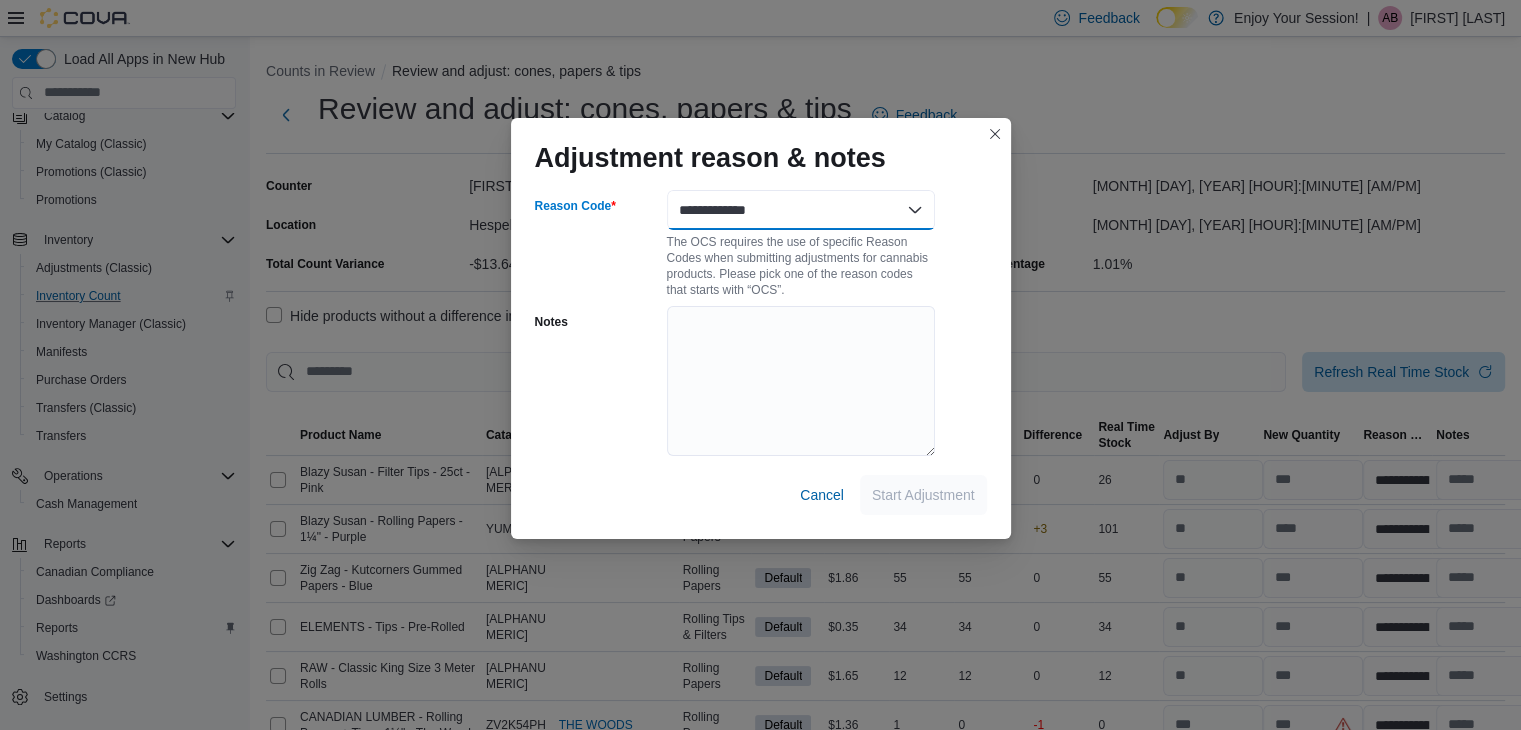 click on "**********" at bounding box center (801, 210) 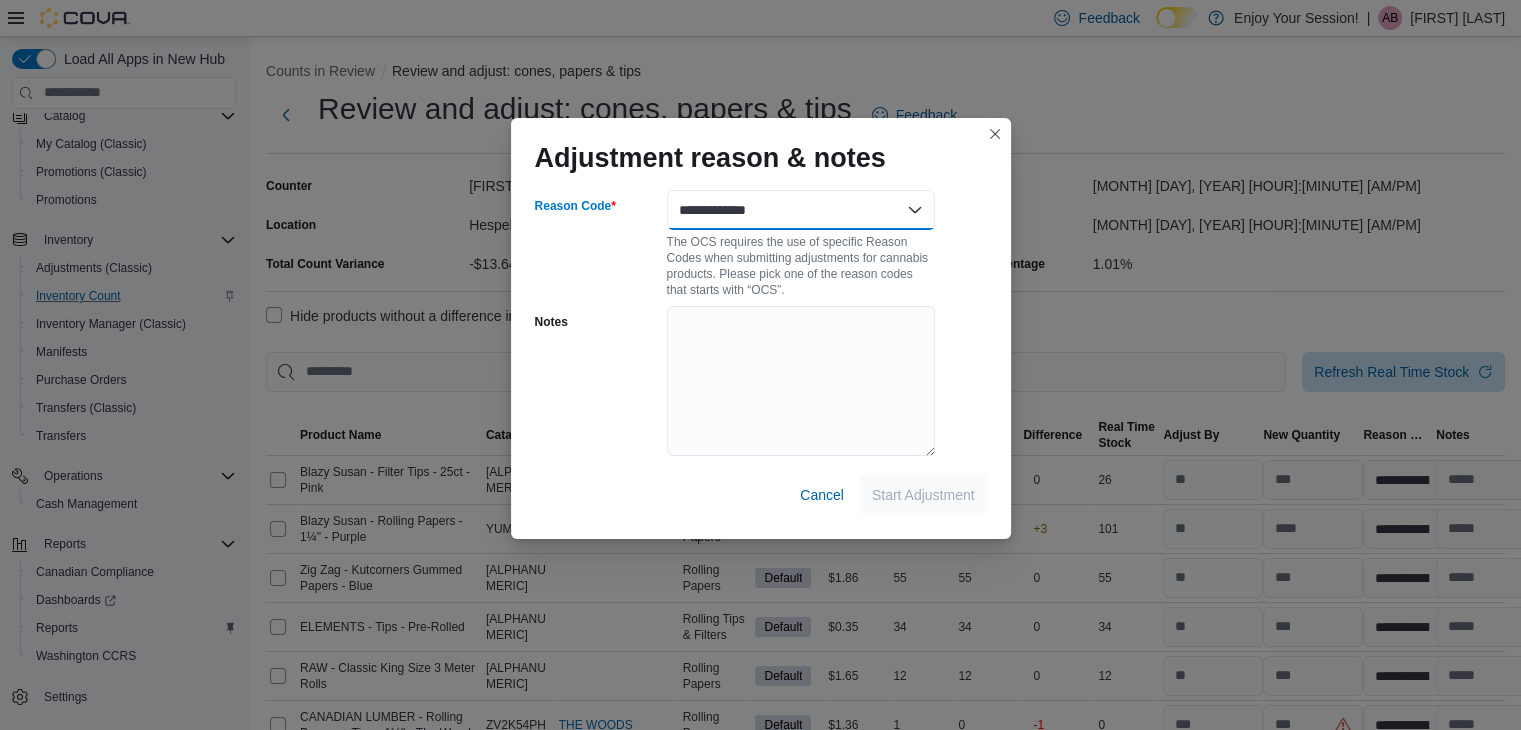 select on "**********" 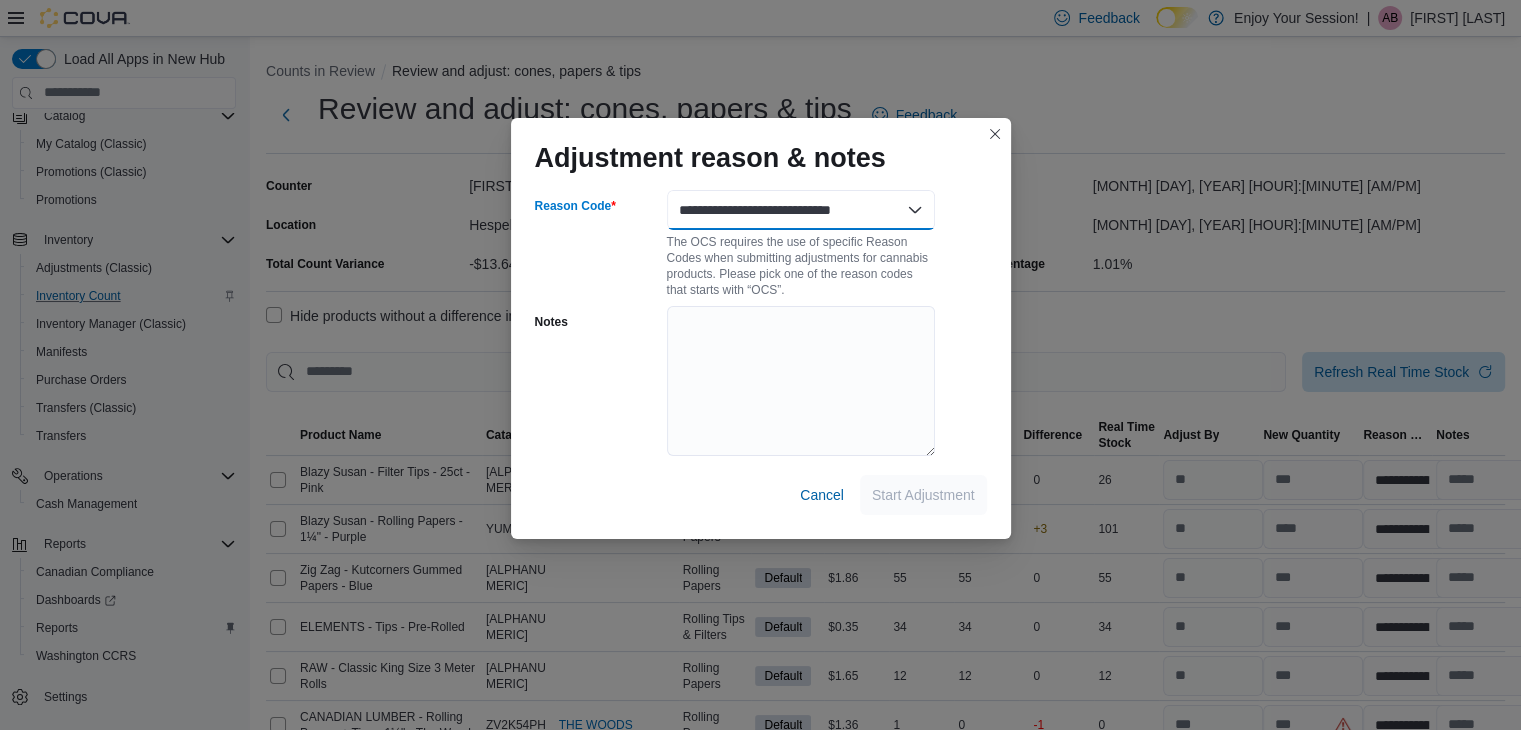click on "**********" at bounding box center (801, 210) 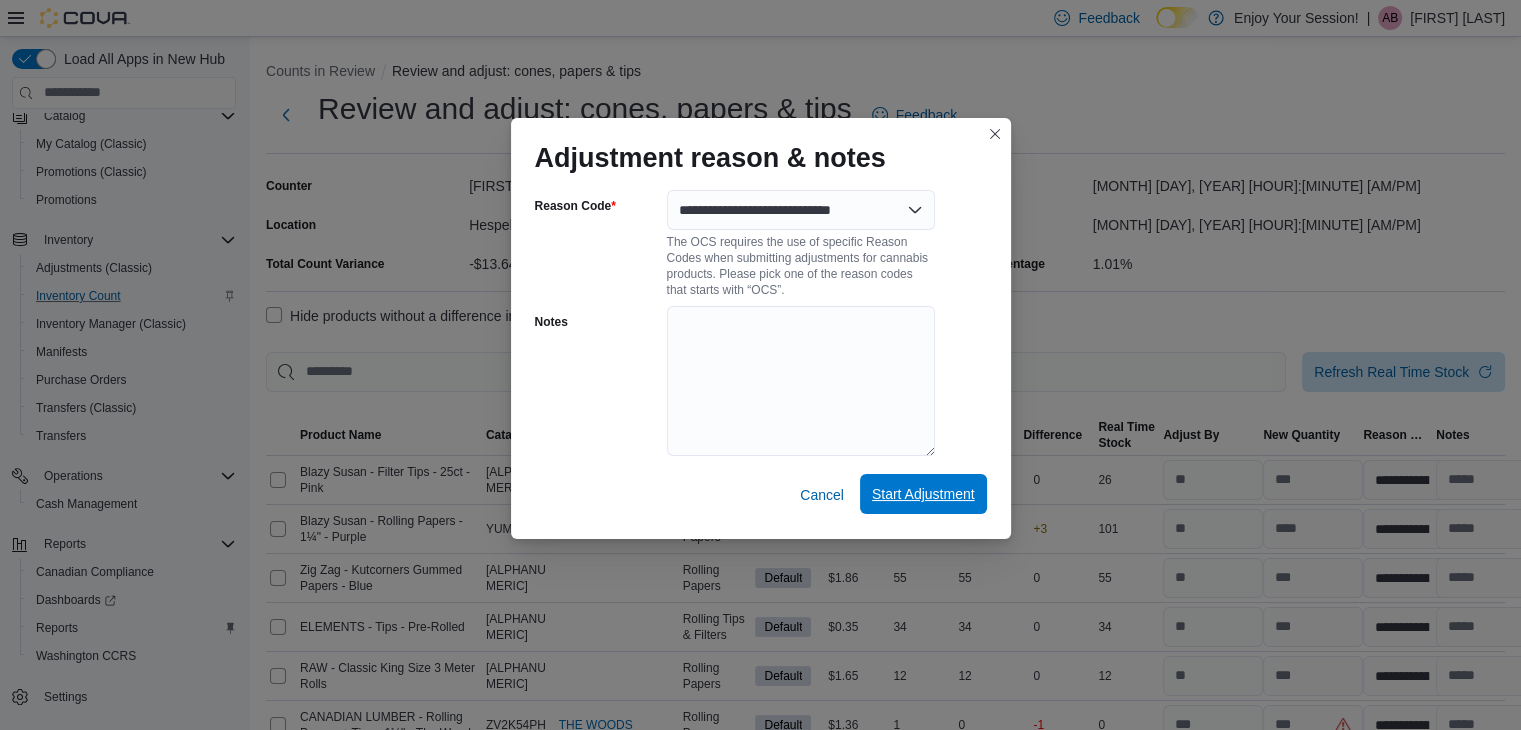 click on "Start Adjustment" at bounding box center [923, 494] 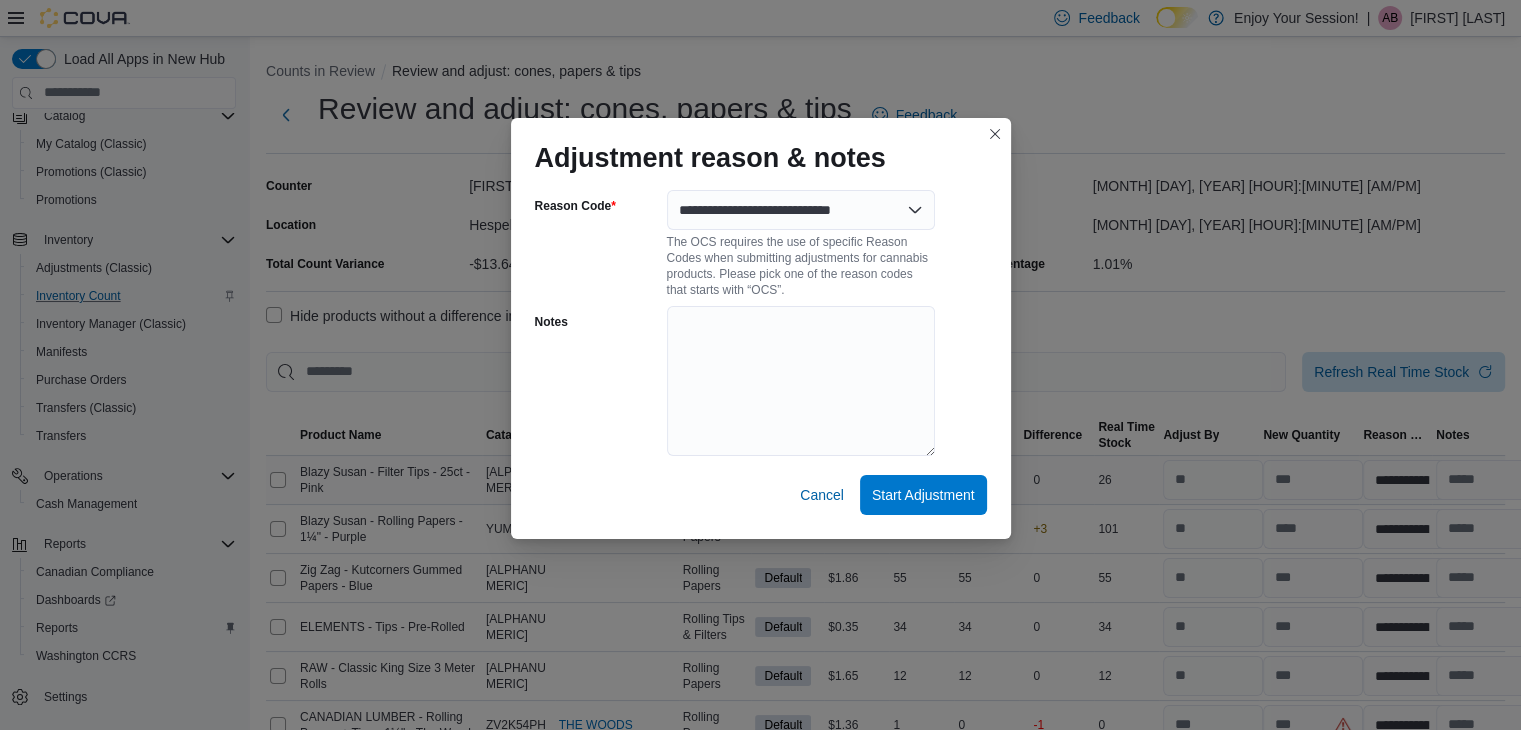 select on "**********" 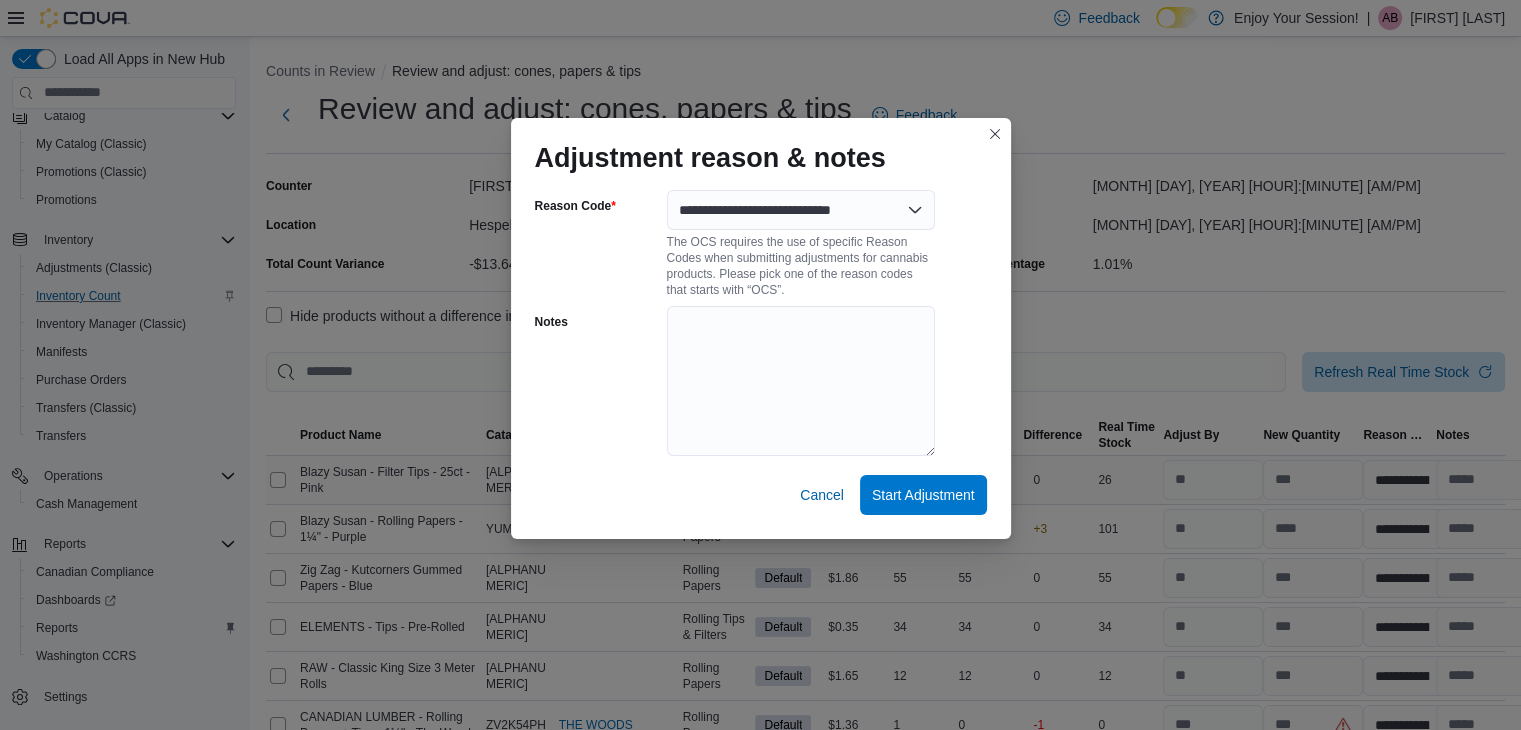 select on "**********" 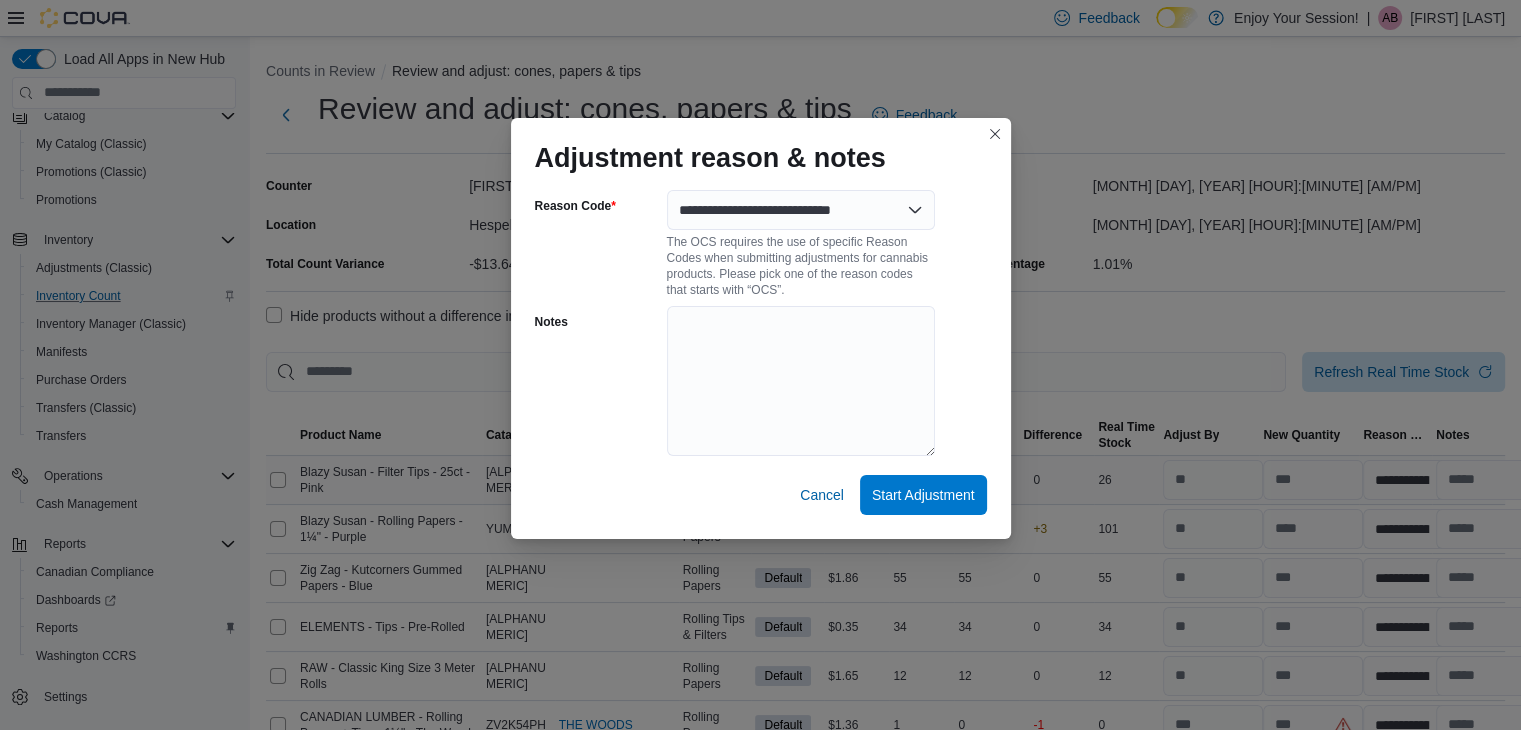 select on "**********" 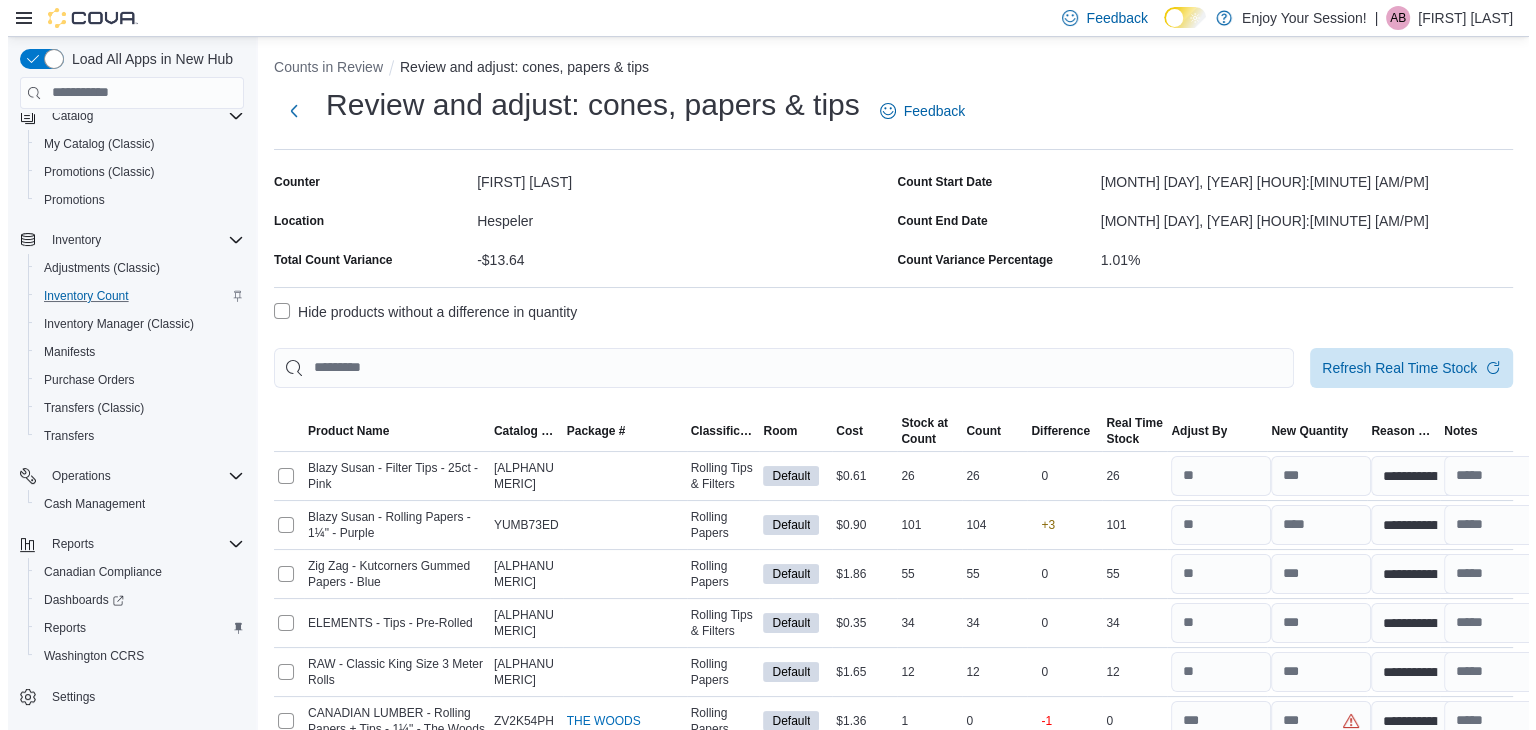 scroll, scrollTop: 0, scrollLeft: 0, axis: both 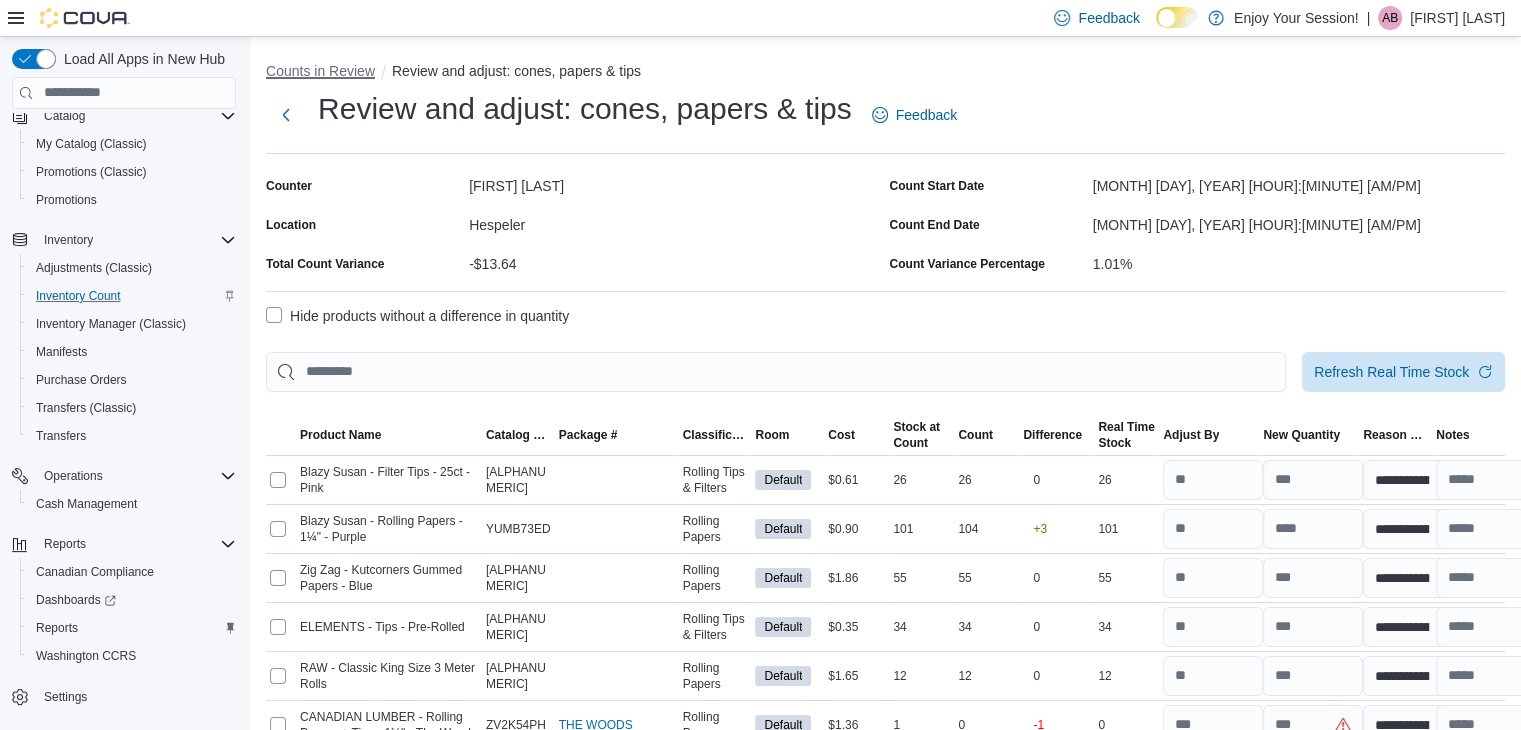 click on "Counts in Review" at bounding box center (320, 71) 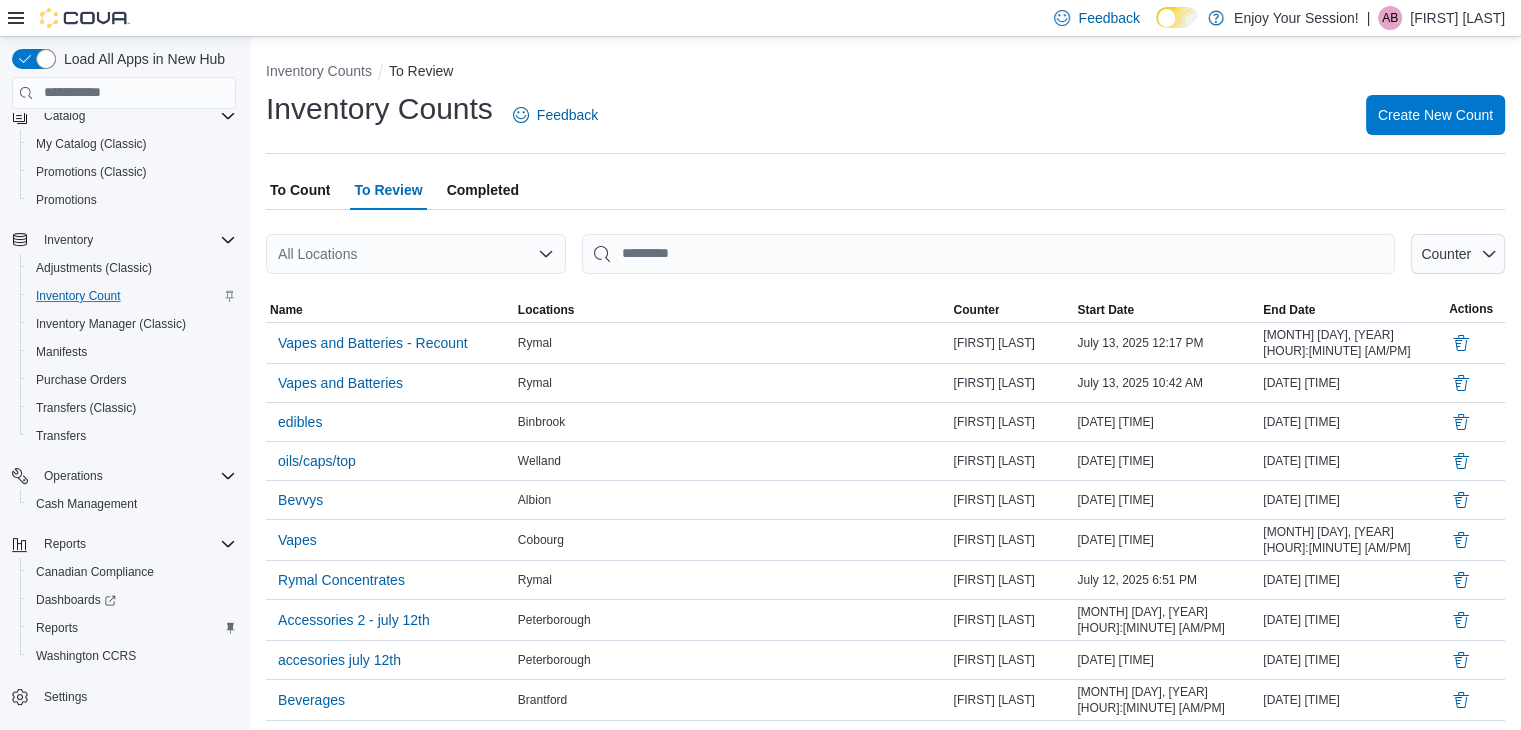 click on "All Locations" at bounding box center (416, 254) 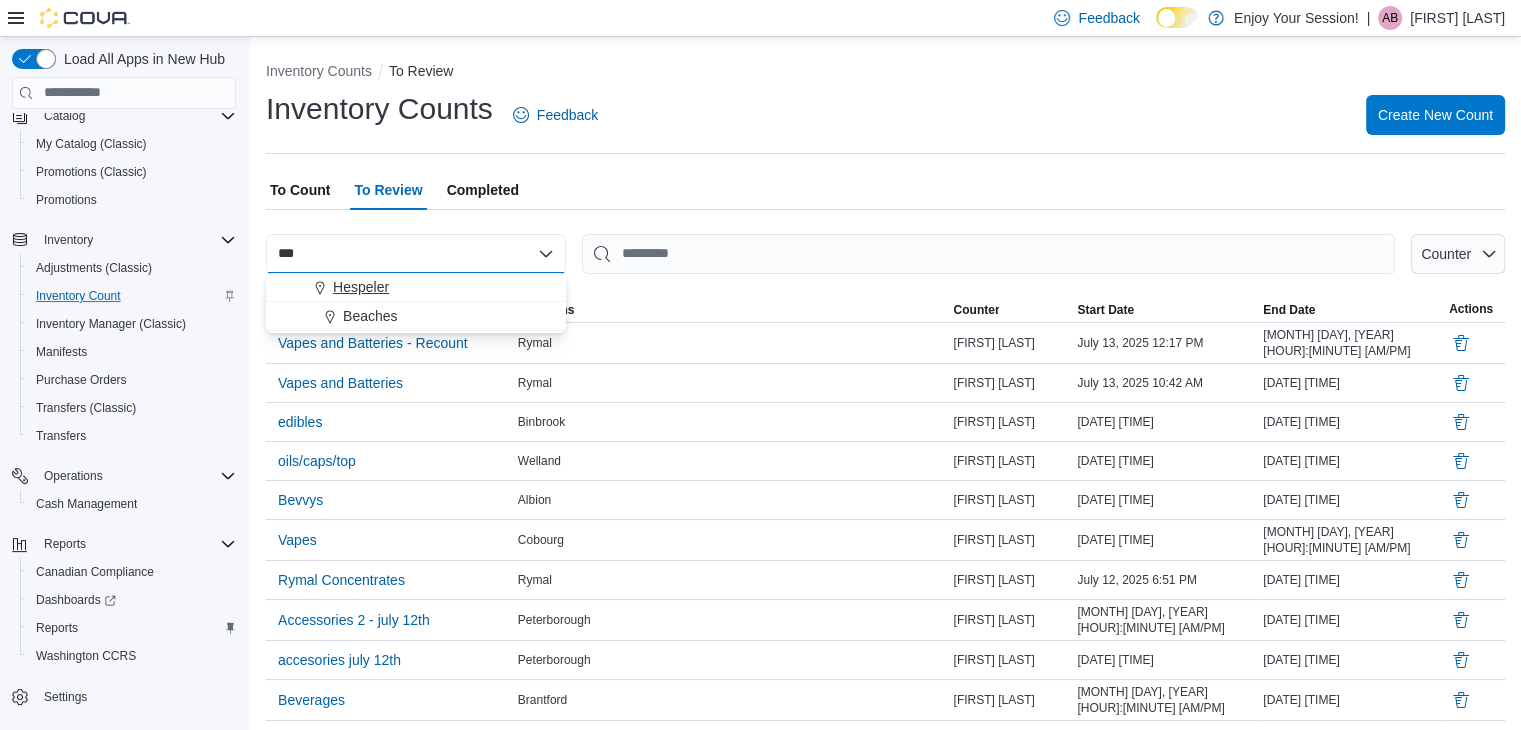 type on "***" 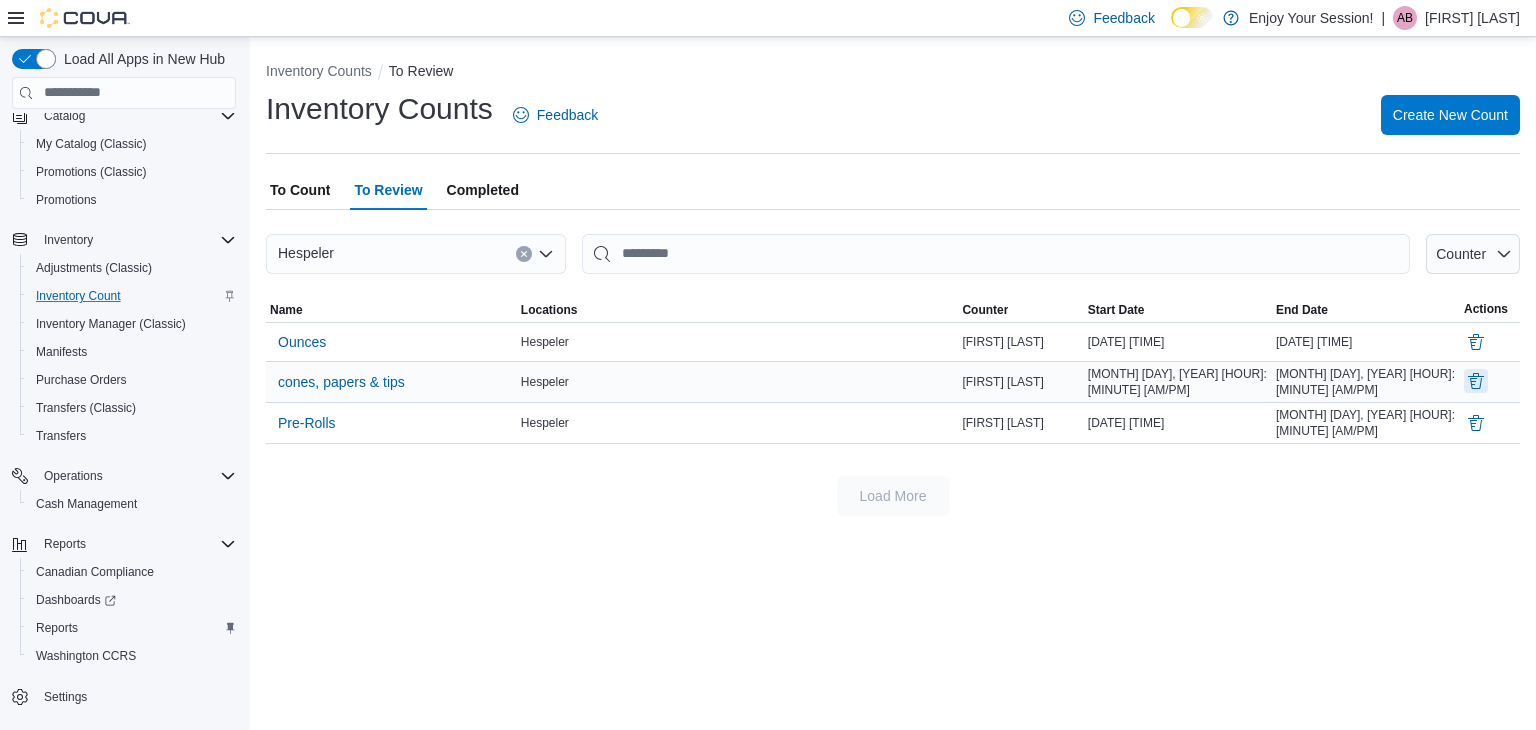 click at bounding box center [1476, 381] 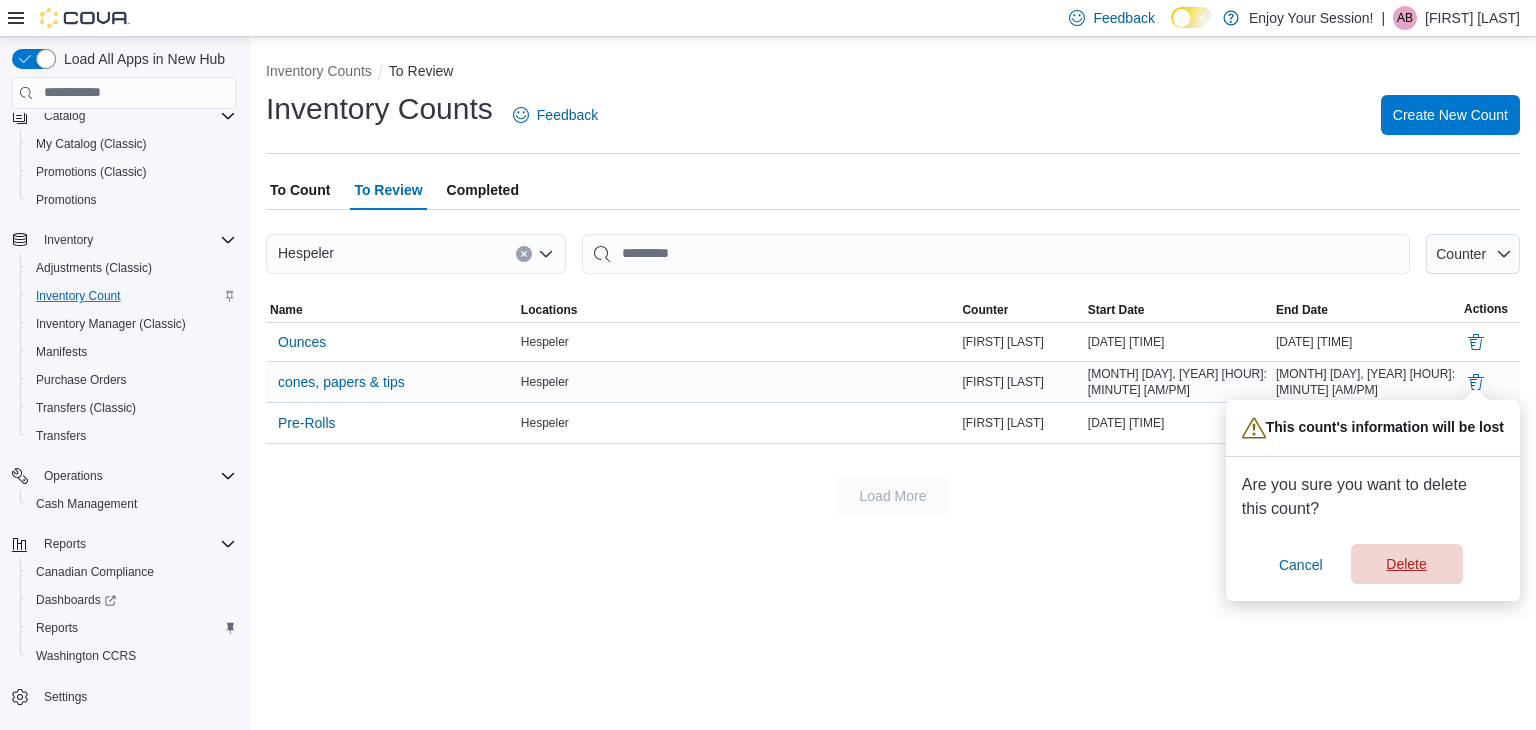 click on "You are in a dialog. Press Escape, or tap/click outside the dialog to close. This count's information will be lost Are you sure you want to delete this count? Cancel Delete" at bounding box center (1373, 500) 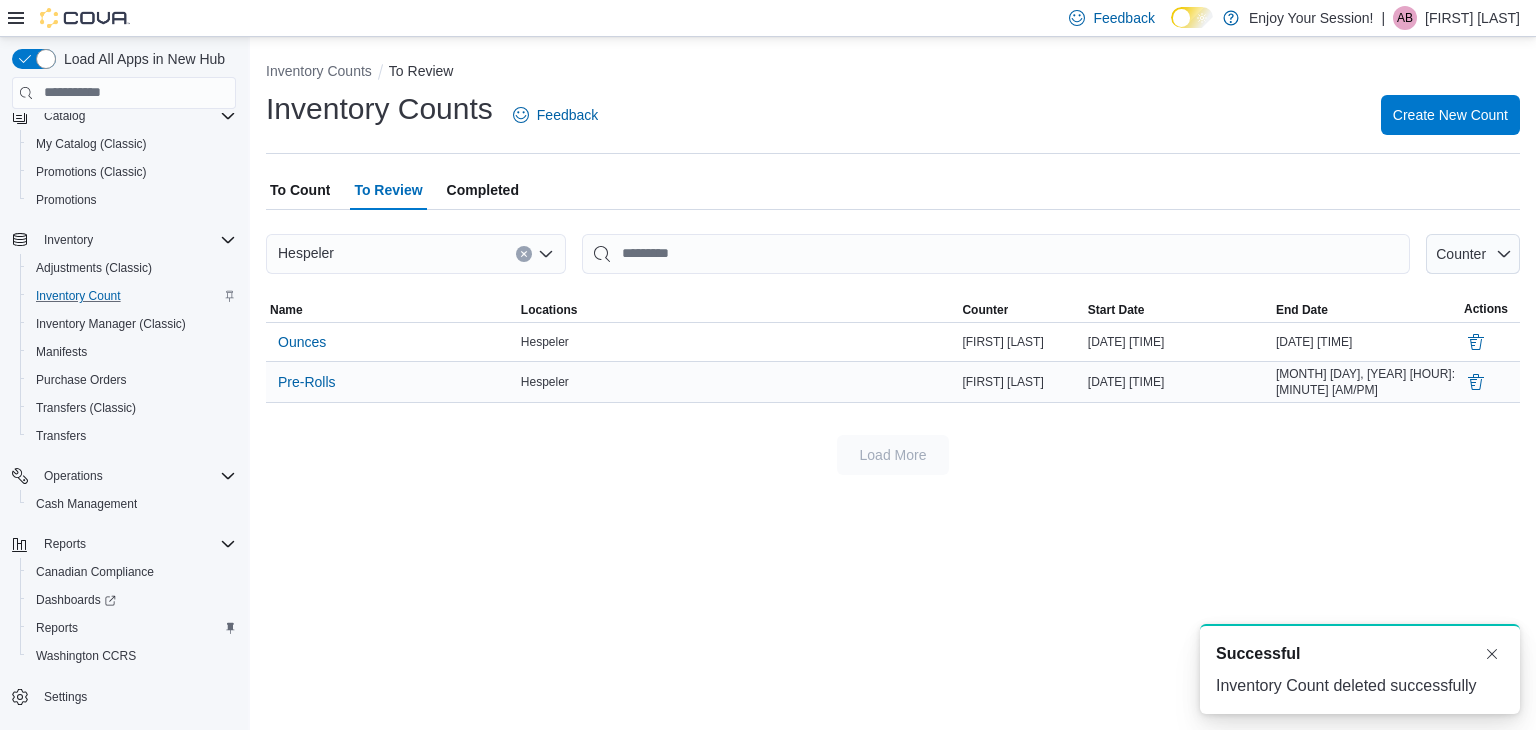 scroll, scrollTop: 0, scrollLeft: 0, axis: both 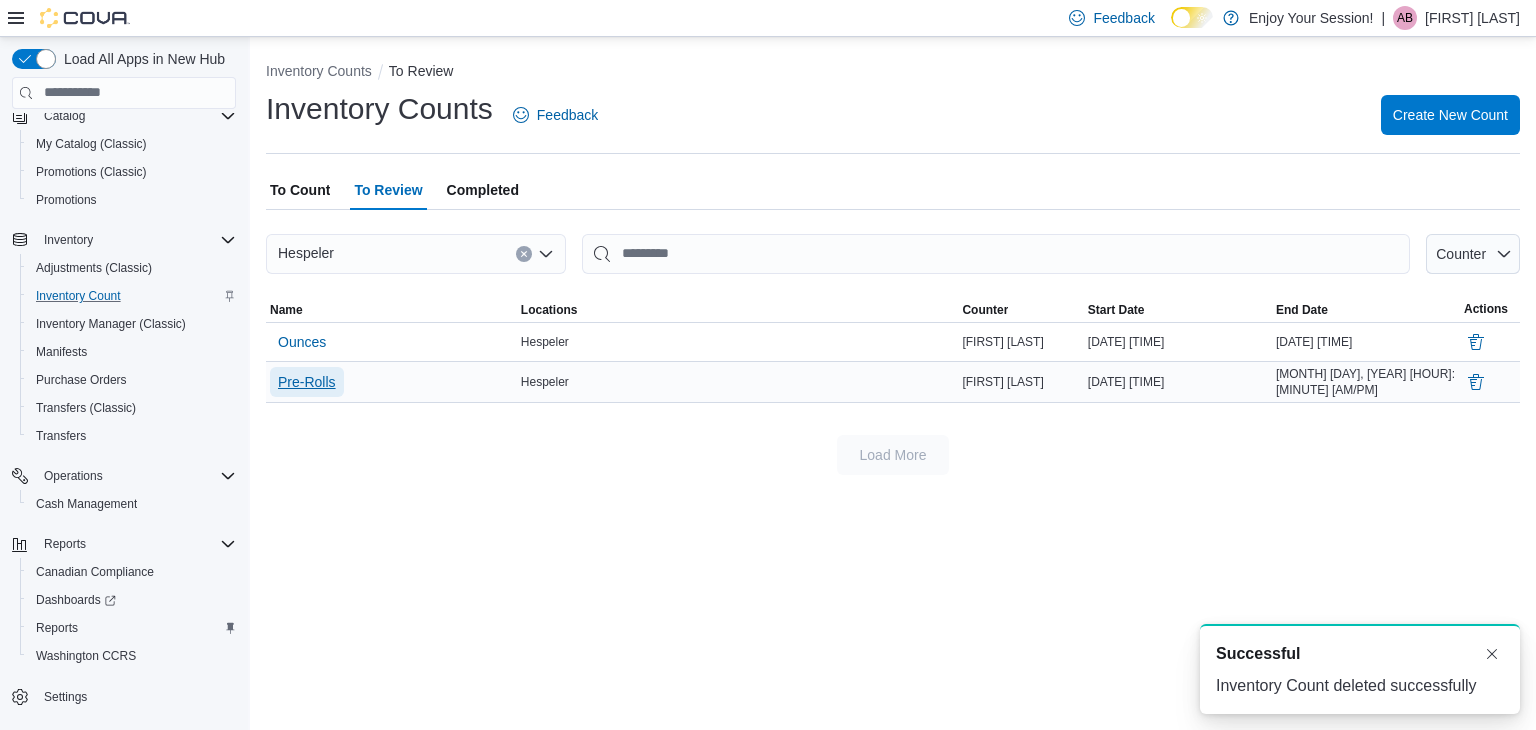 click on "Pre-Rolls" at bounding box center (307, 382) 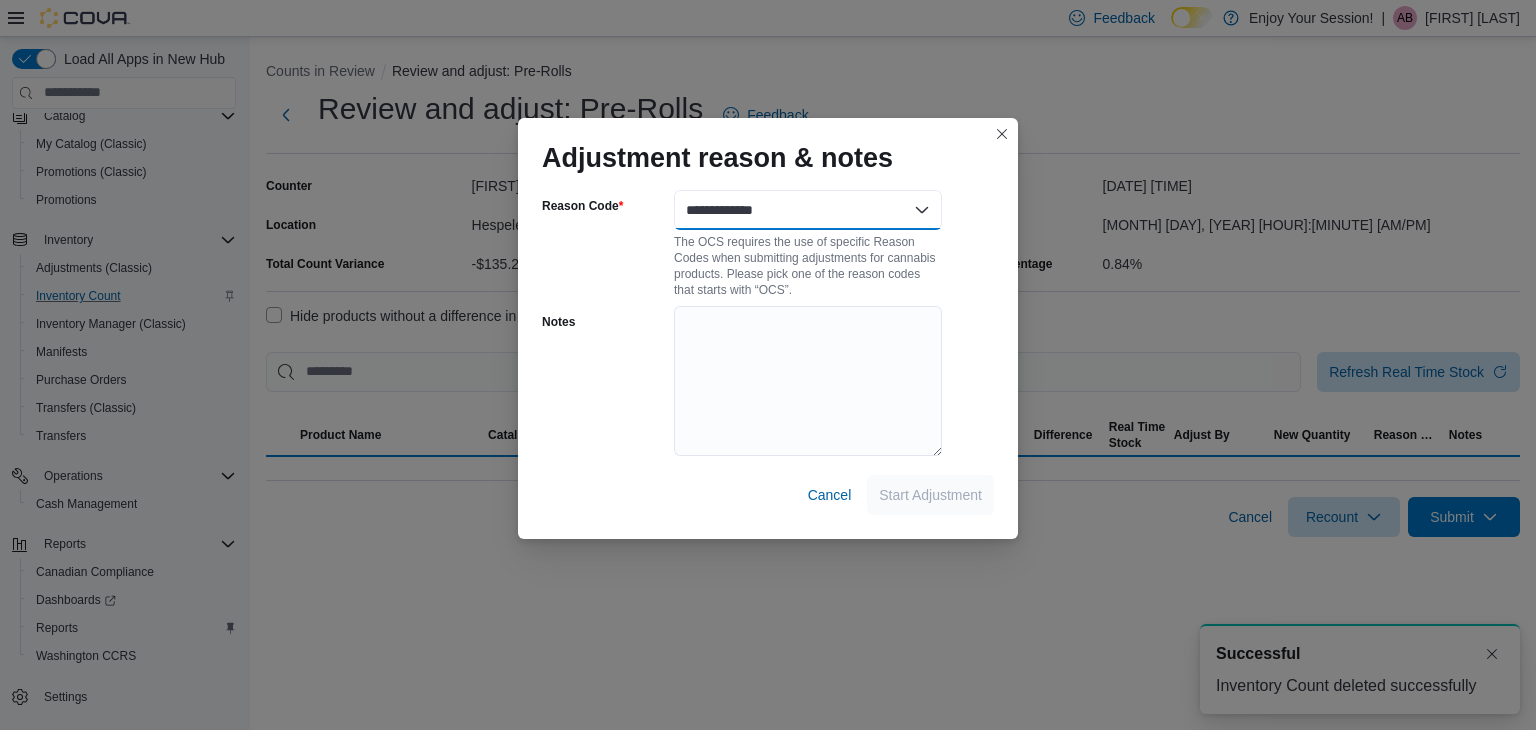 click on "**********" at bounding box center [808, 210] 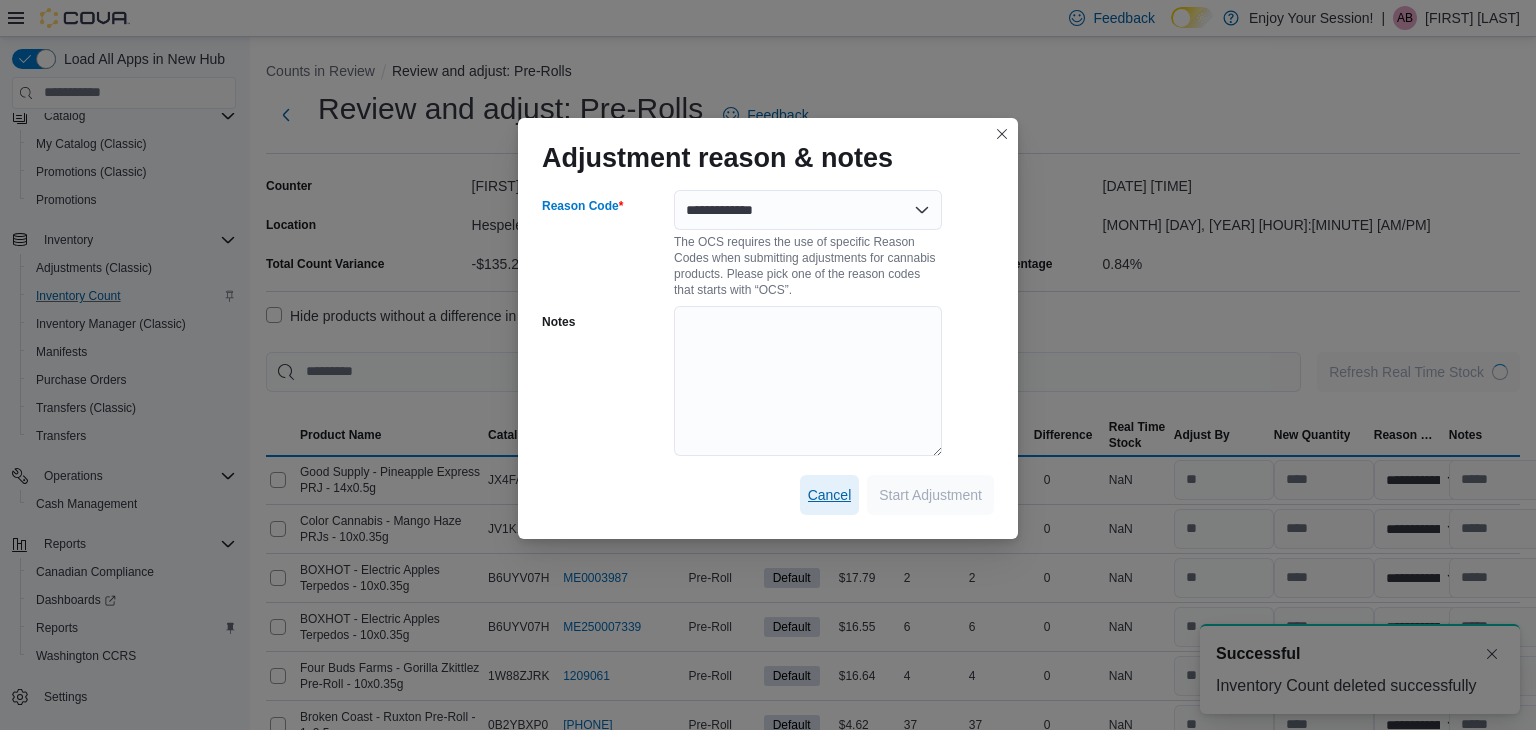click on "Cancel" at bounding box center (830, 495) 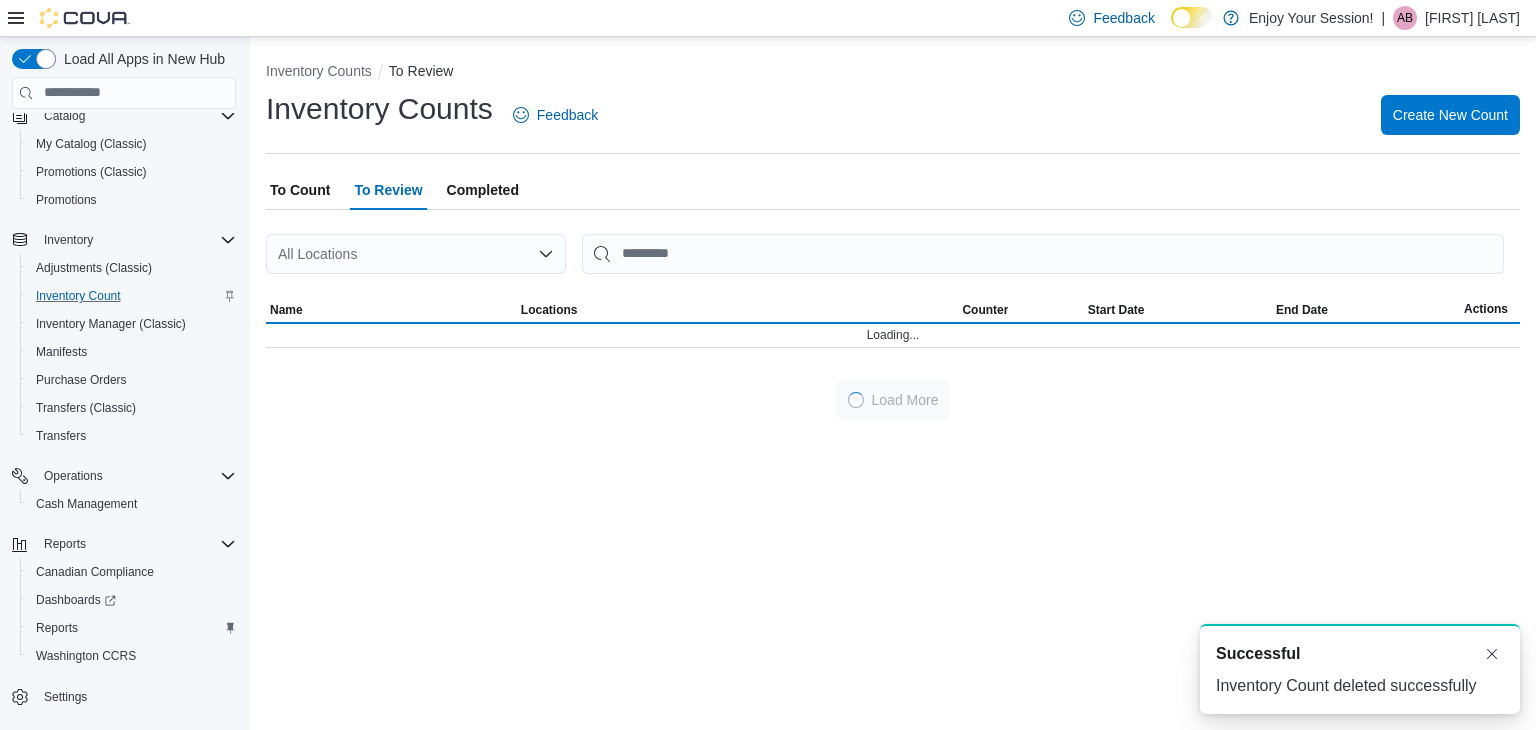 click on "Inventory Counts To Review Inventory Counts Feedback Create New Count To Count To Review Completed All Locations Sorting Name Locations Counter Start Date End Date Actions Loading... Load More" at bounding box center [893, 384] 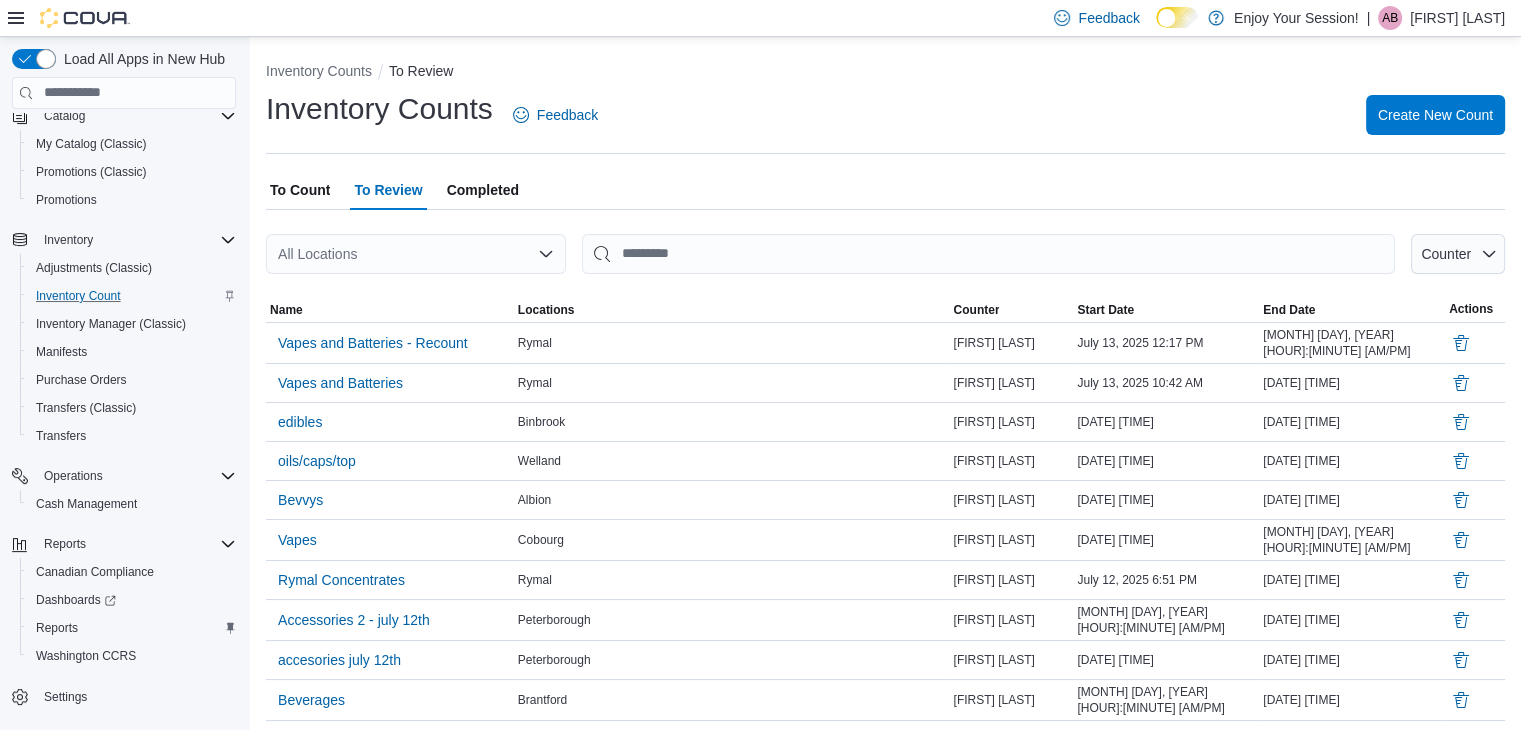 click at bounding box center (885, 286) 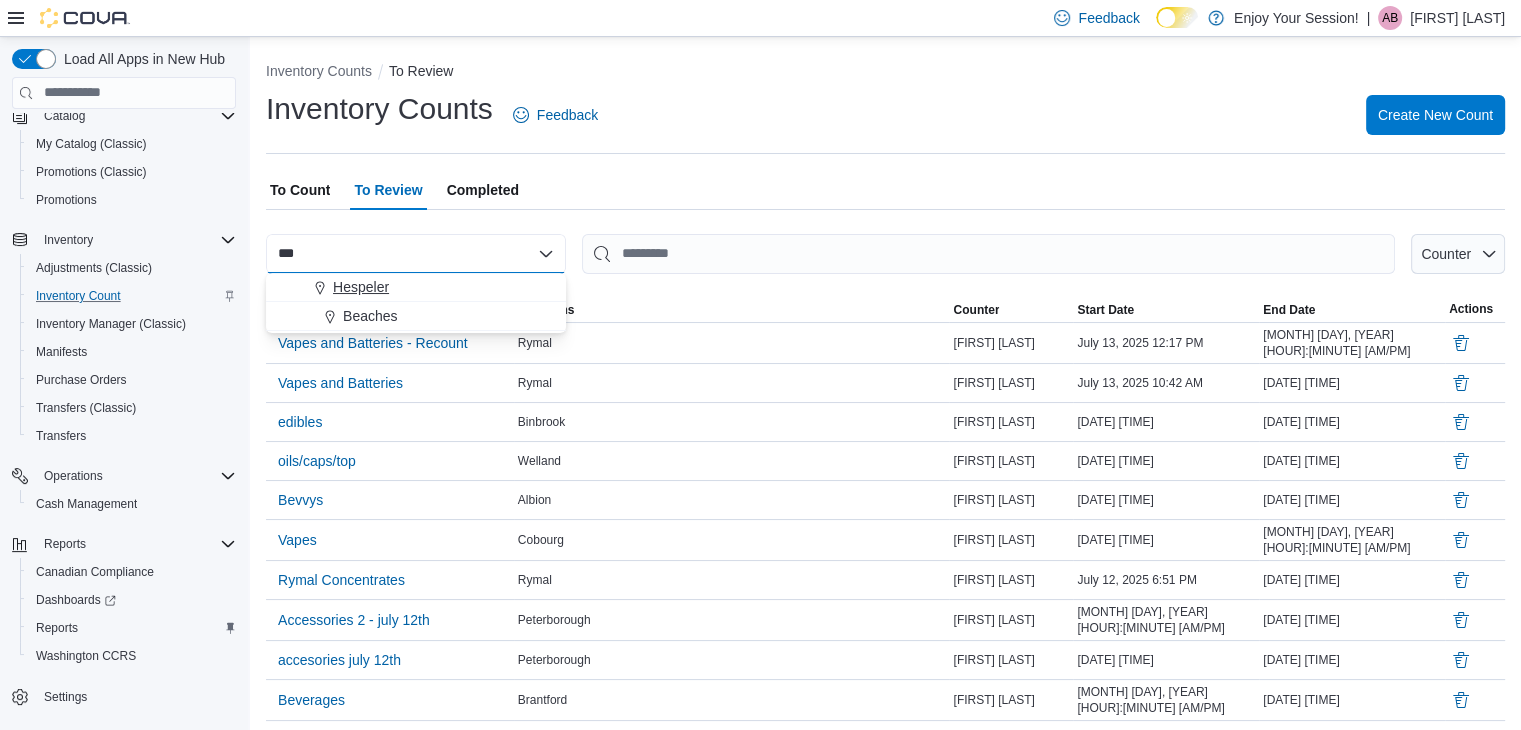 type on "***" 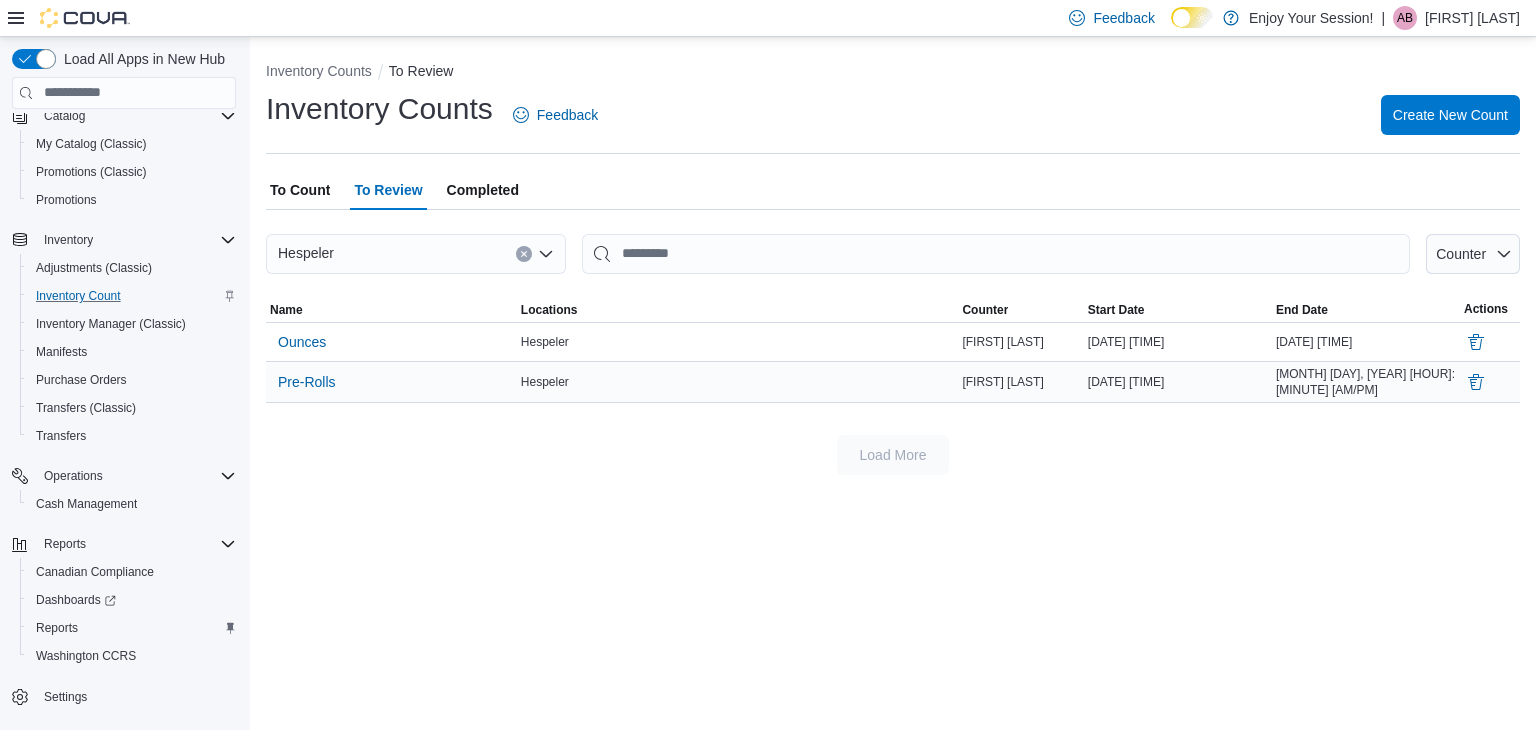 click at bounding box center [1490, 382] 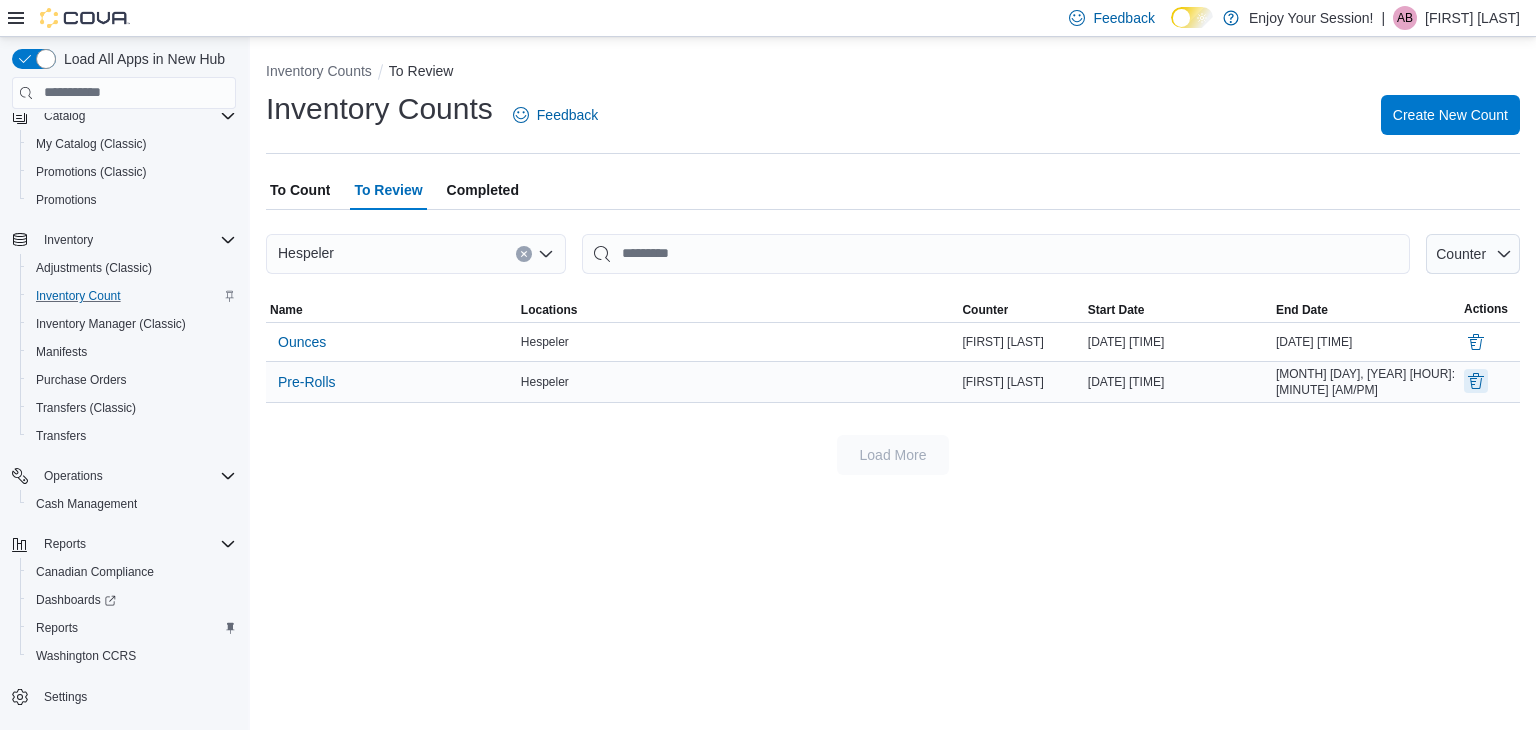 click at bounding box center (1476, 381) 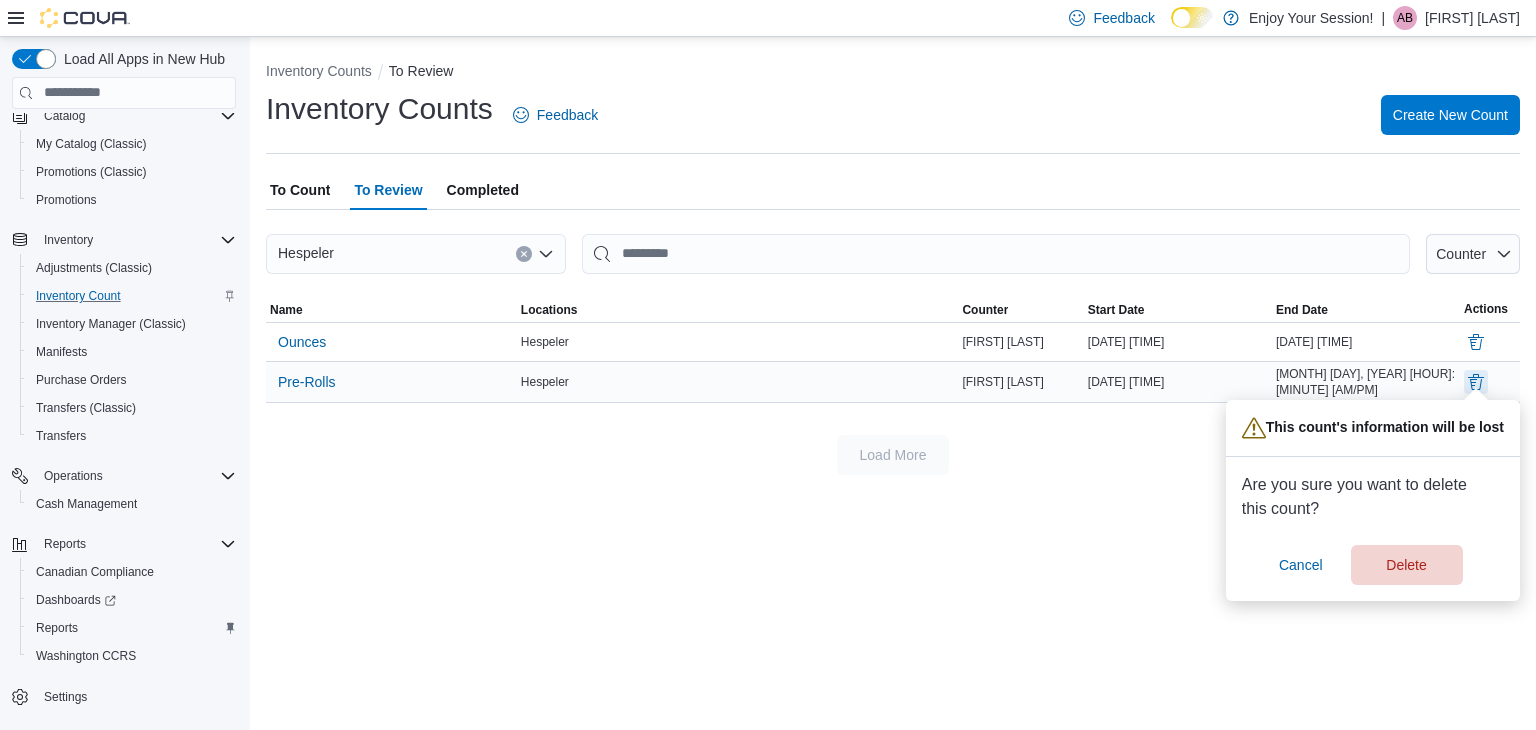 click at bounding box center (1476, 382) 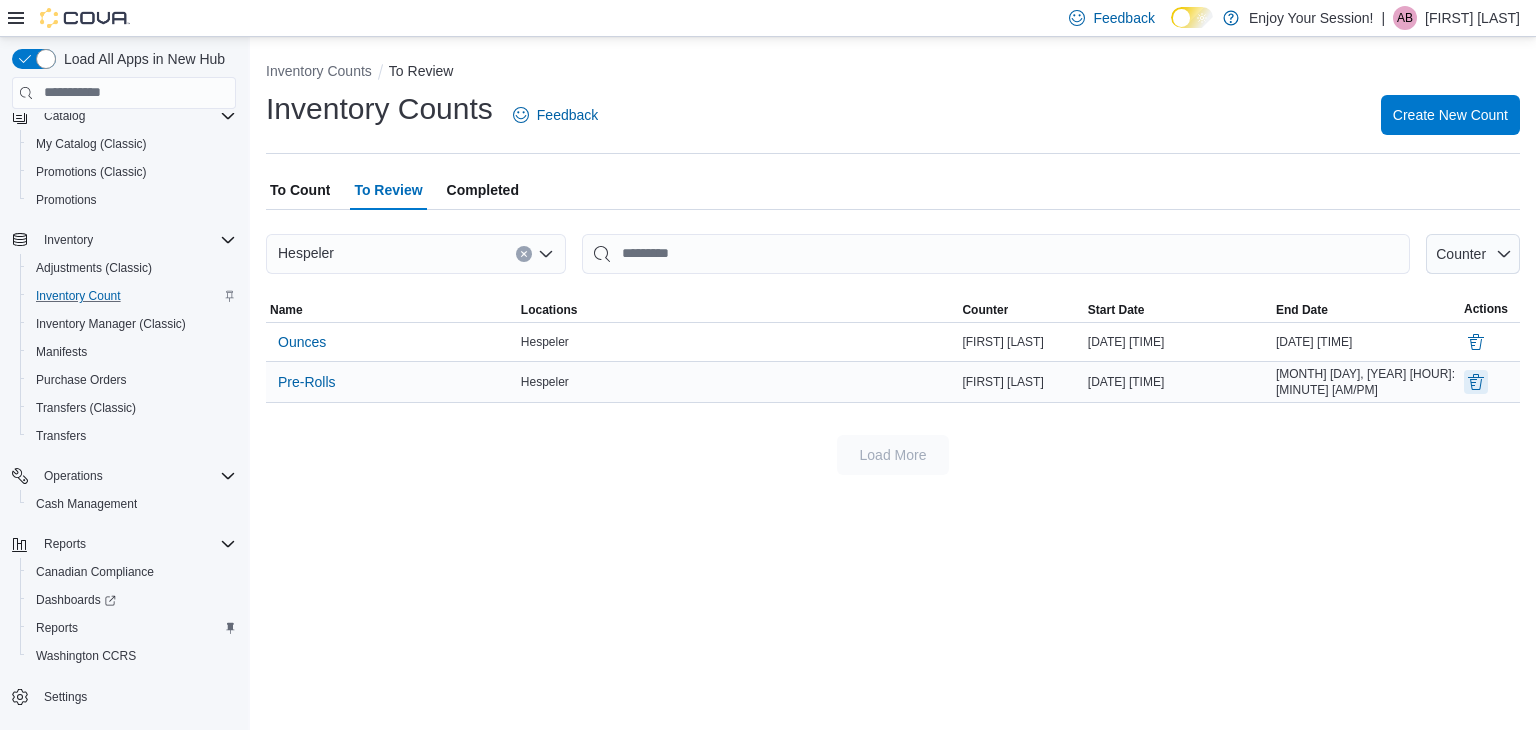 click at bounding box center [1476, 382] 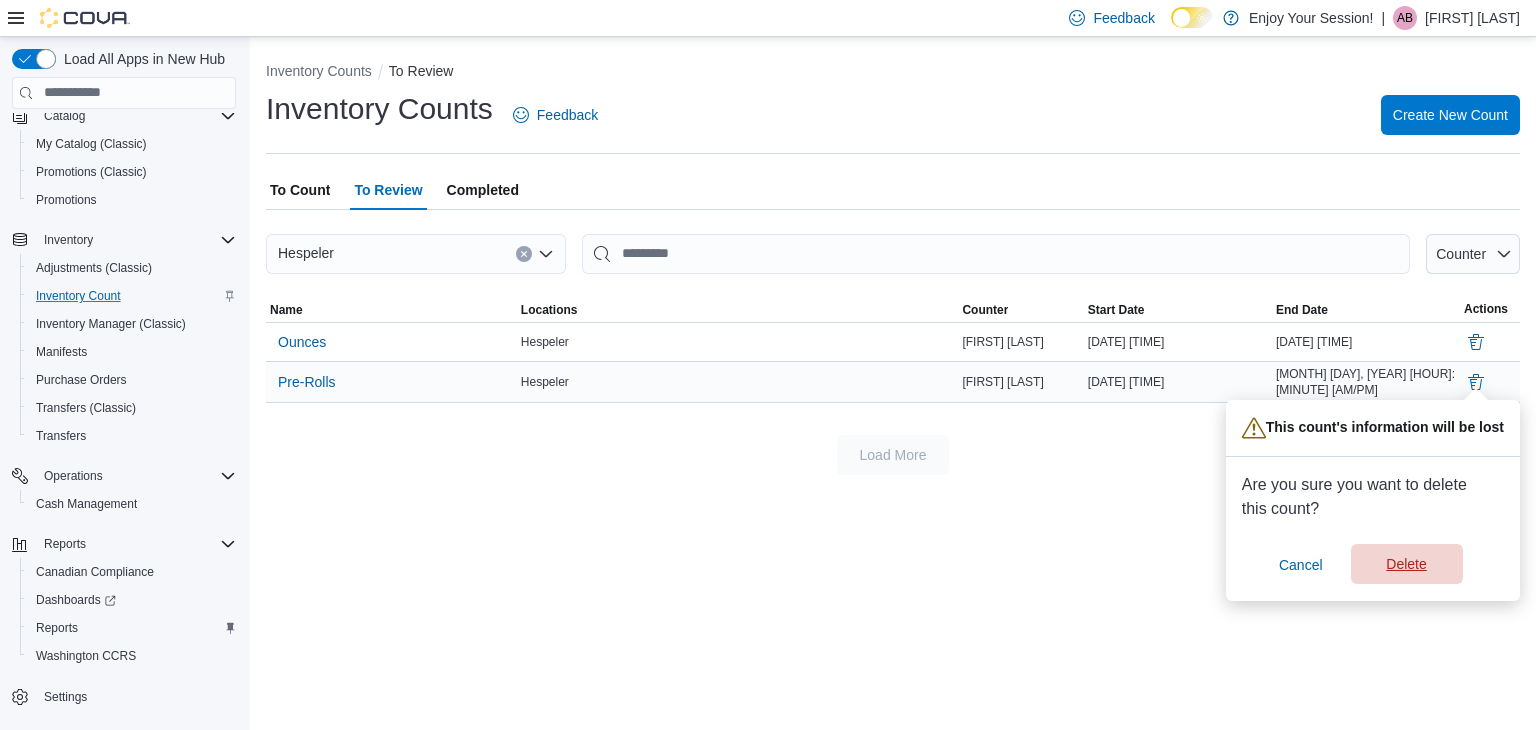 click on "Delete" at bounding box center [1406, 564] 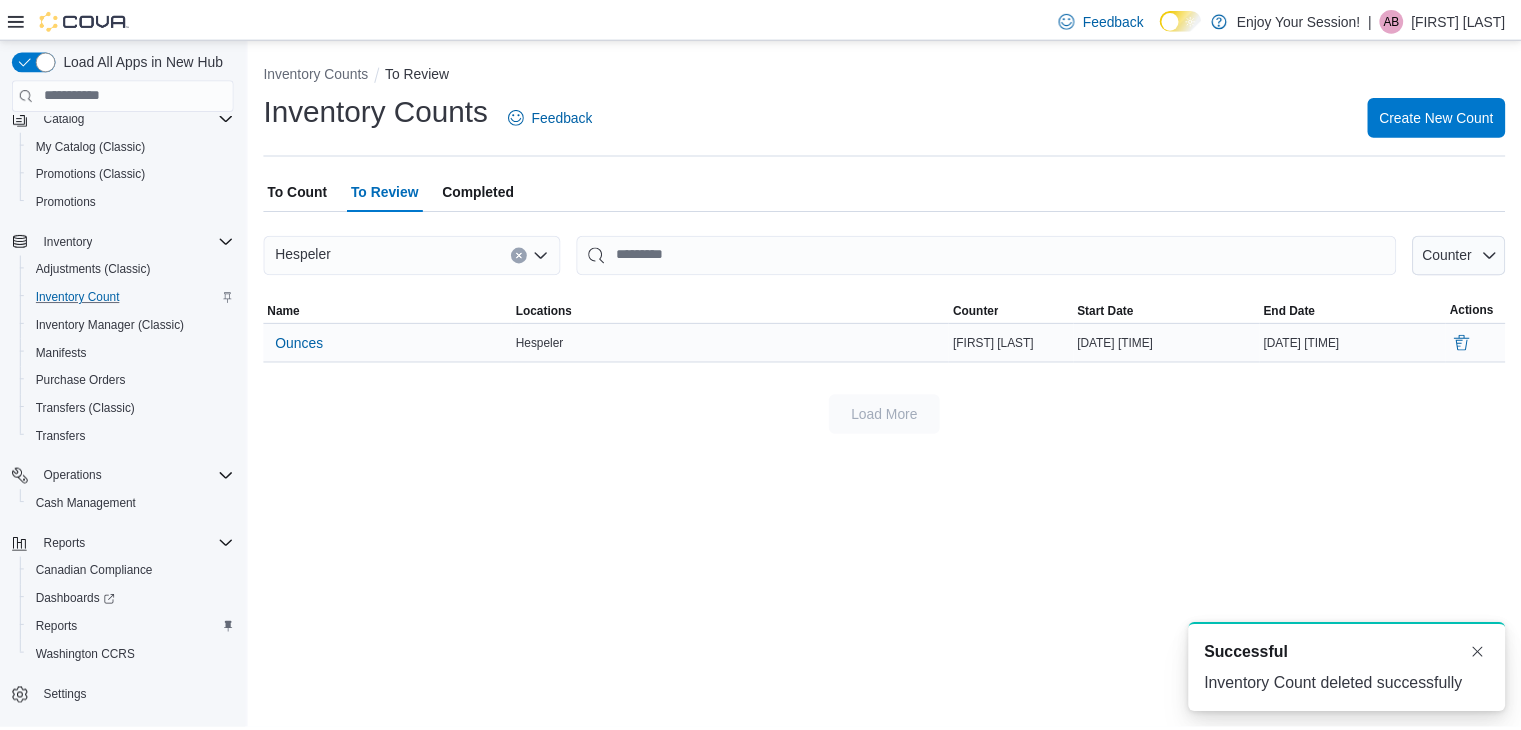 scroll, scrollTop: 0, scrollLeft: 0, axis: both 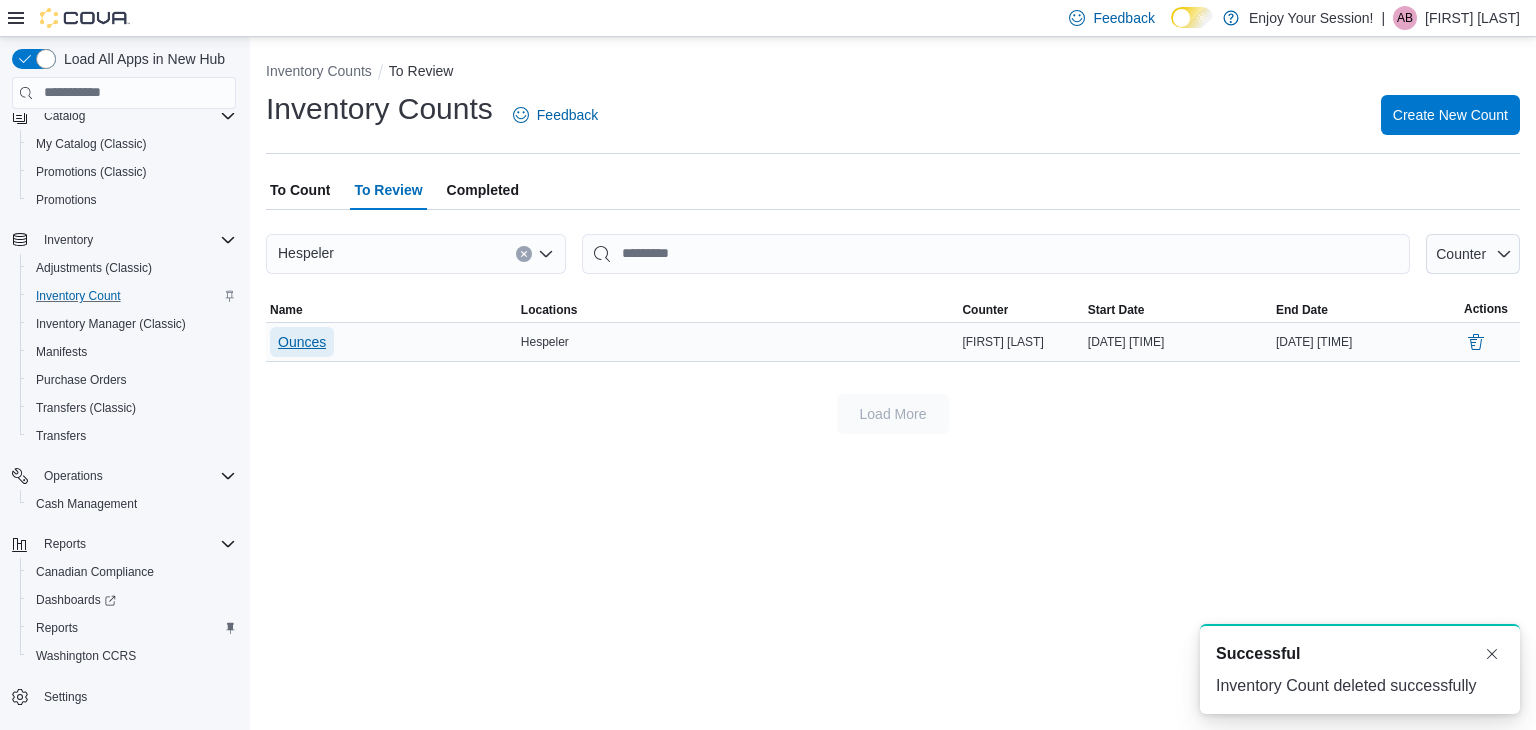 click on "Ounces" at bounding box center (302, 342) 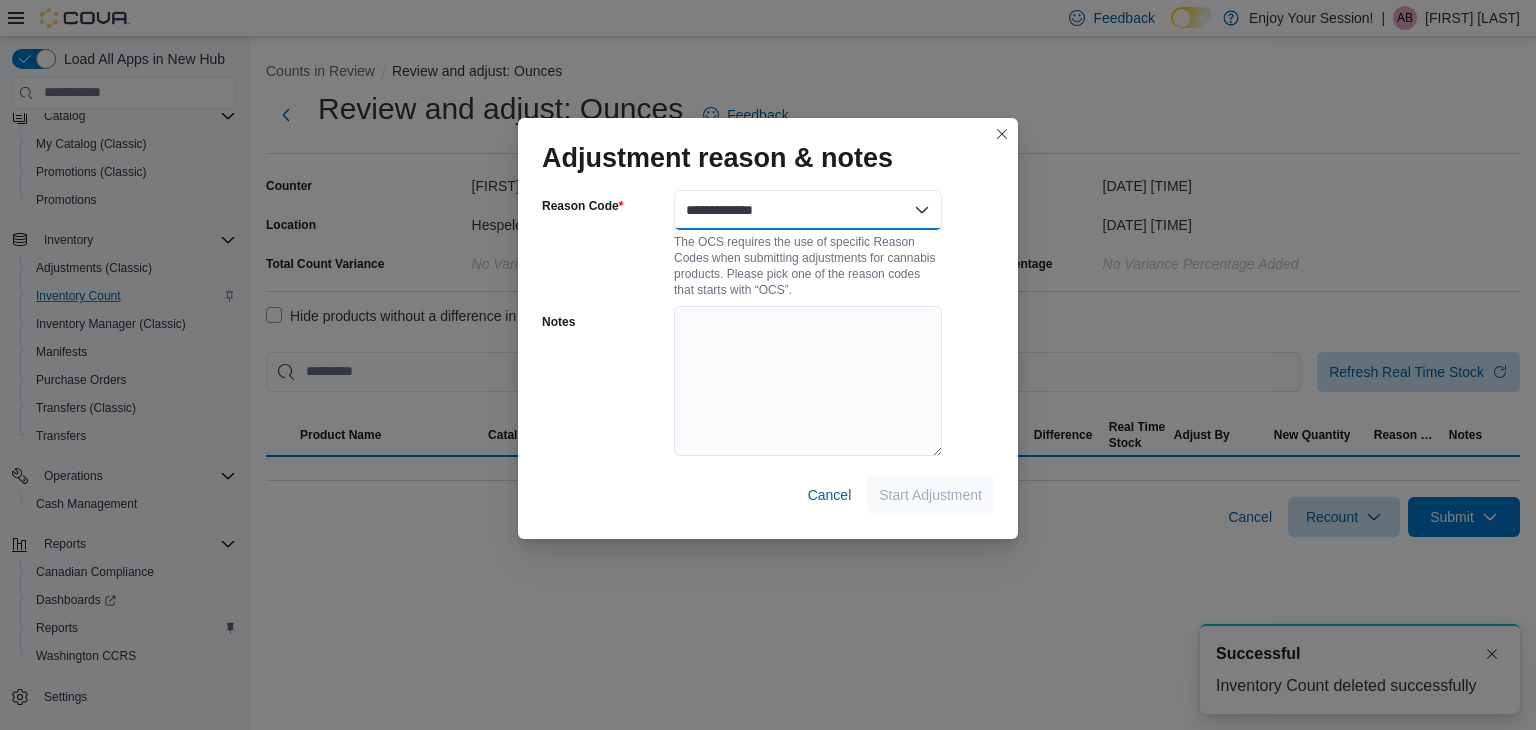 click on "**********" at bounding box center [808, 210] 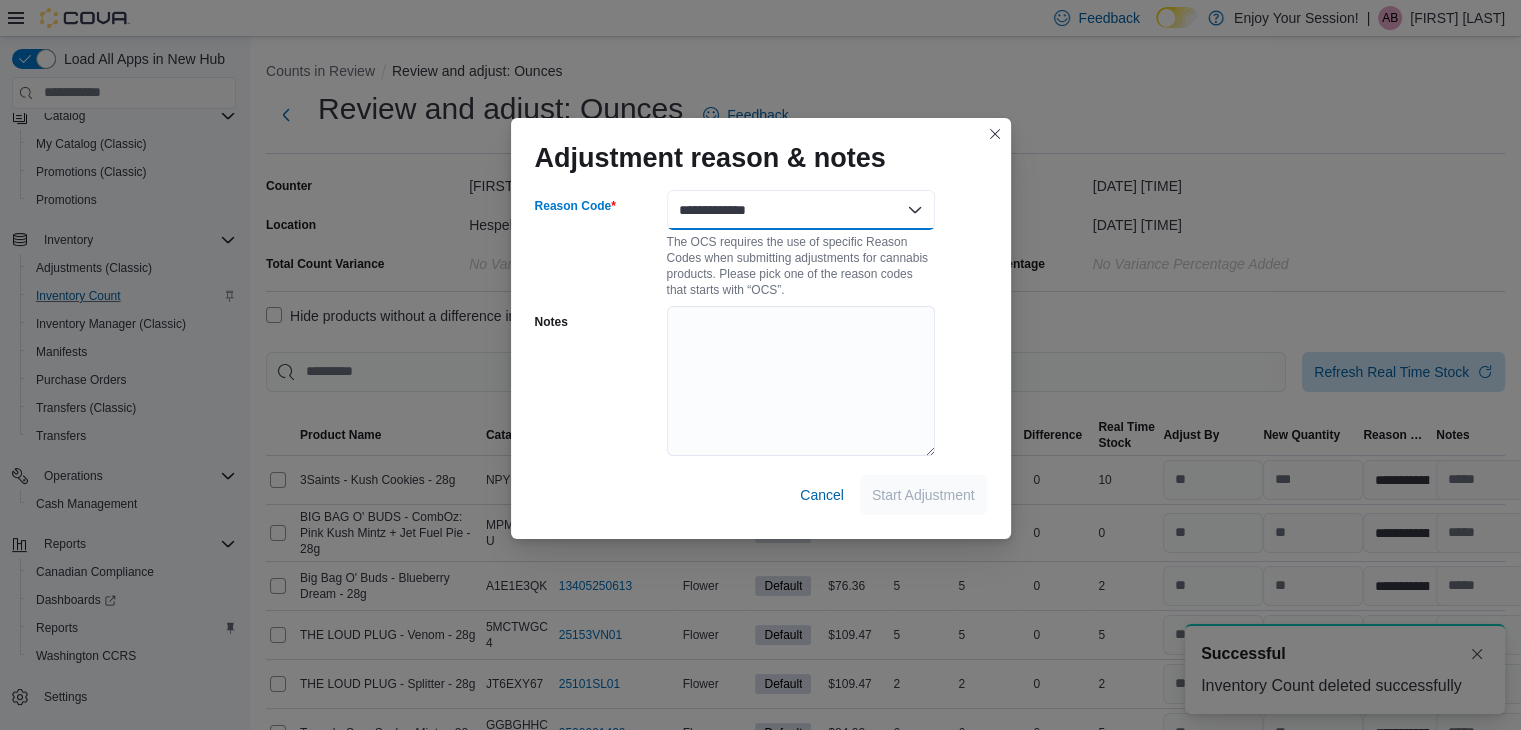 select on "**********" 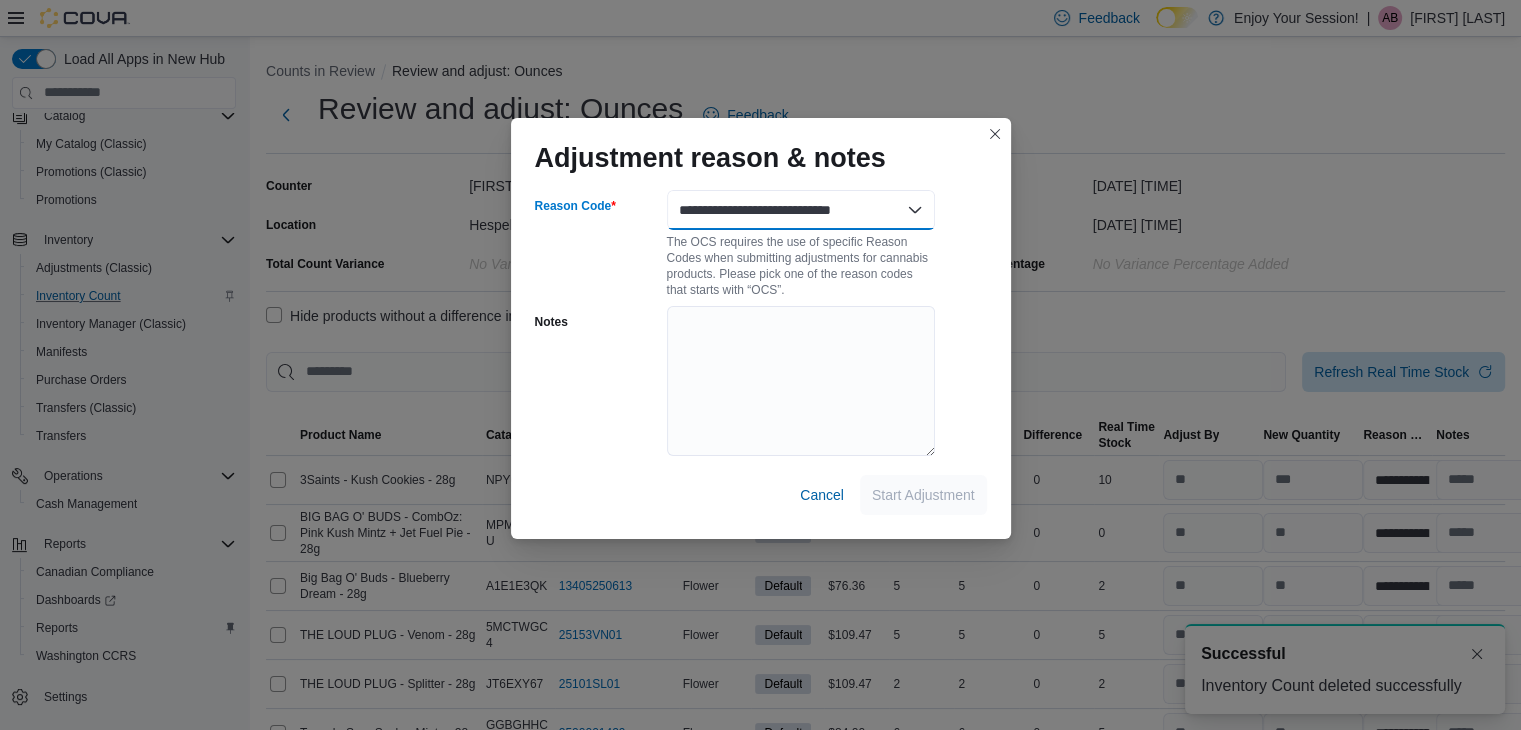click on "**********" at bounding box center [801, 210] 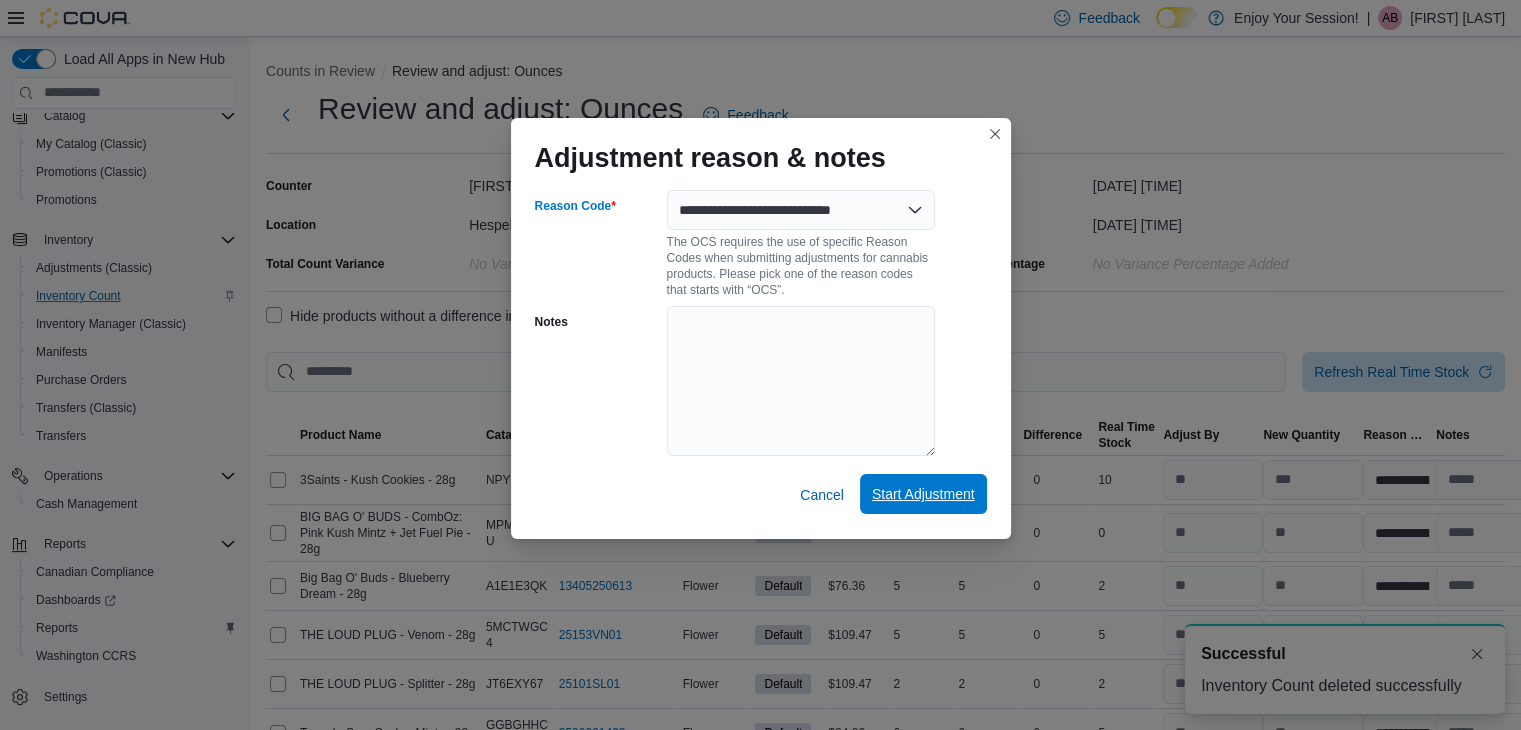 click on "Start Adjustment" at bounding box center [923, 494] 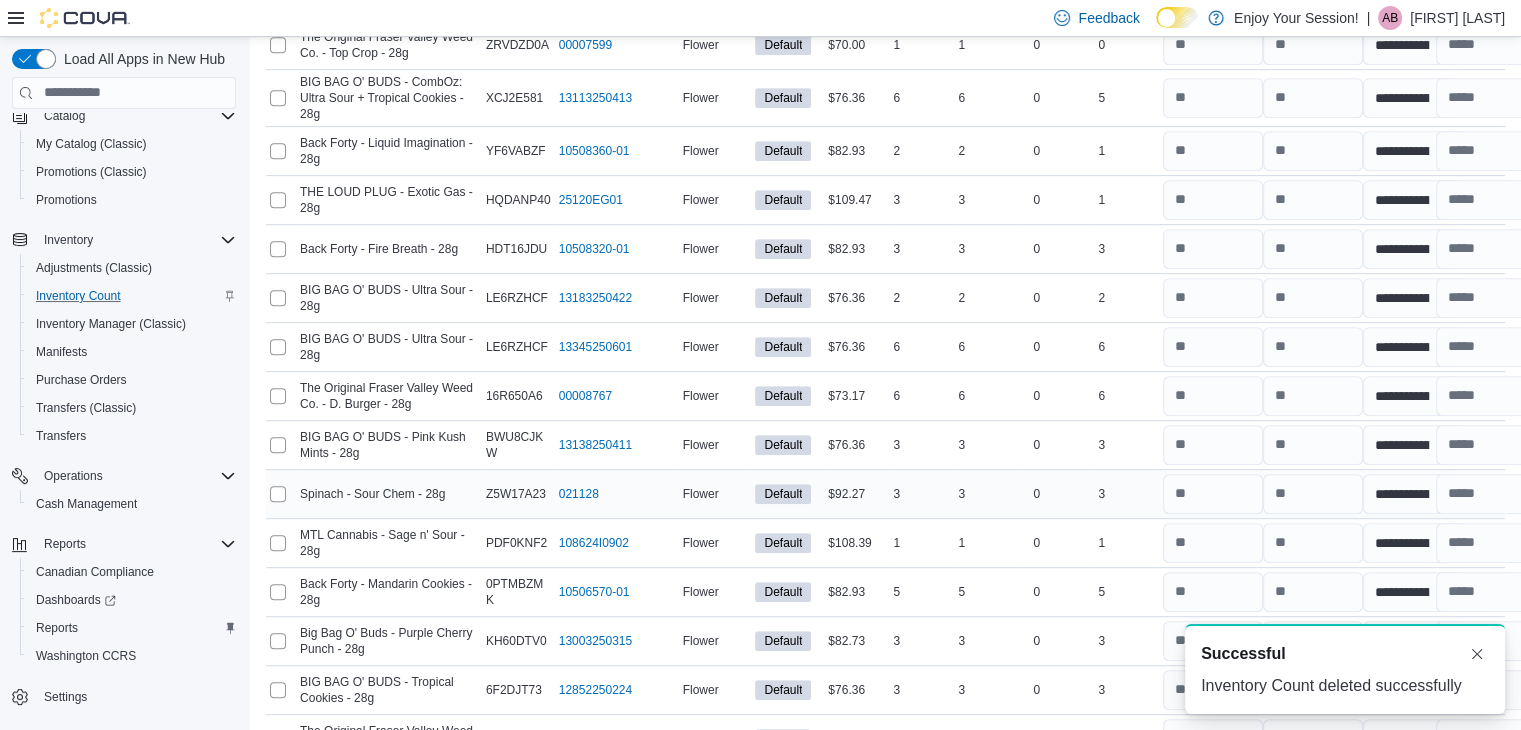 scroll, scrollTop: 1082, scrollLeft: 0, axis: vertical 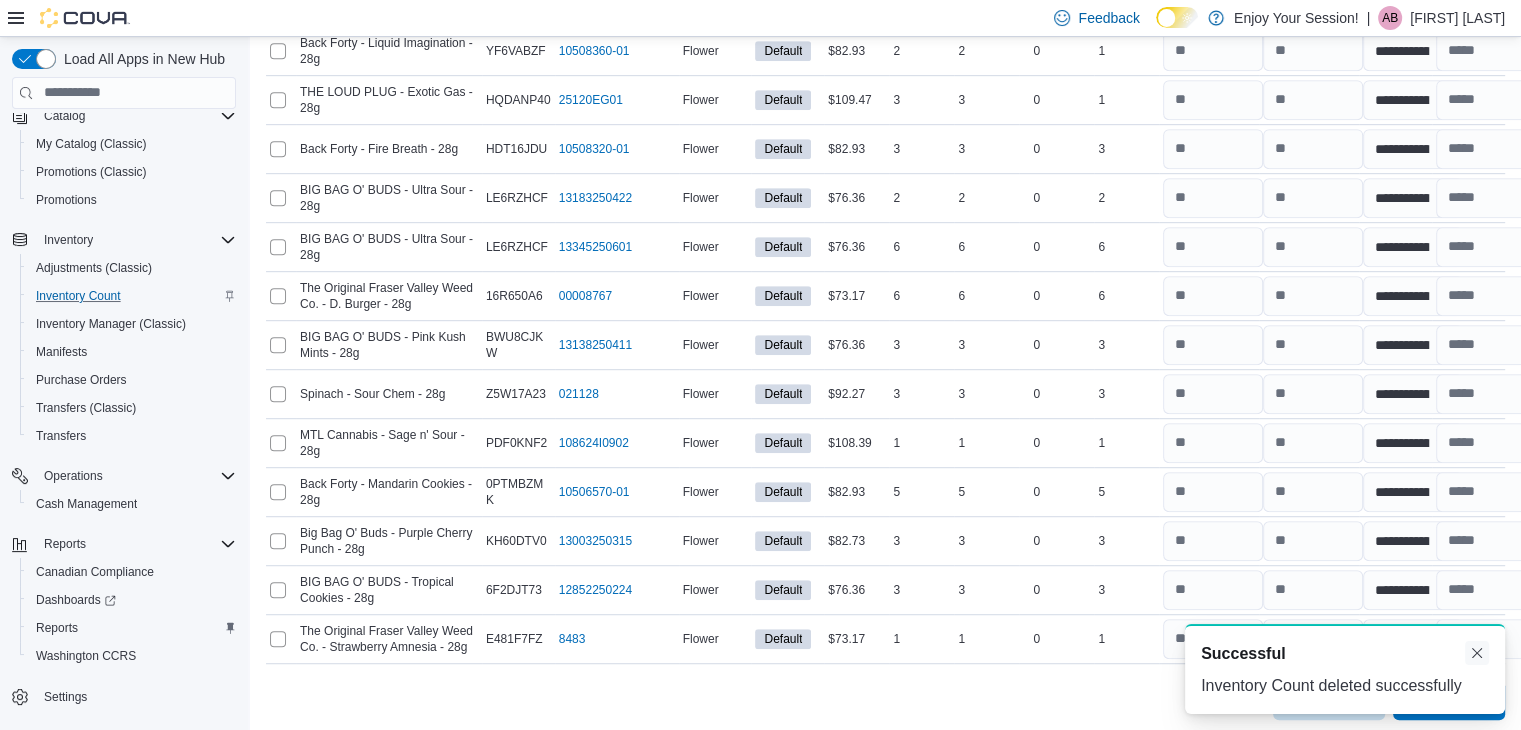 click at bounding box center [1477, 653] 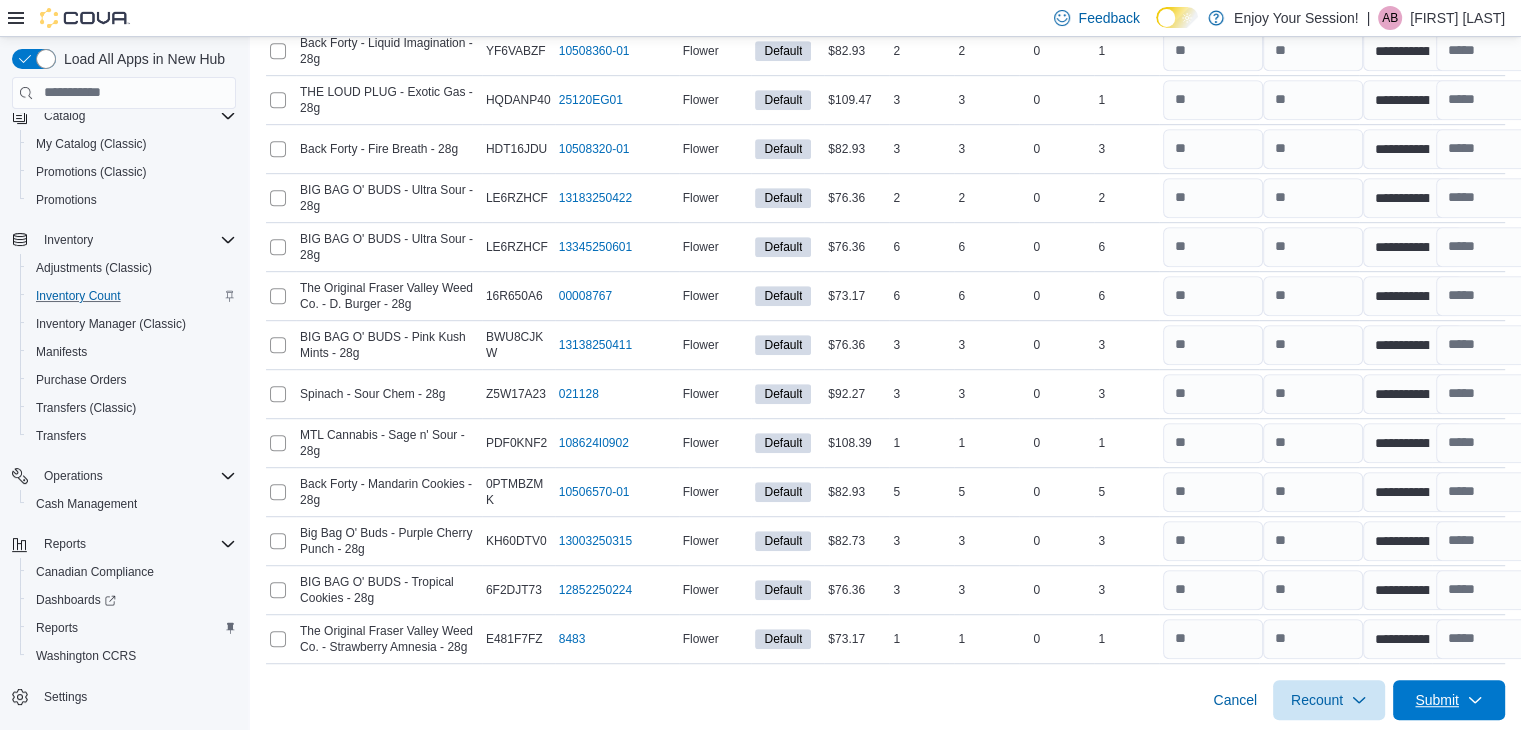 click on "Submit" at bounding box center [1449, 700] 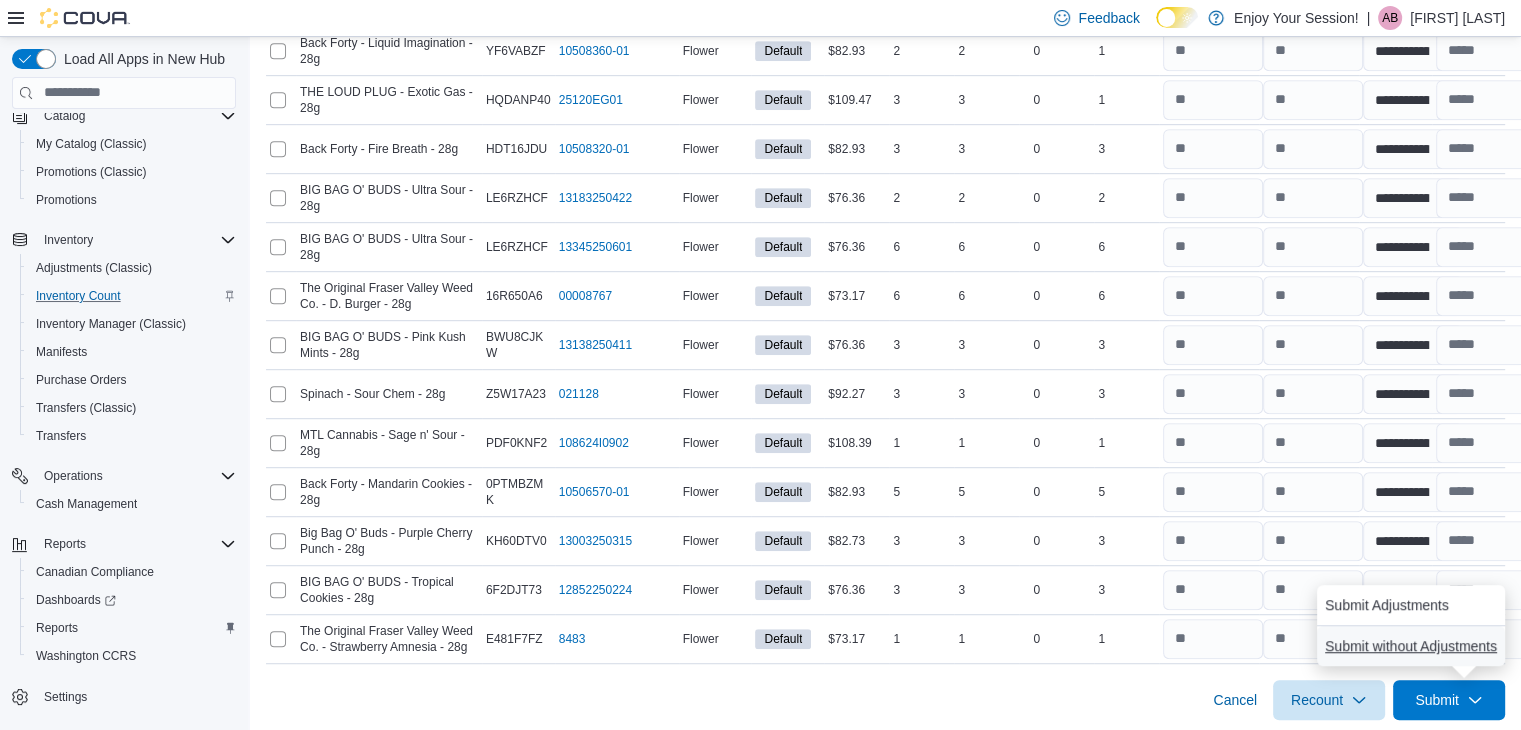 click on "Submit without Adjustments" at bounding box center (1411, 646) 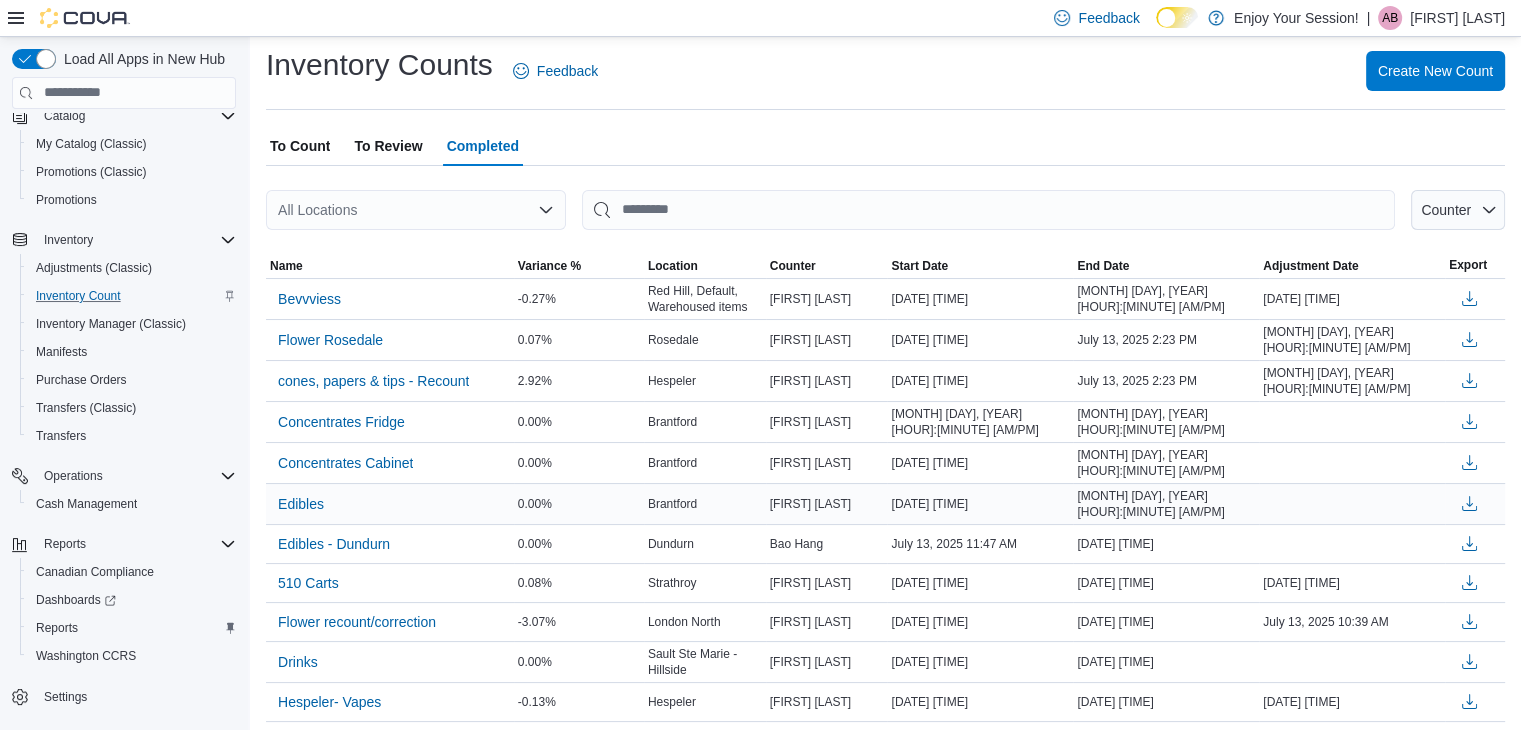 scroll, scrollTop: 0, scrollLeft: 0, axis: both 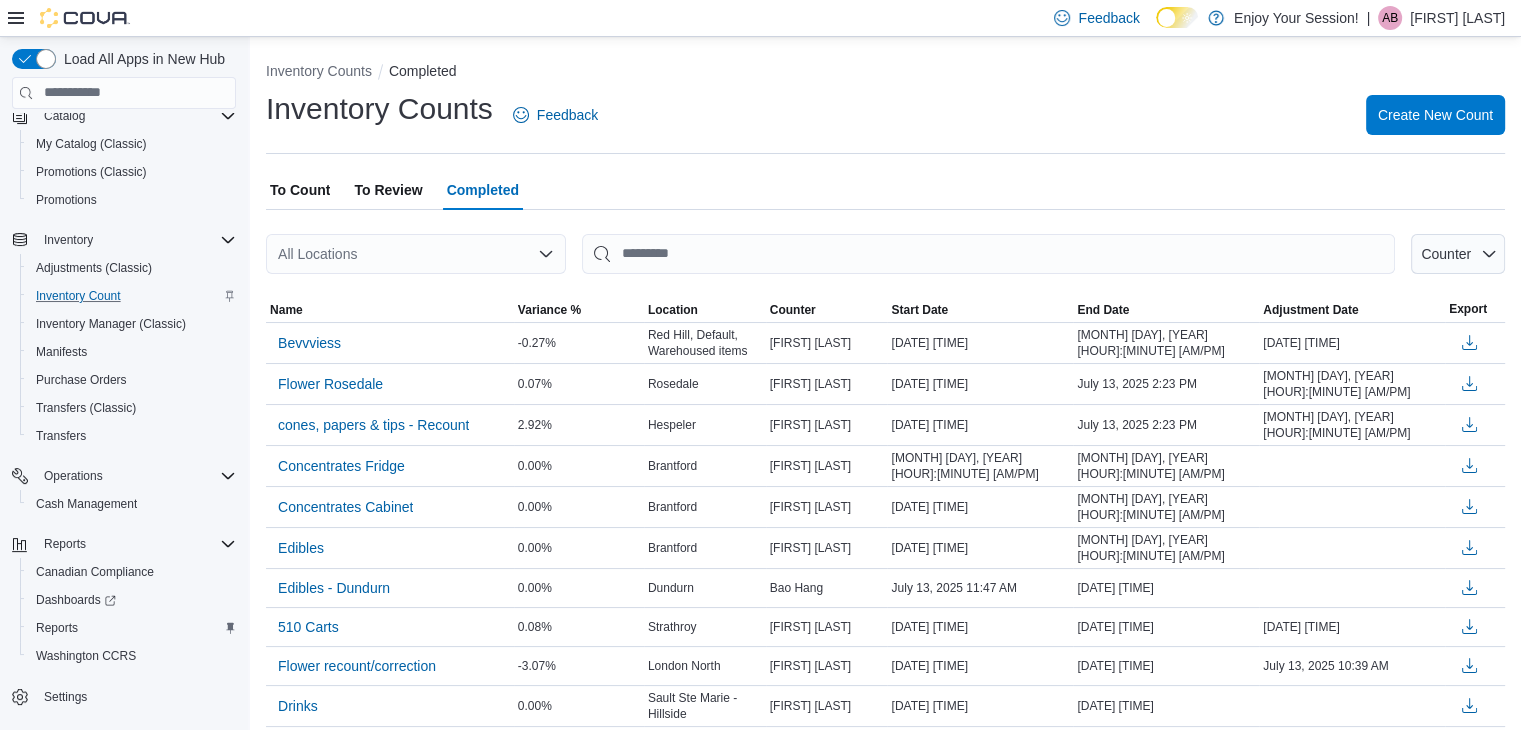click on "To Count" at bounding box center (300, 190) 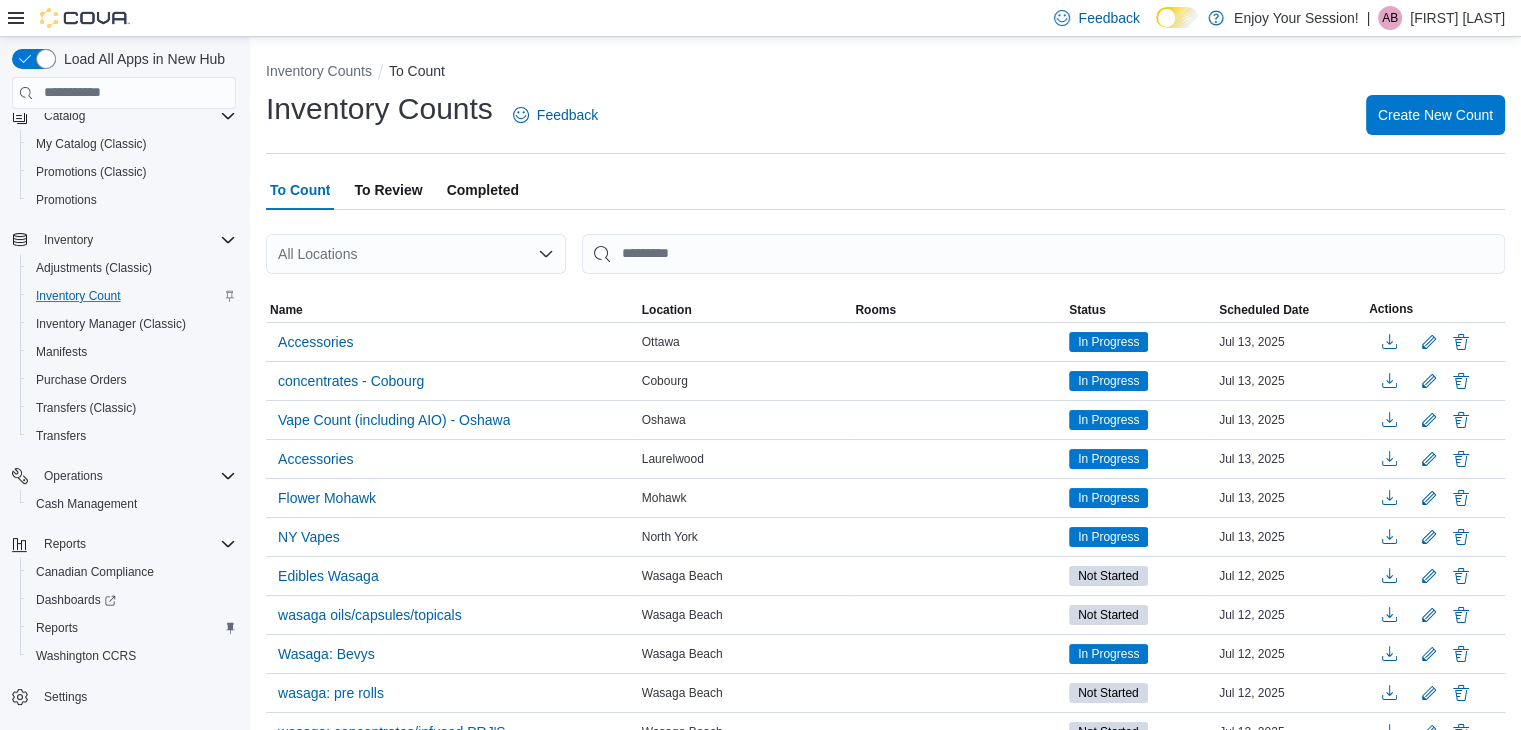 click on "Completed" at bounding box center (483, 190) 